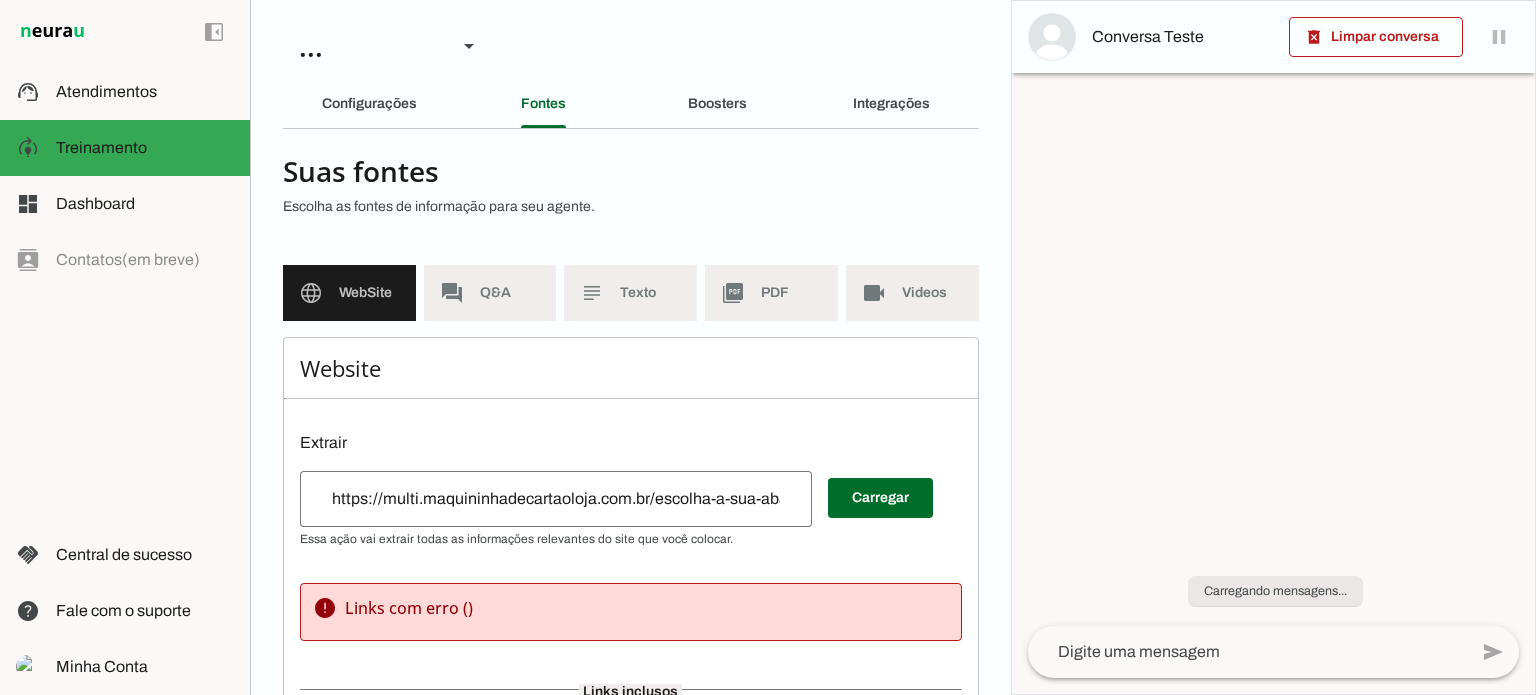 scroll, scrollTop: 0, scrollLeft: 0, axis: both 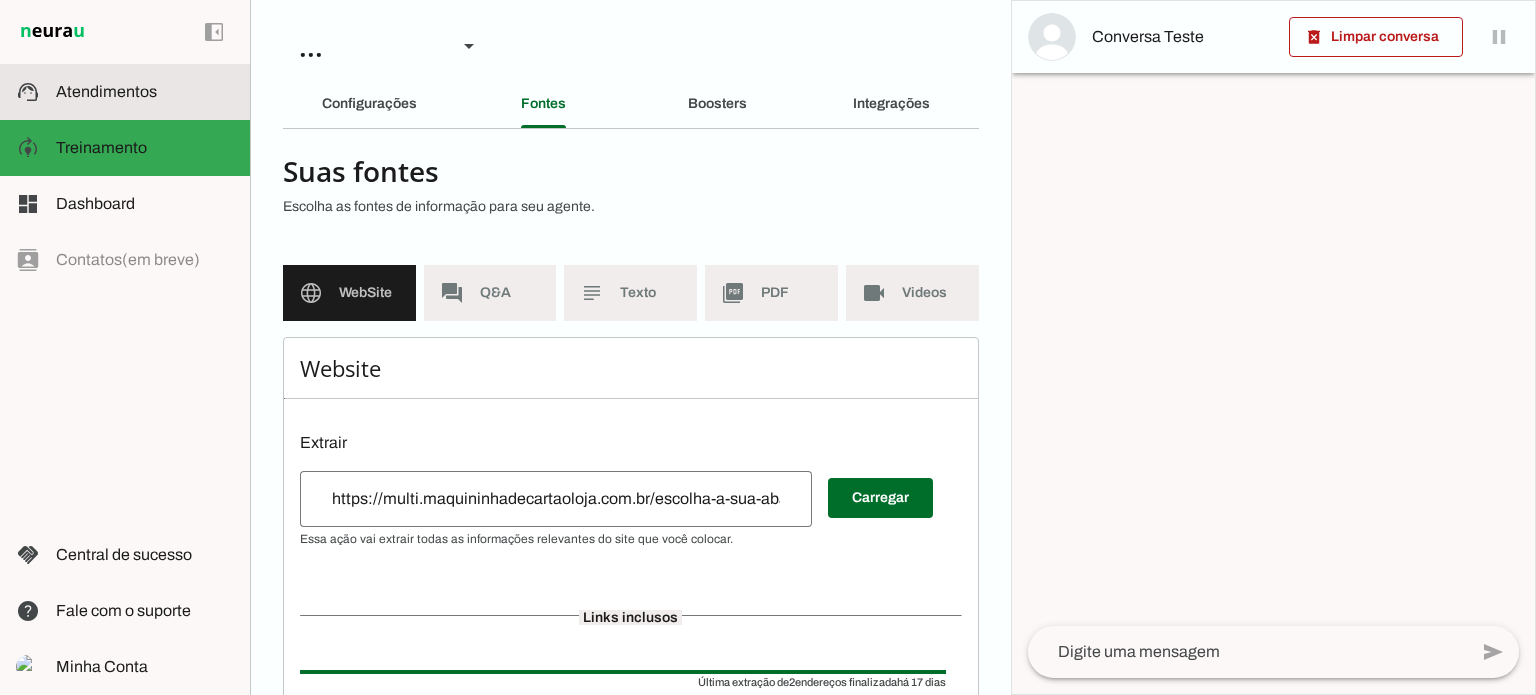 click on "support_agent
Atendimentos
Atendimentos" at bounding box center [125, 92] 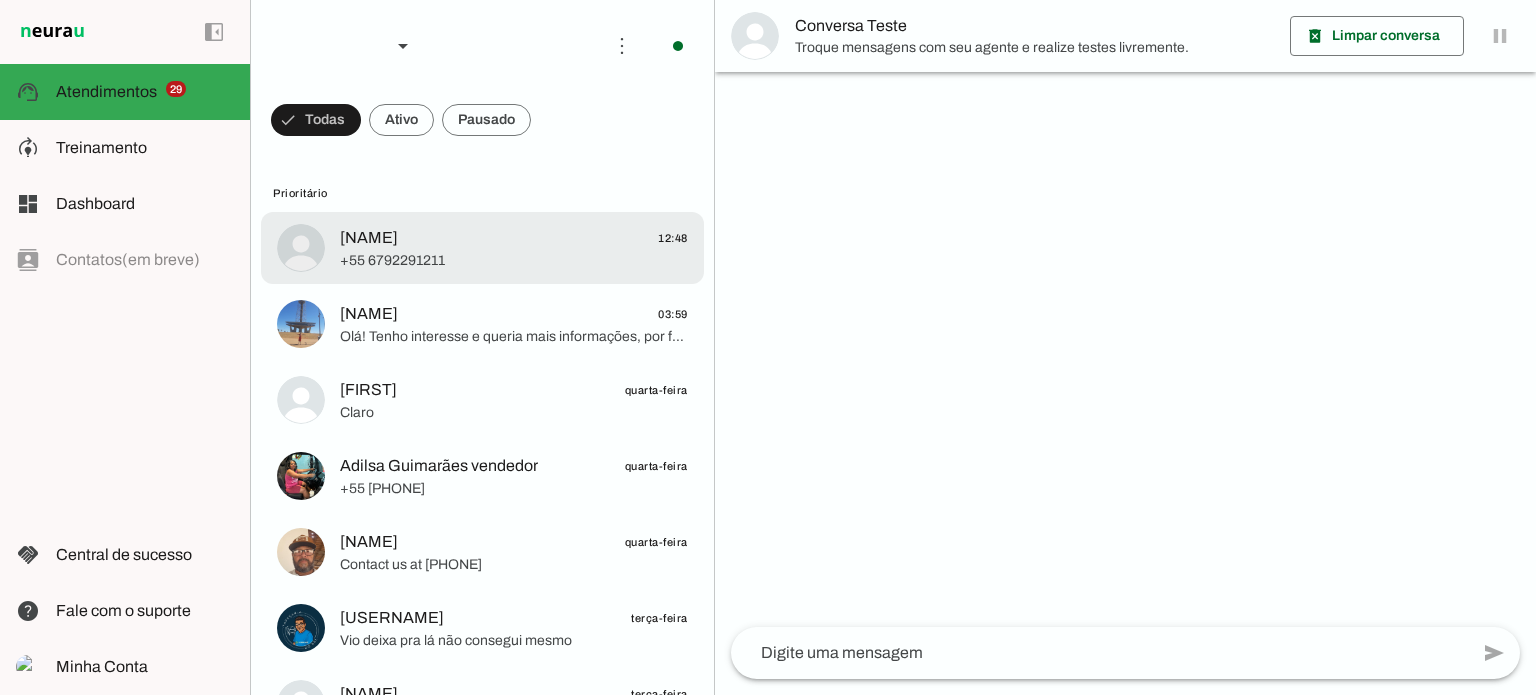 click on "[NAME]
12:48" 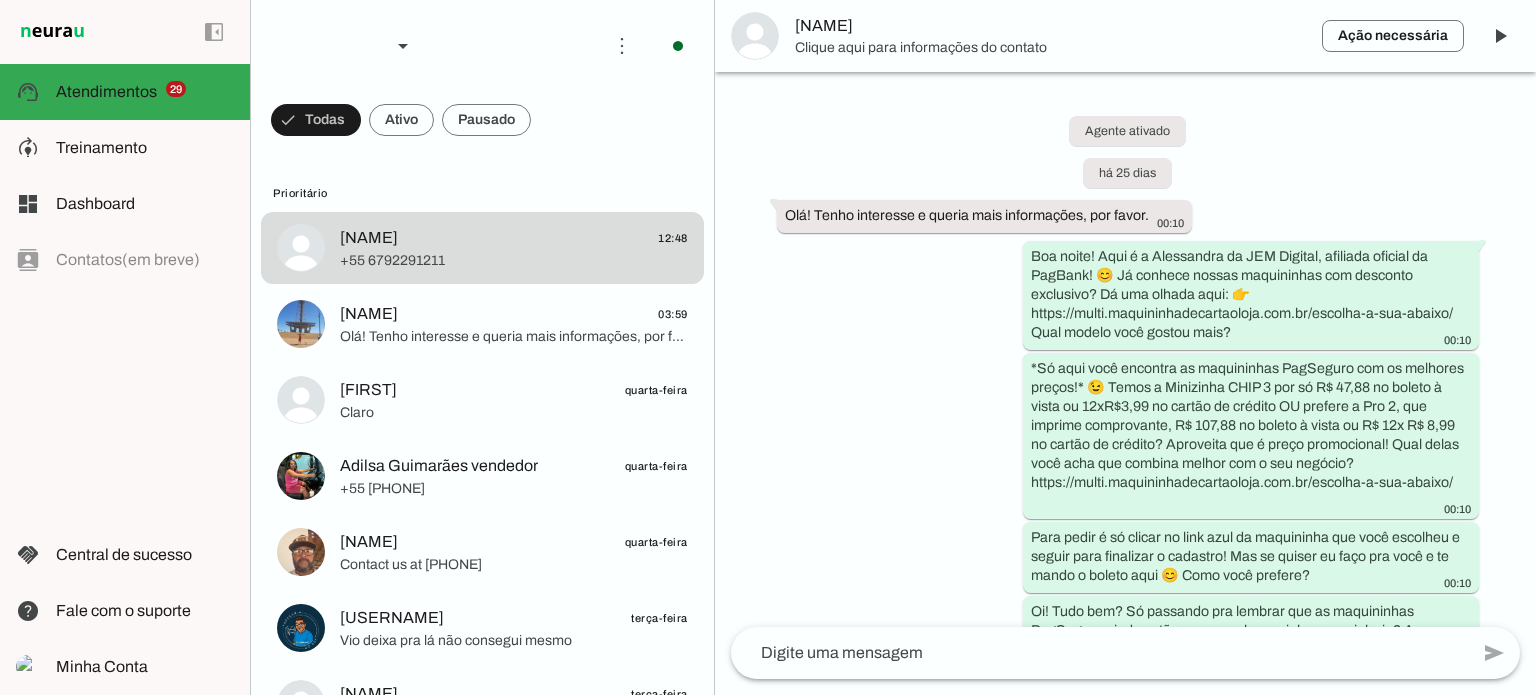 scroll, scrollTop: 1547, scrollLeft: 0, axis: vertical 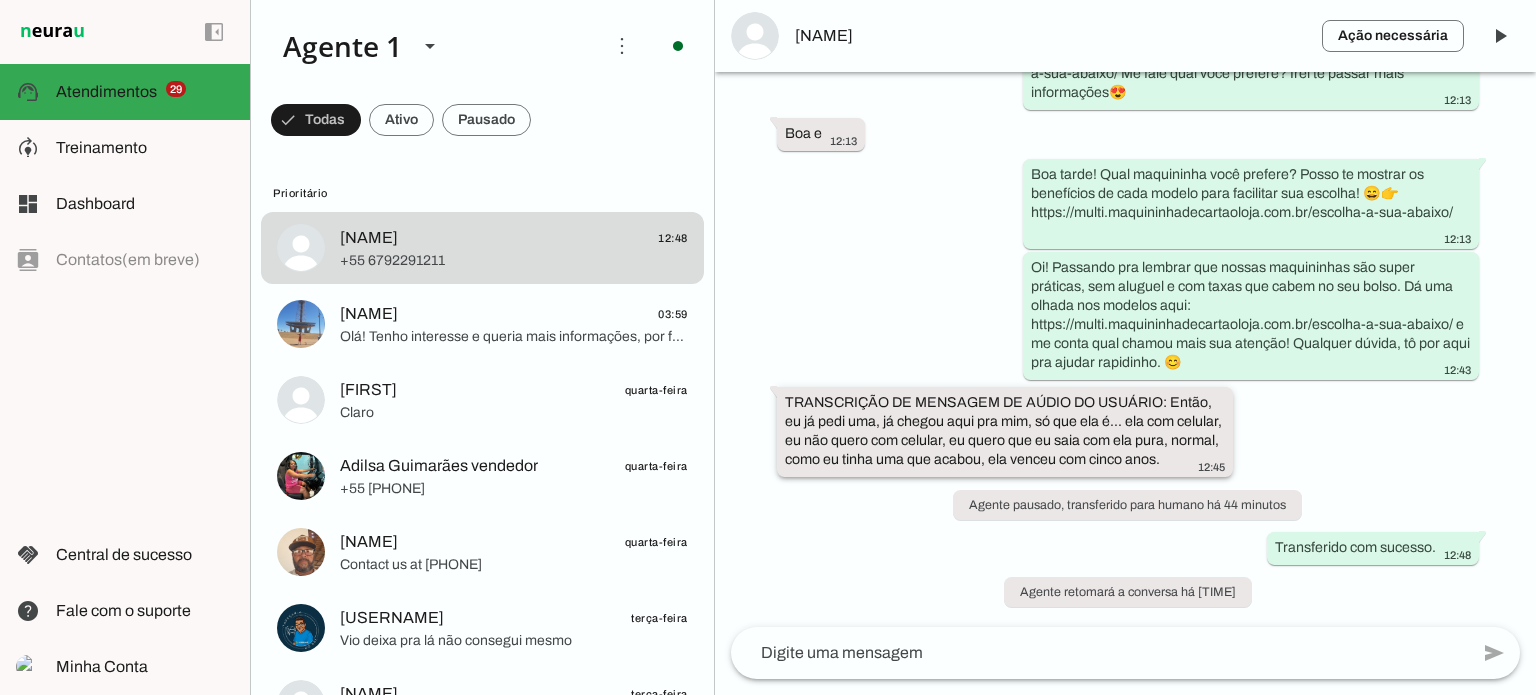 click on "TRANSCRIÇÃO DE MENSAGEM DE AÚDIO DO USUÁRIO: Então, eu já pedi uma, já chegou aqui pra mim, só que ela é... ela com celular, eu não quero com celular, eu quero que eu saia com ela pura, normal, como eu tinha uma que acabou, ela venceu com cinco anos." 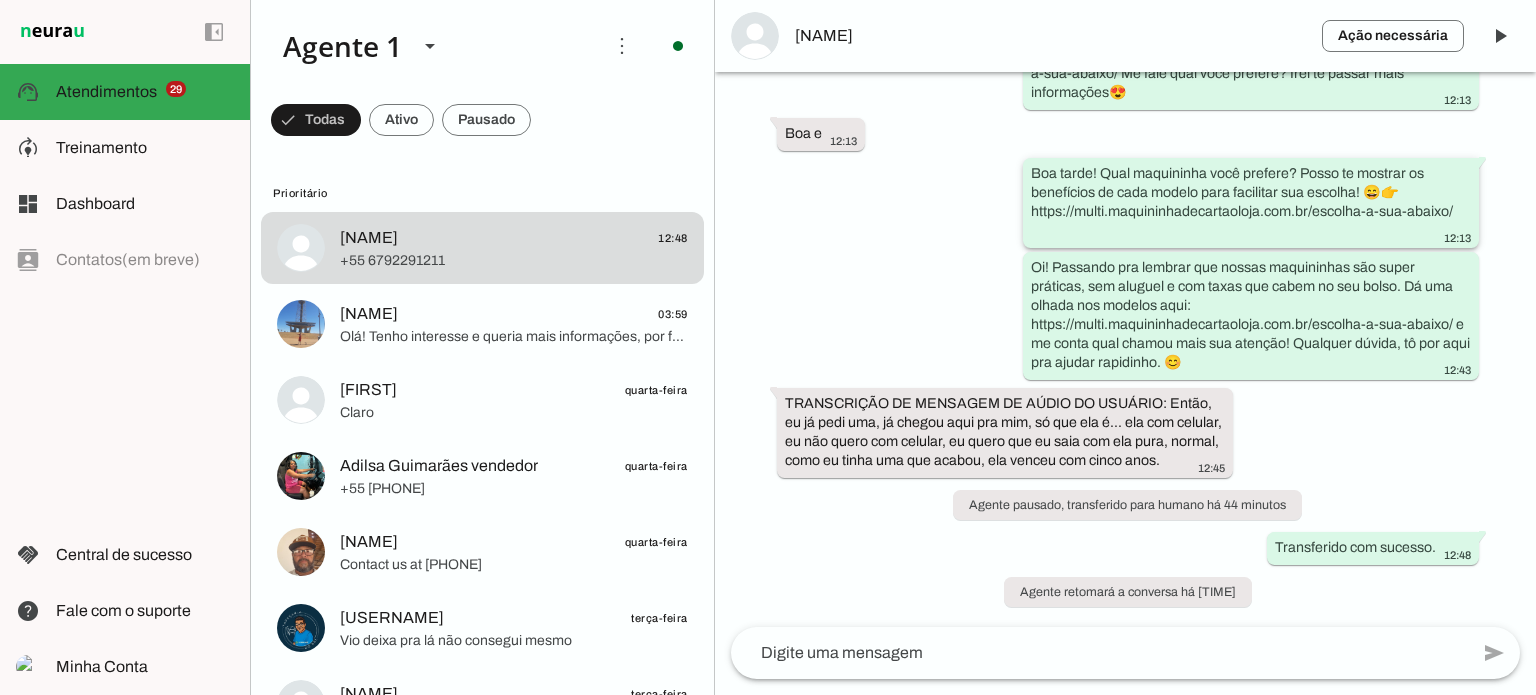scroll, scrollTop: 1547, scrollLeft: 0, axis: vertical 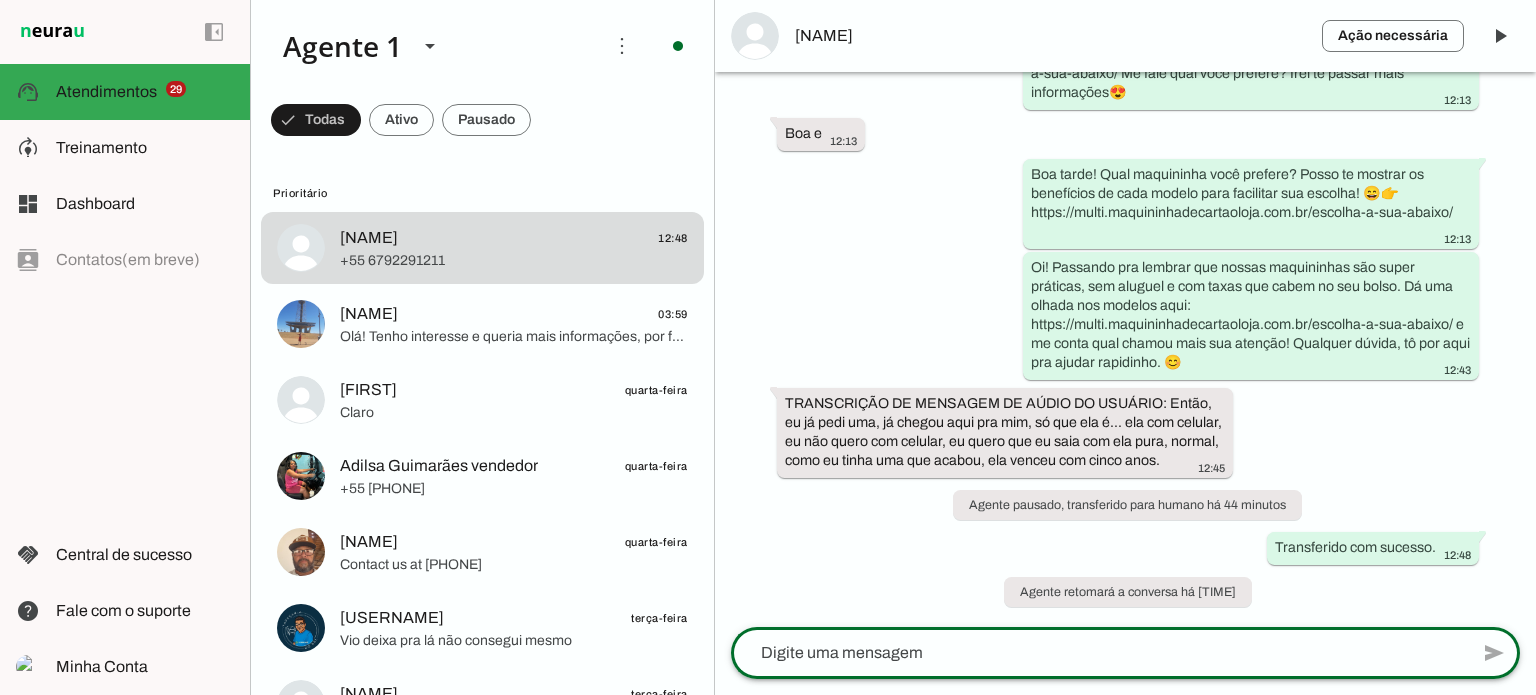 click 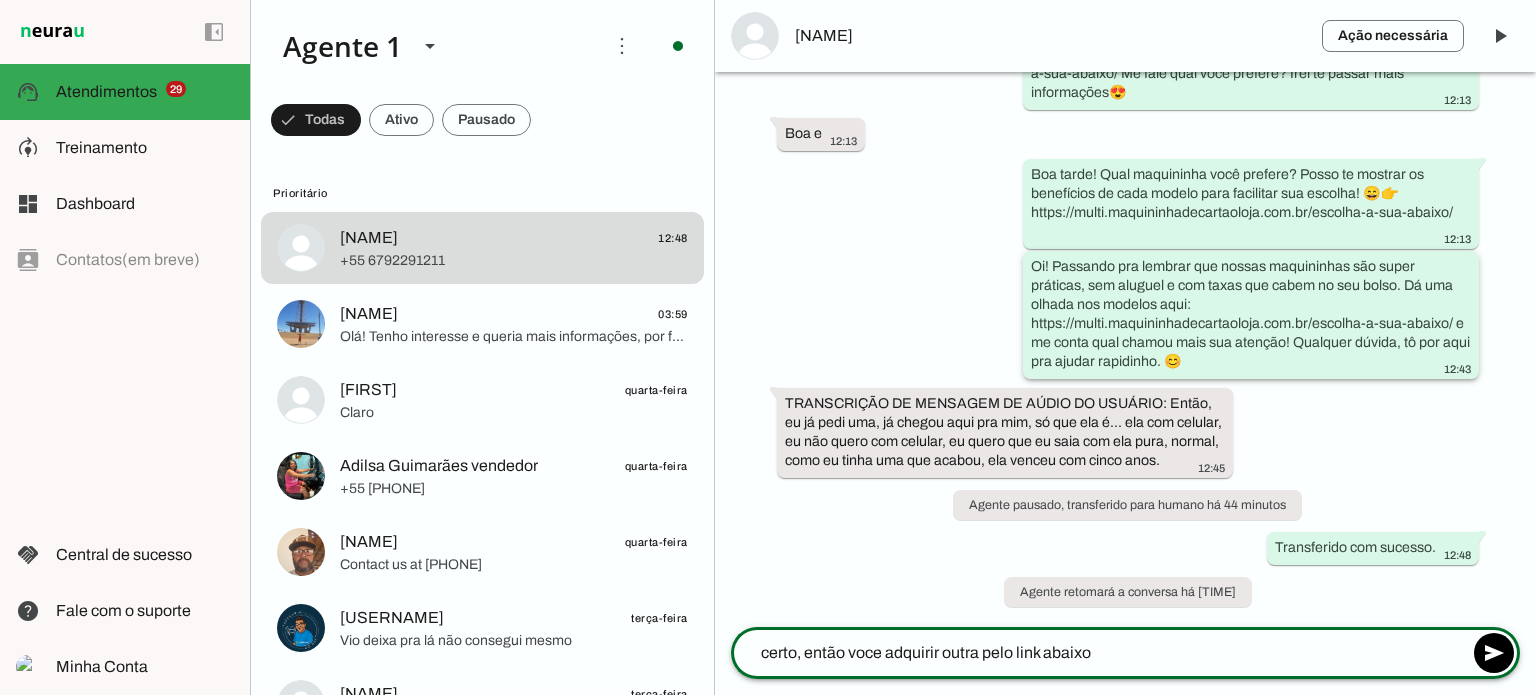type on "certo, então voce adquirir outra pelo link abaixo" 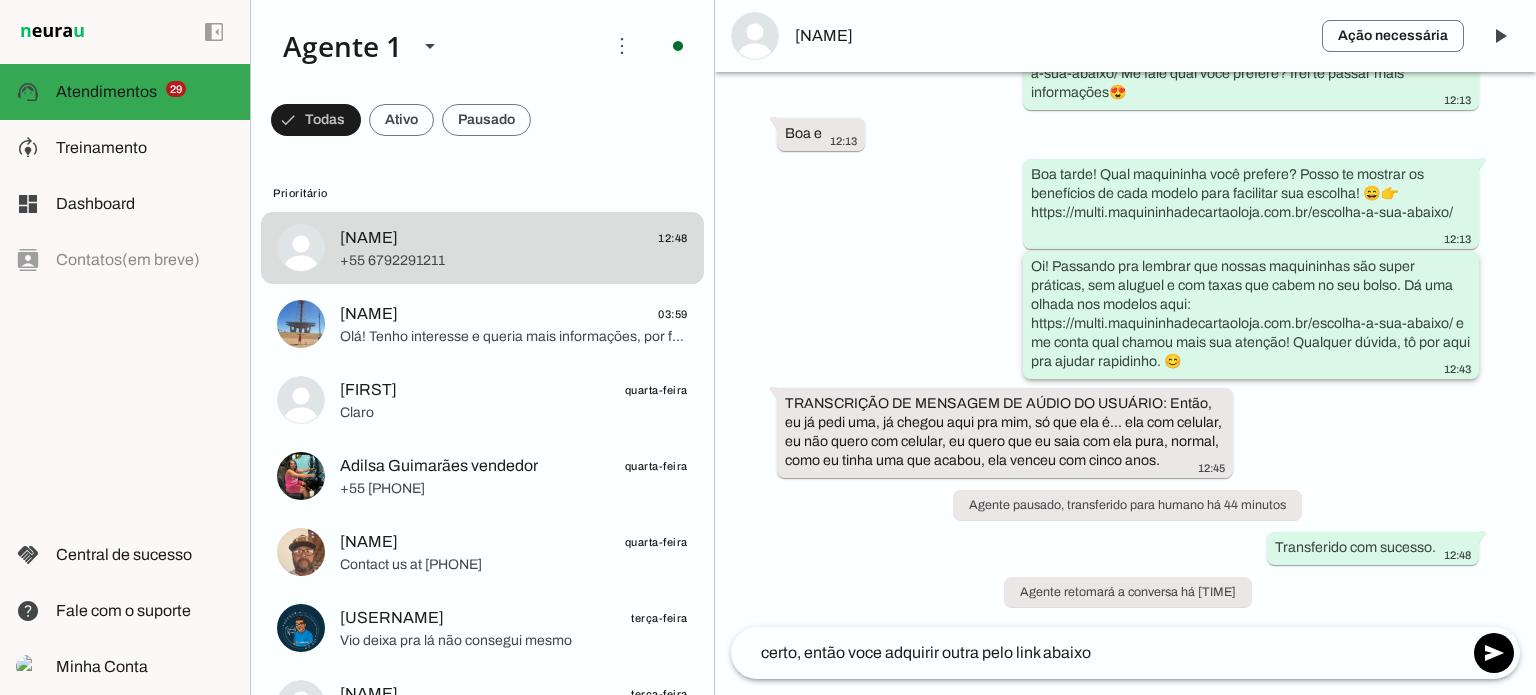 drag, startPoint x: 1024, startPoint y: 304, endPoint x: 1450, endPoint y: 299, distance: 426.02933 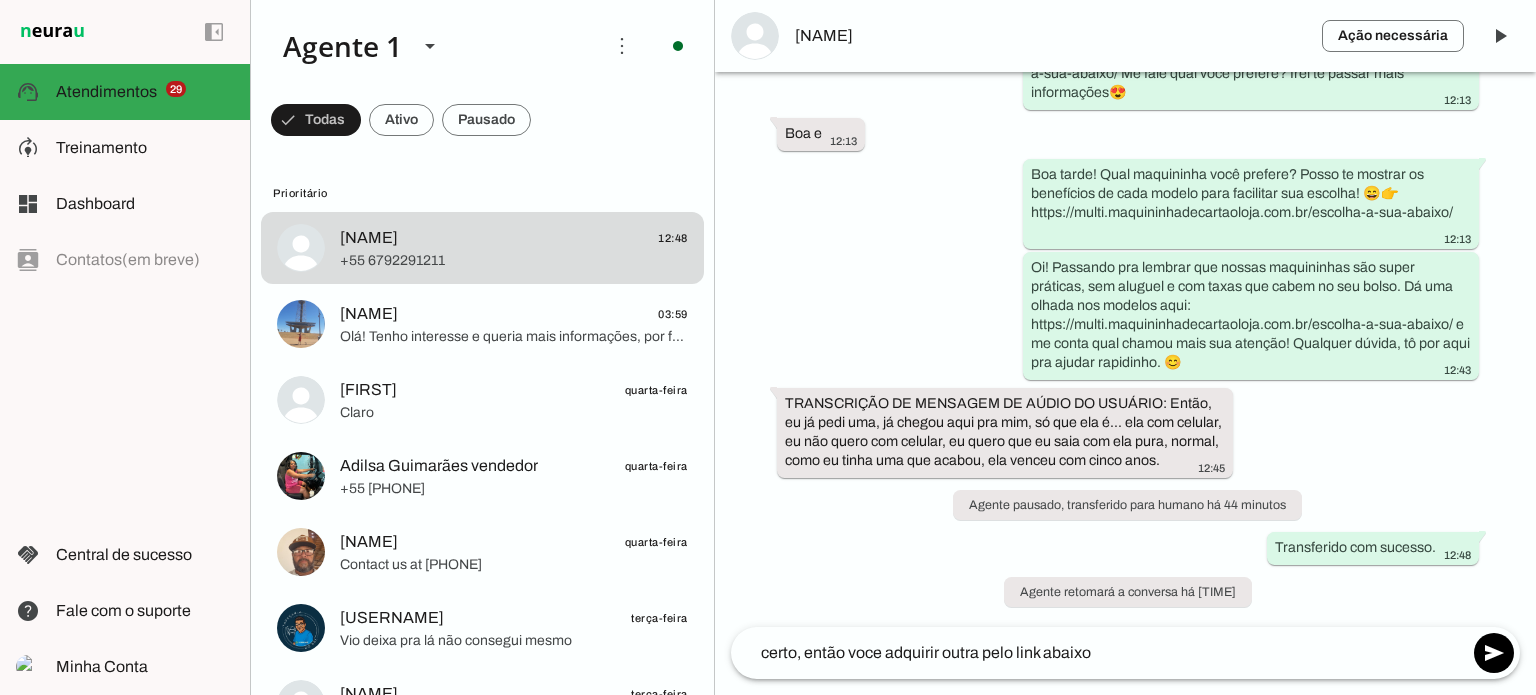 click on "**********" 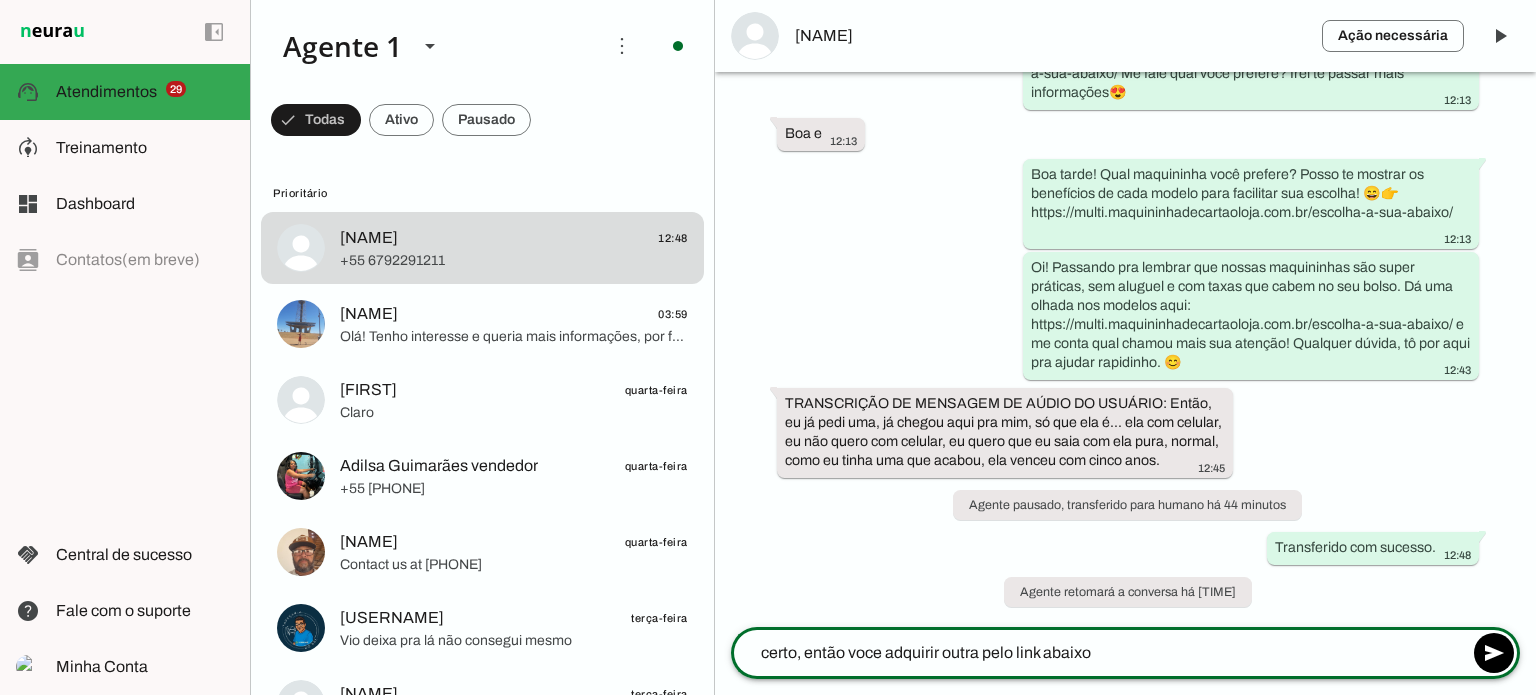 paste on "https://multi.maquininhadecartaoloja.com.br/escolha-a-sua-abaixo/" 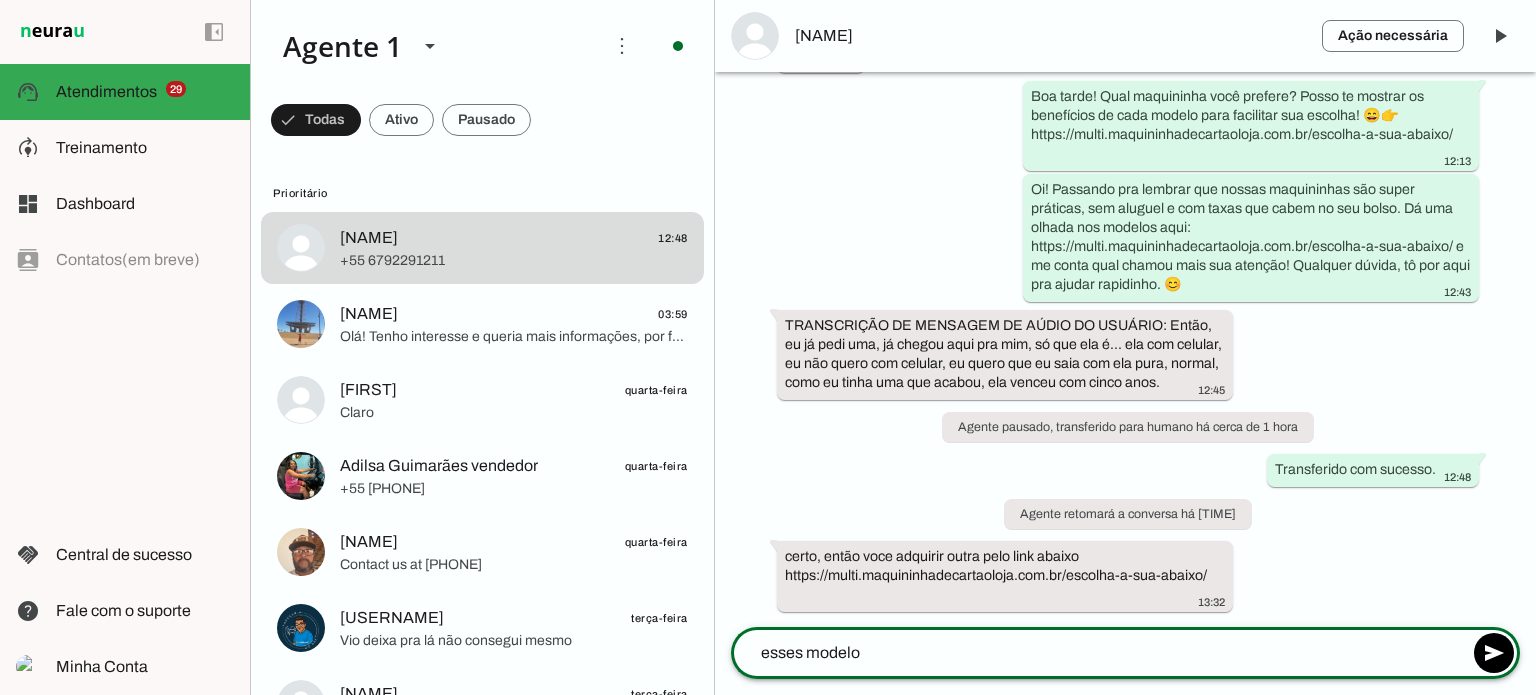 scroll, scrollTop: 1624, scrollLeft: 0, axis: vertical 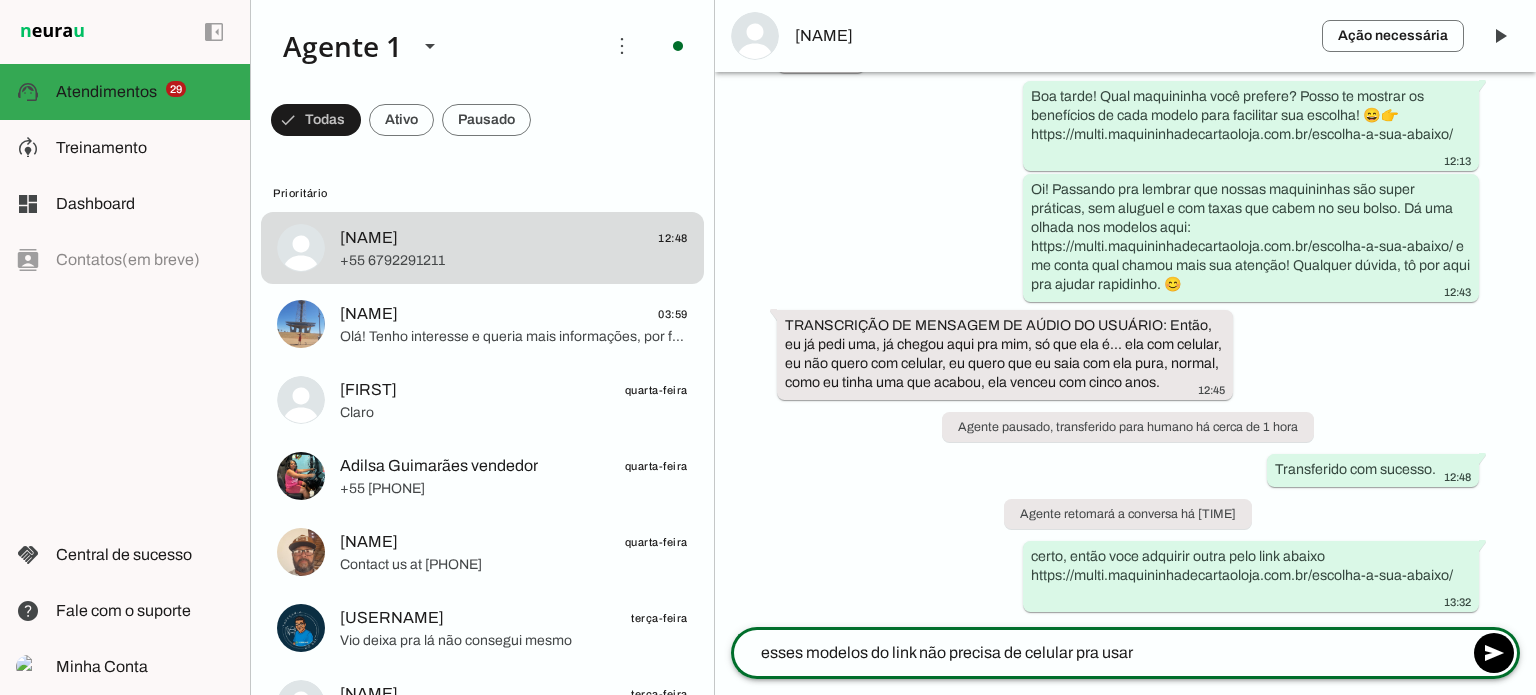 type on "esses modelos do link não precisa de celular pra usar" 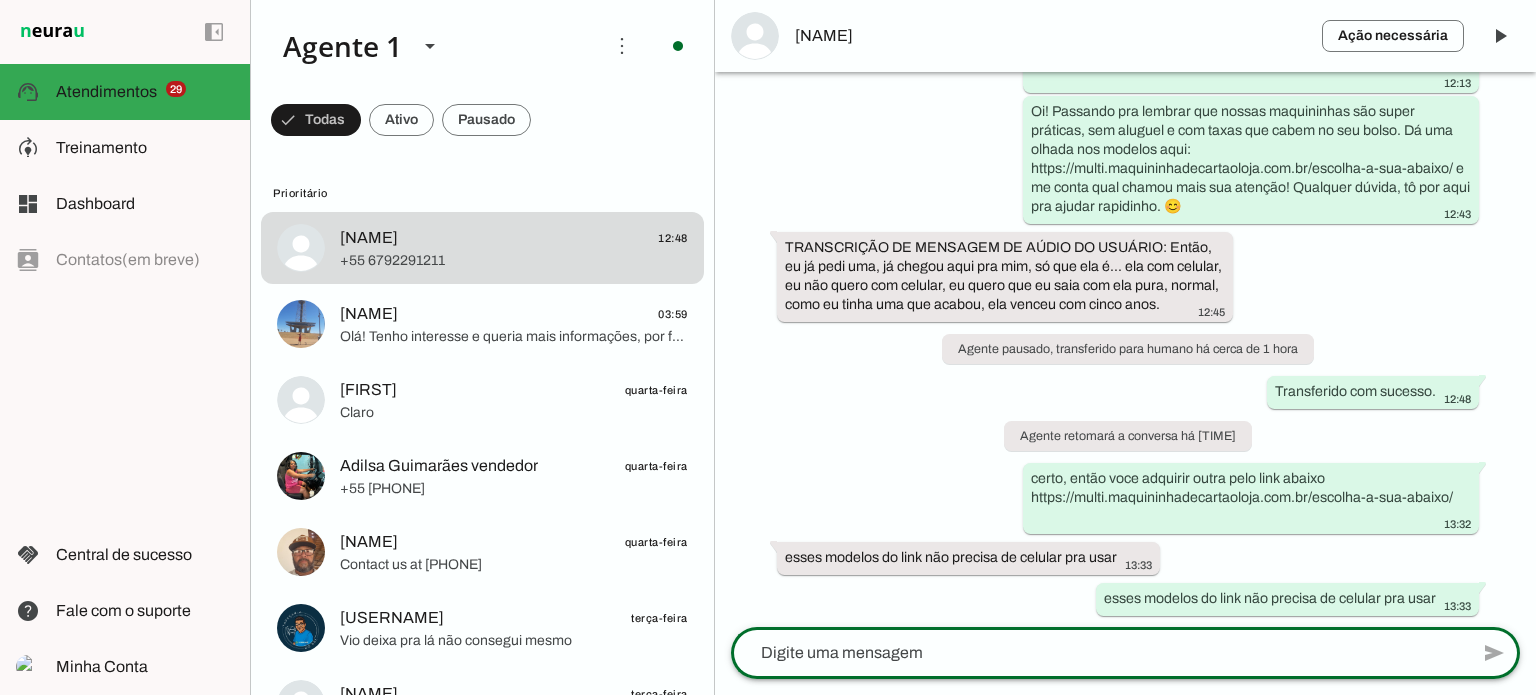 scroll, scrollTop: 1660, scrollLeft: 0, axis: vertical 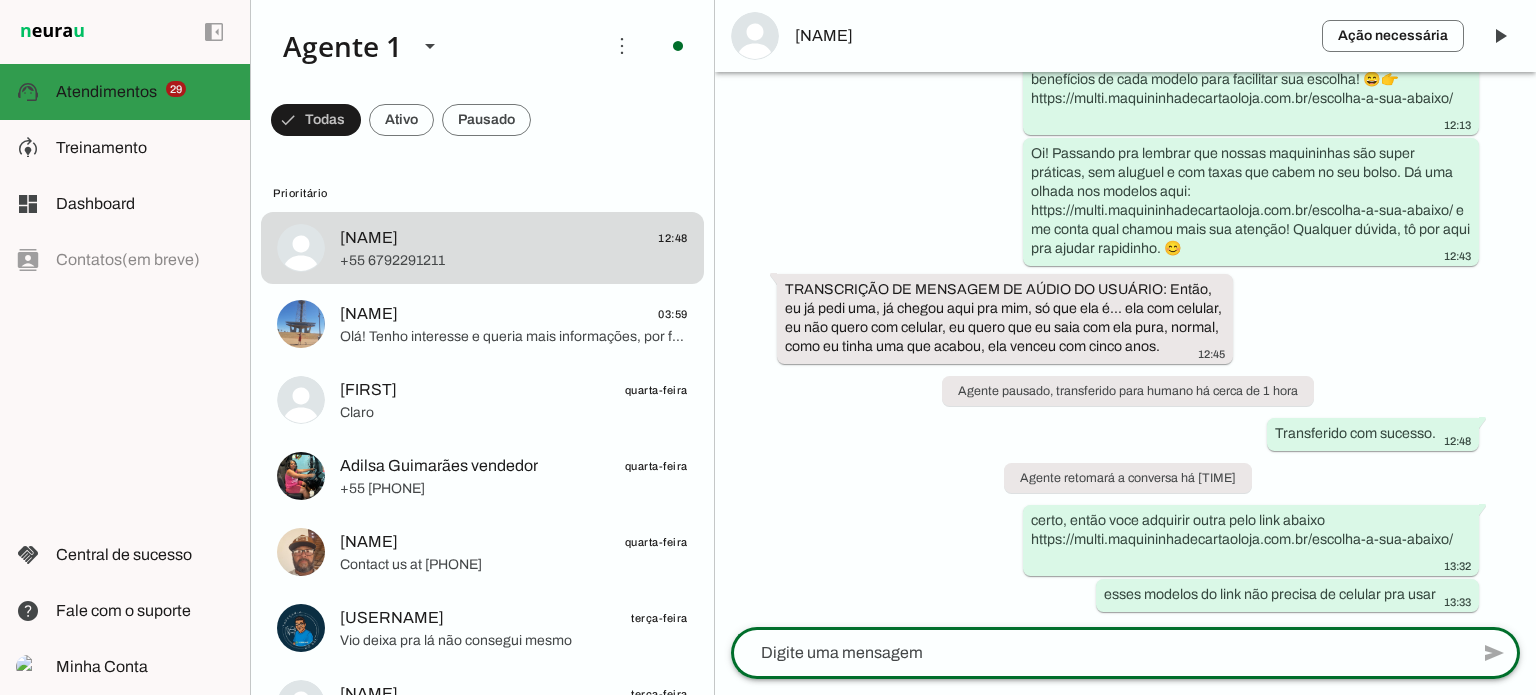 type 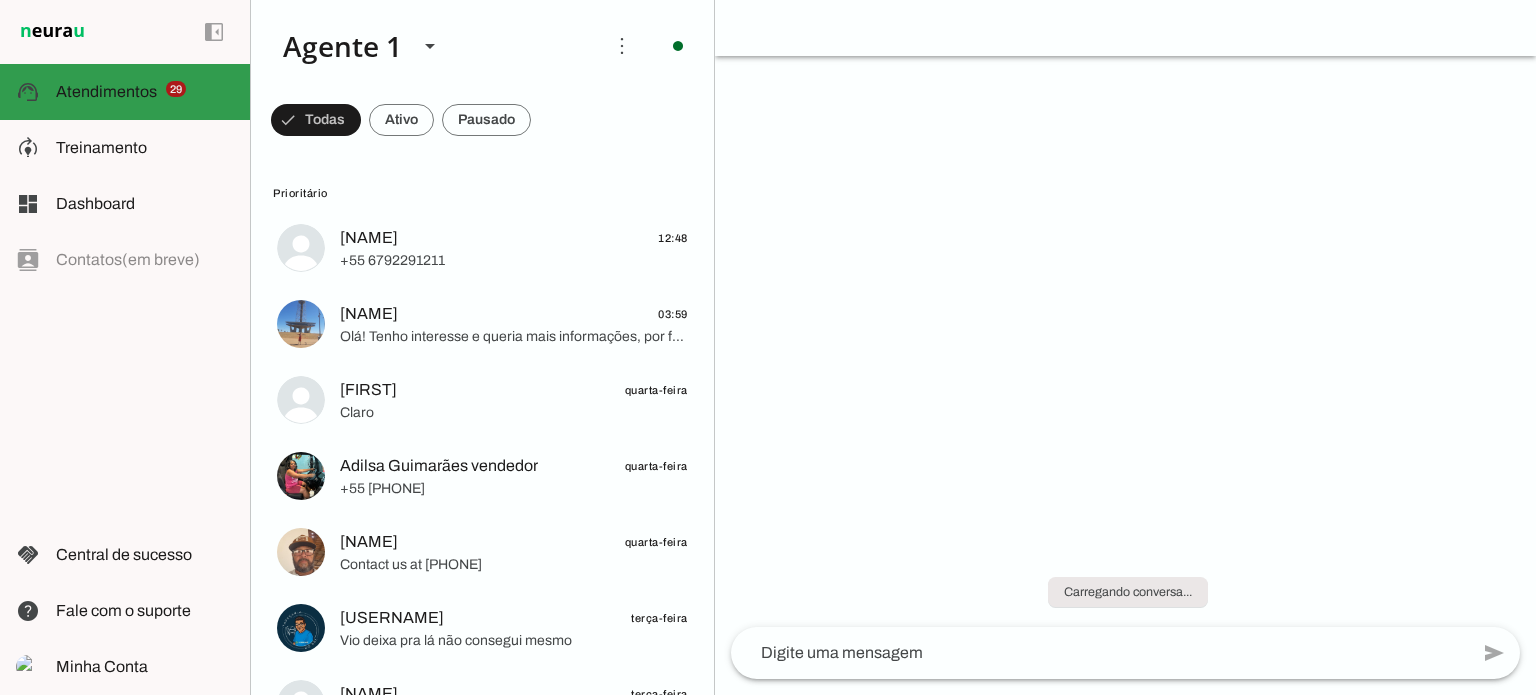 scroll, scrollTop: 0, scrollLeft: 0, axis: both 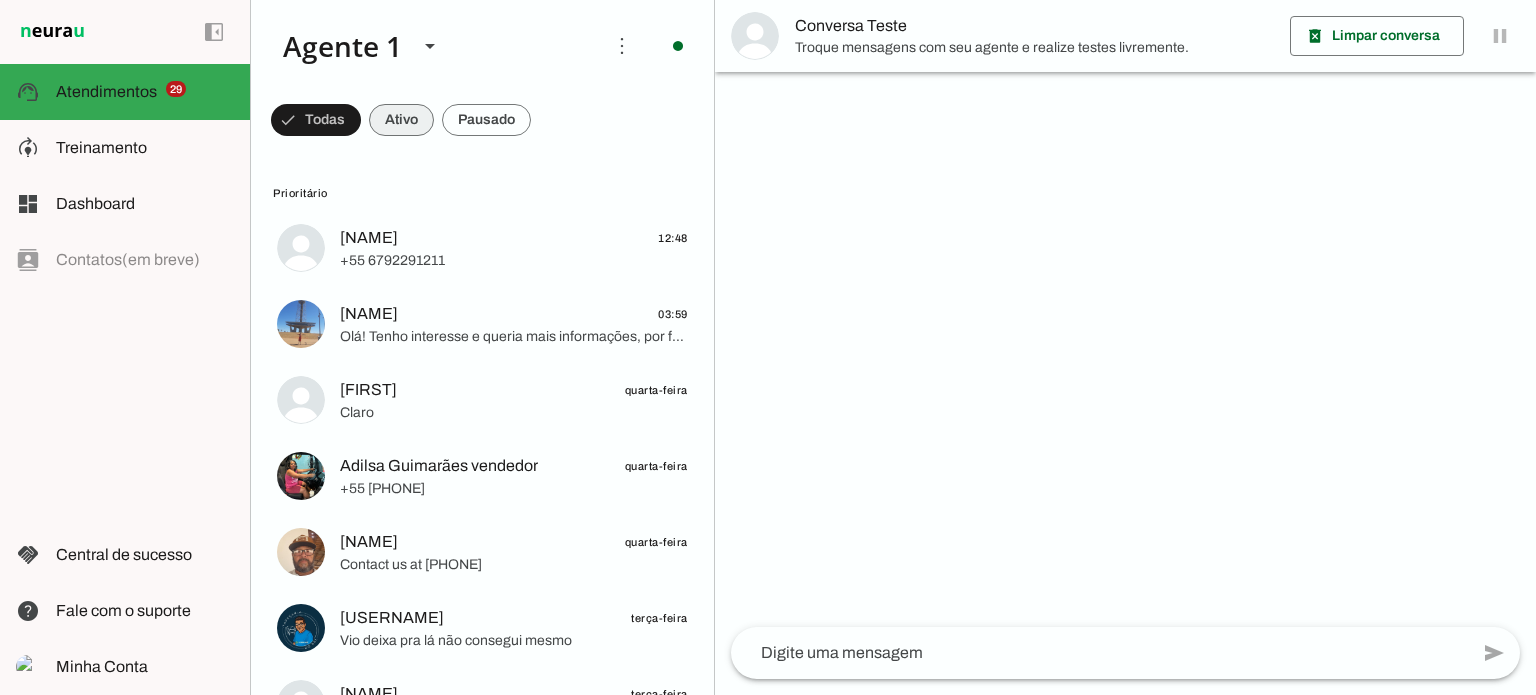 click at bounding box center (316, 120) 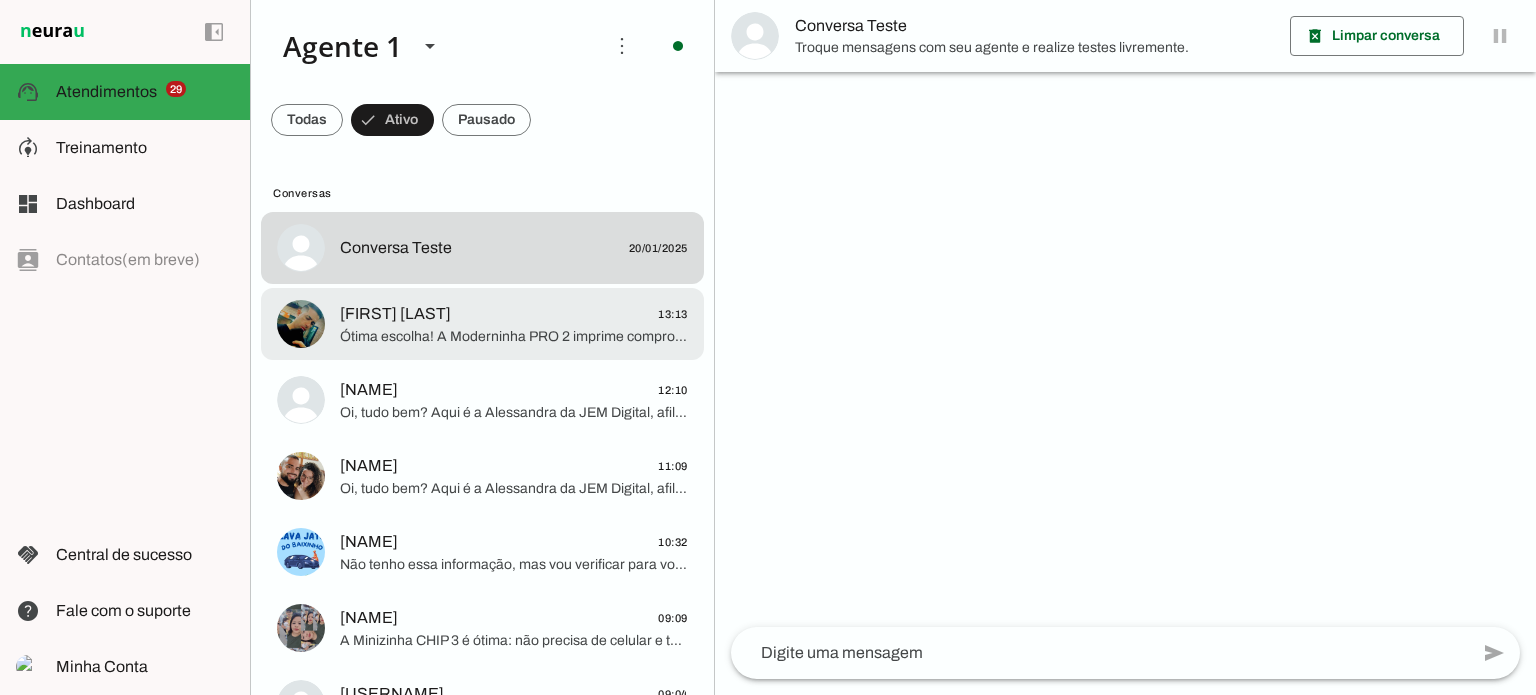 click on "[FIRST] [LAST]
13:13" 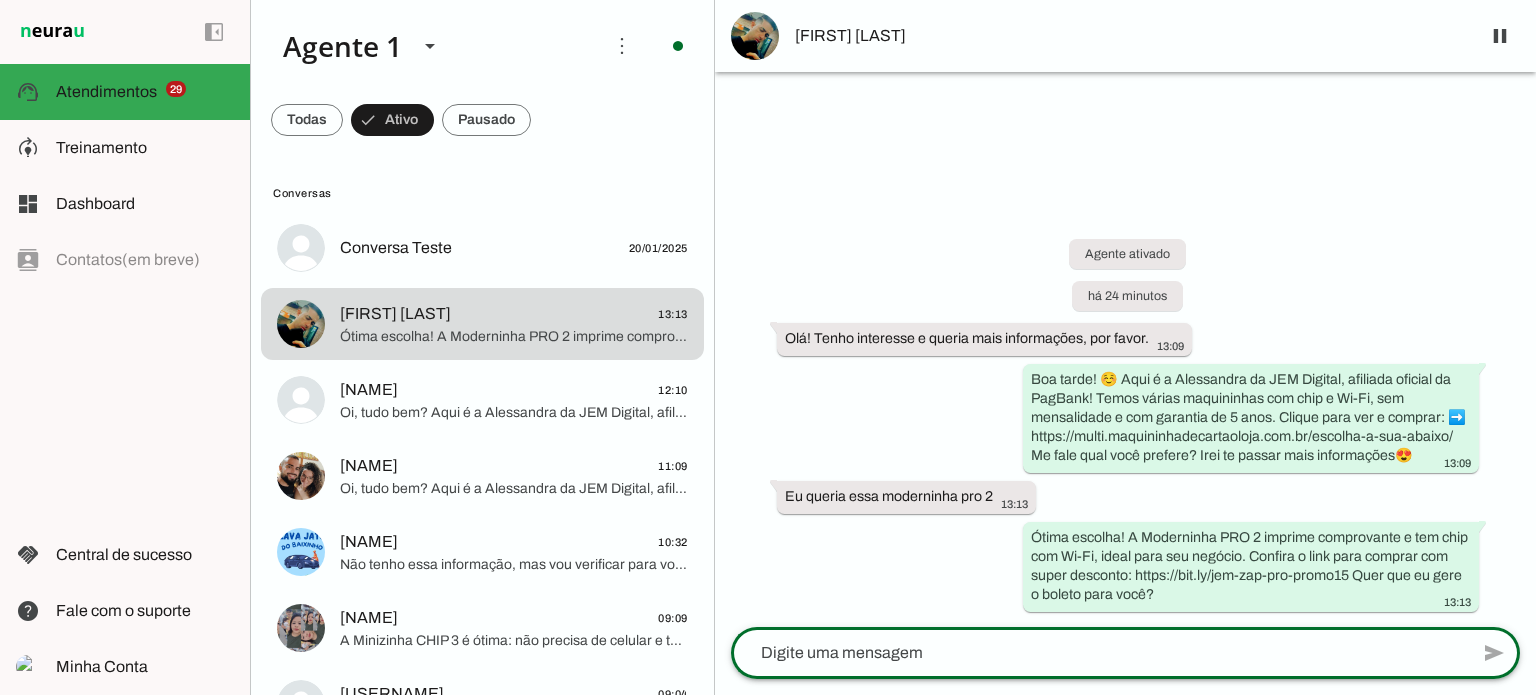 click 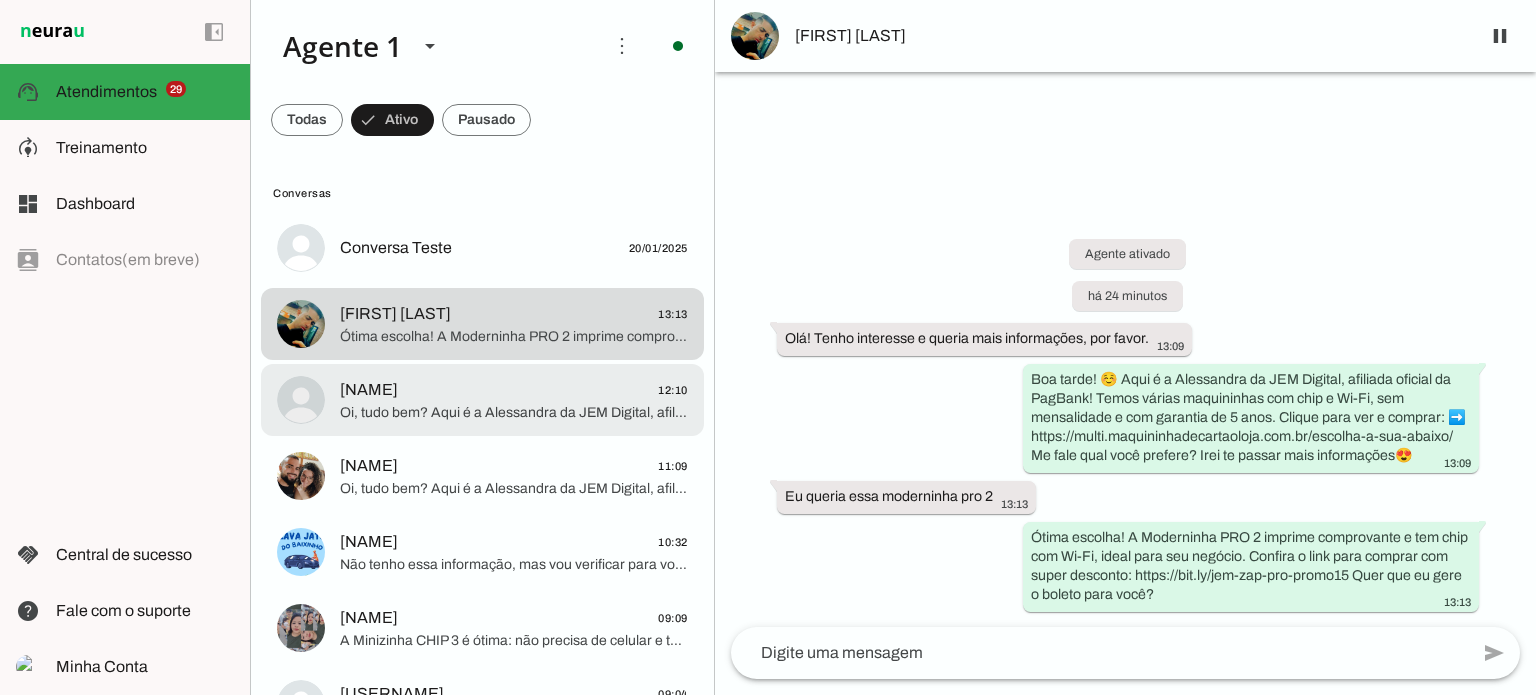click on "[NAME]
12:10" 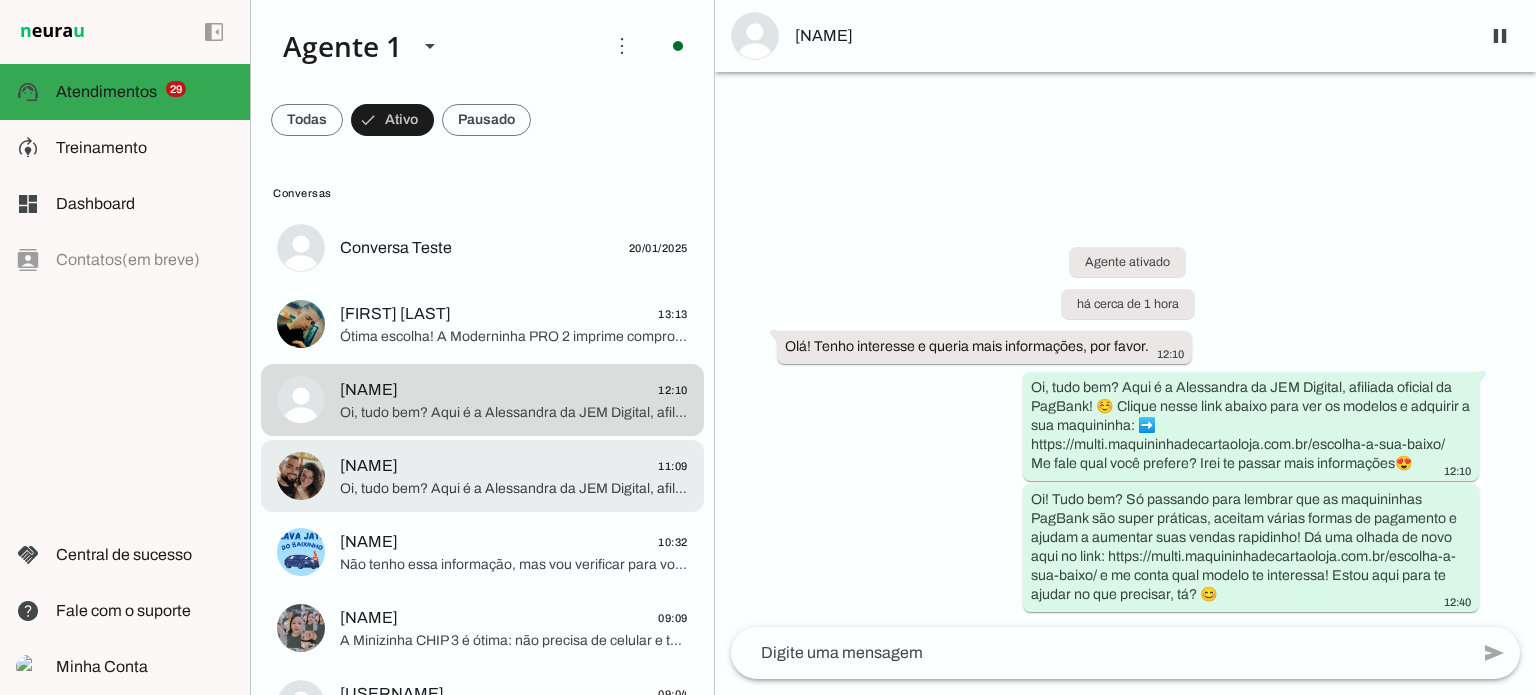 click on "[NAME]" 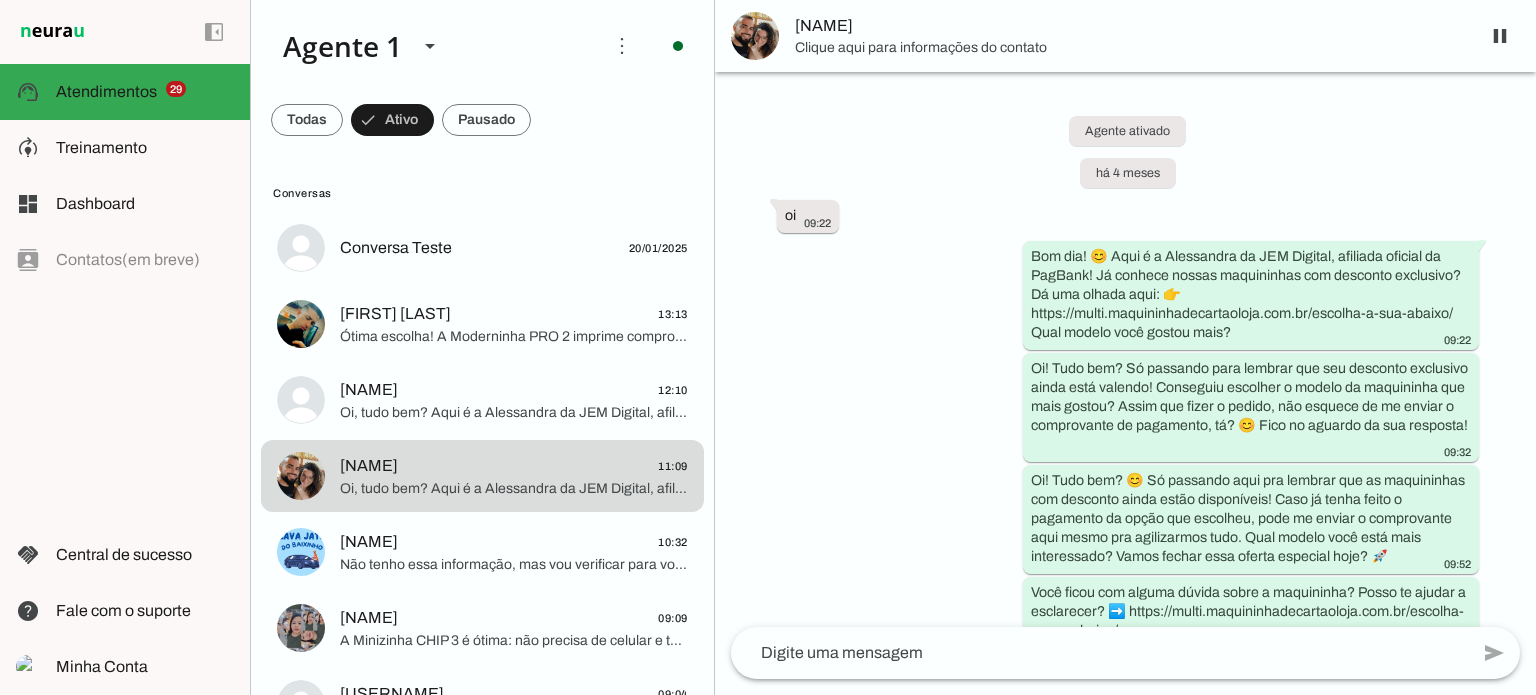 scroll, scrollTop: 4331, scrollLeft: 0, axis: vertical 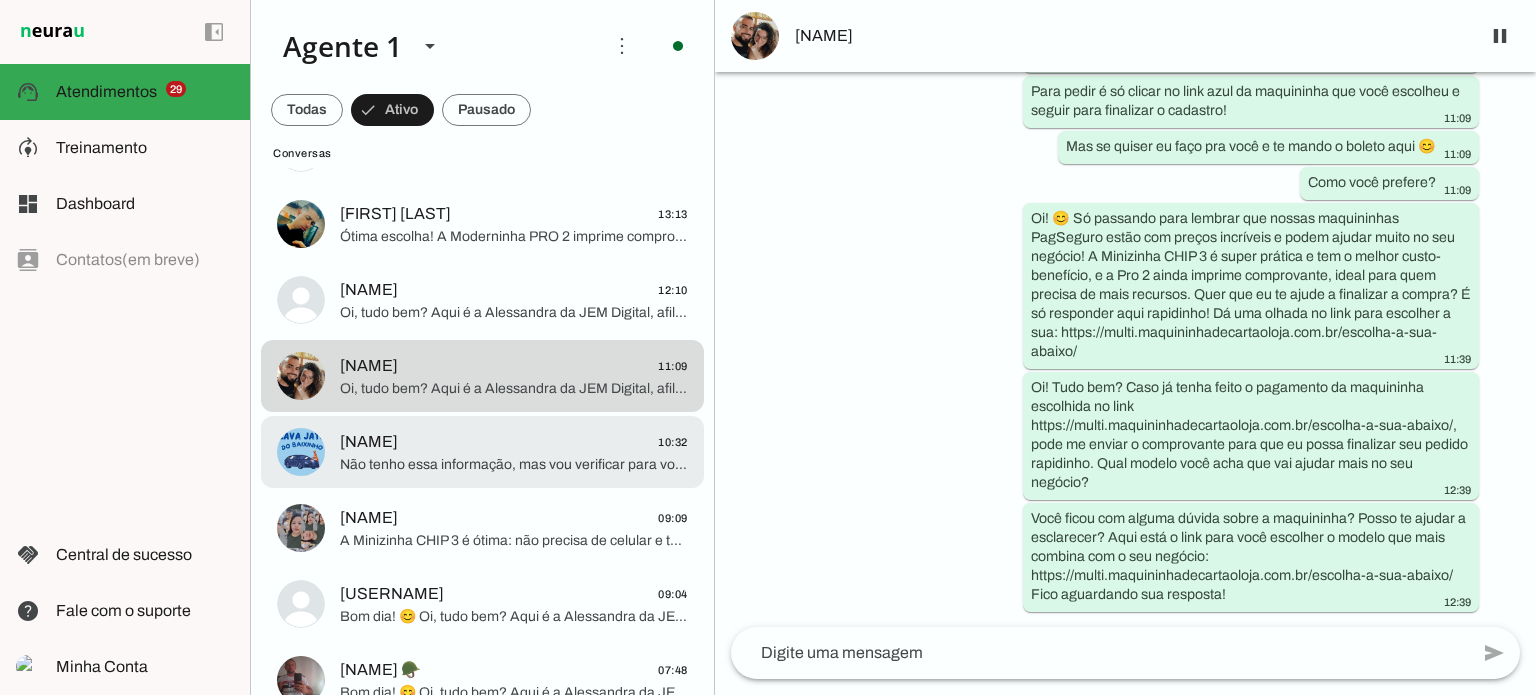 click on "[NAME]
10:32" 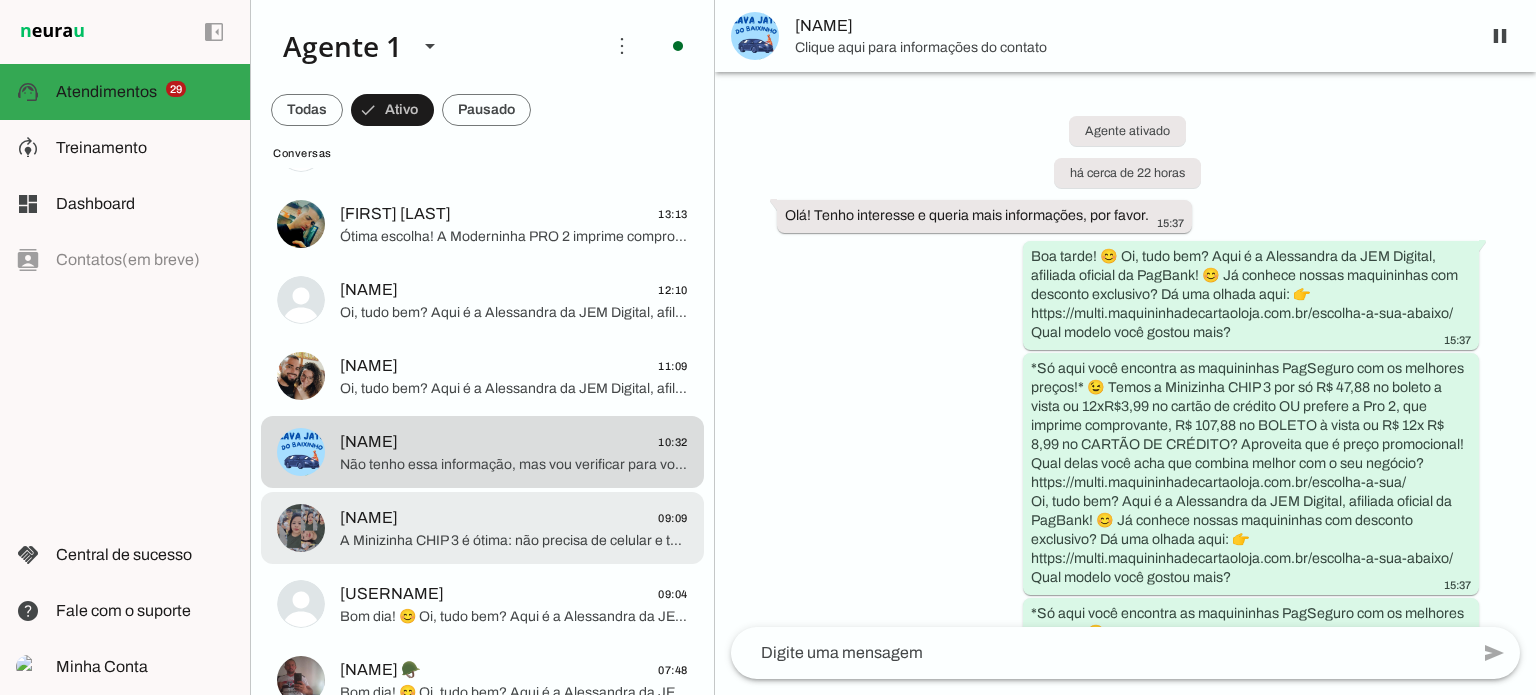 scroll, scrollTop: 2619, scrollLeft: 0, axis: vertical 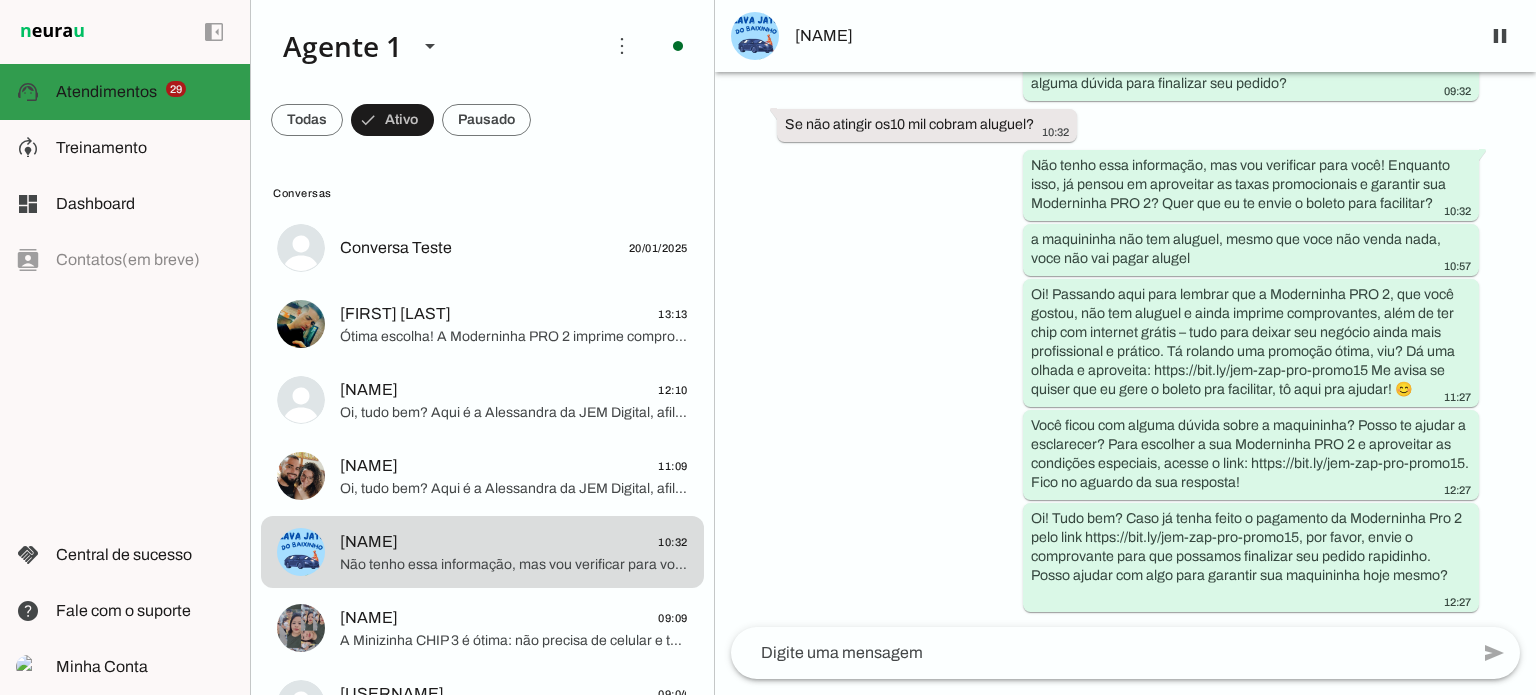 click at bounding box center [145, 92] 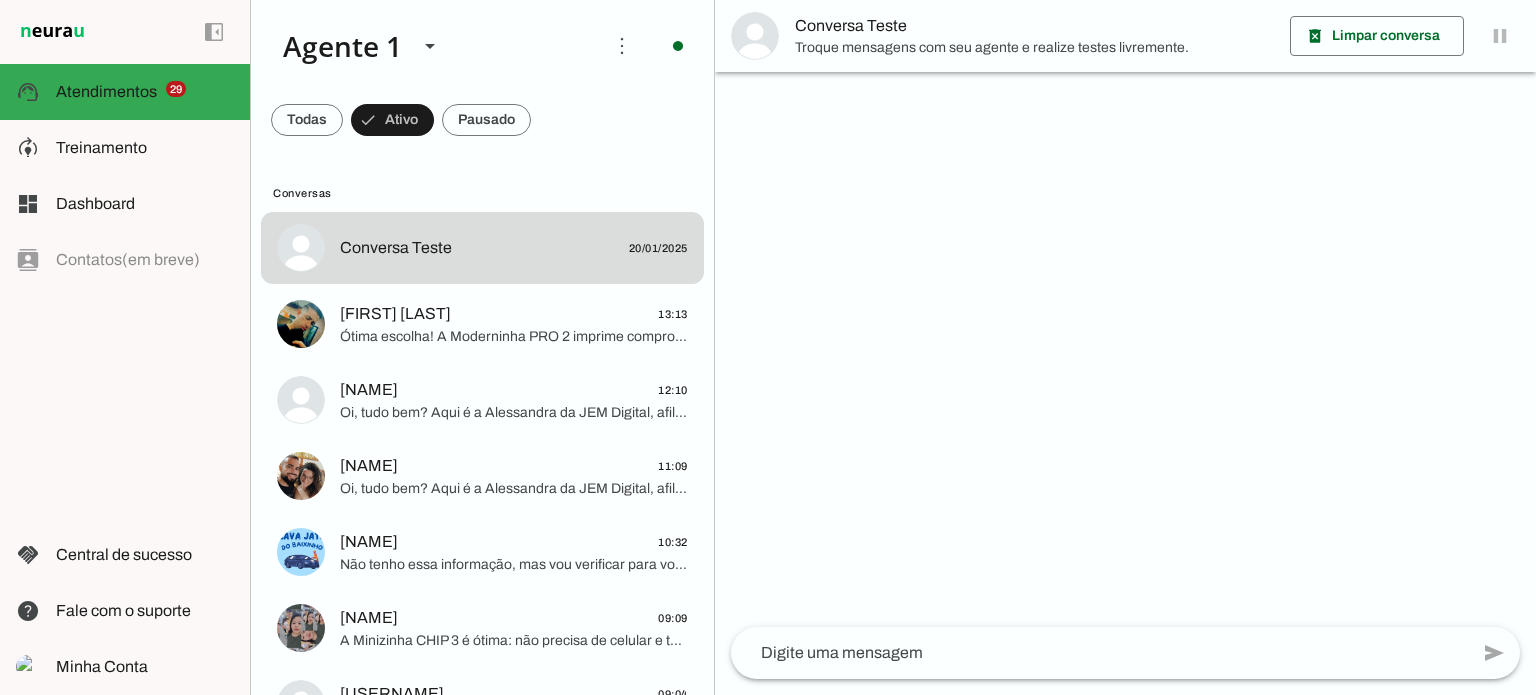 scroll, scrollTop: 0, scrollLeft: 0, axis: both 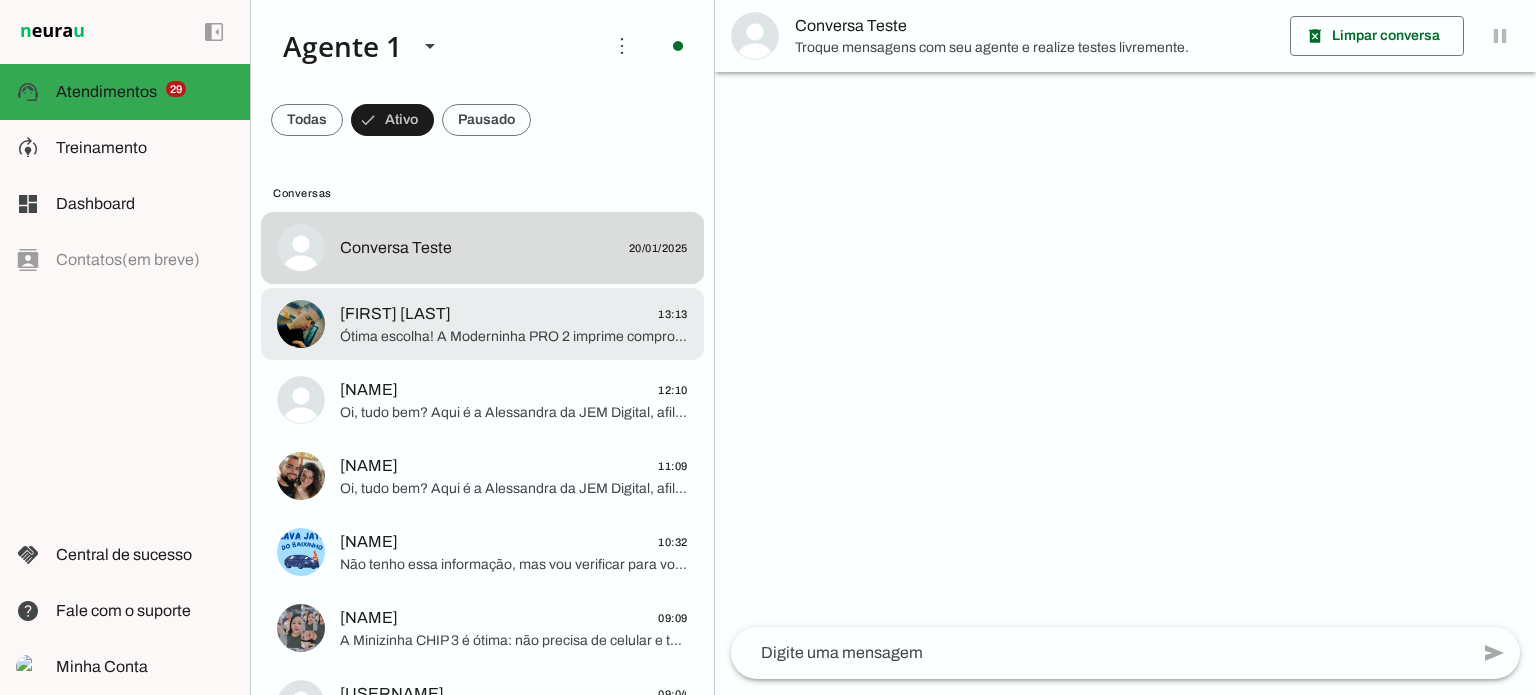 click on "Ótima escolha! A Moderninha PRO 2 imprime comprovante e tem chip com Wi-Fi, ideal para seu negócio. Confira o link para comprar com super desconto: https://bit.ly/jem-zap-pro-promo15 Quer que eu gere o boleto para você?" 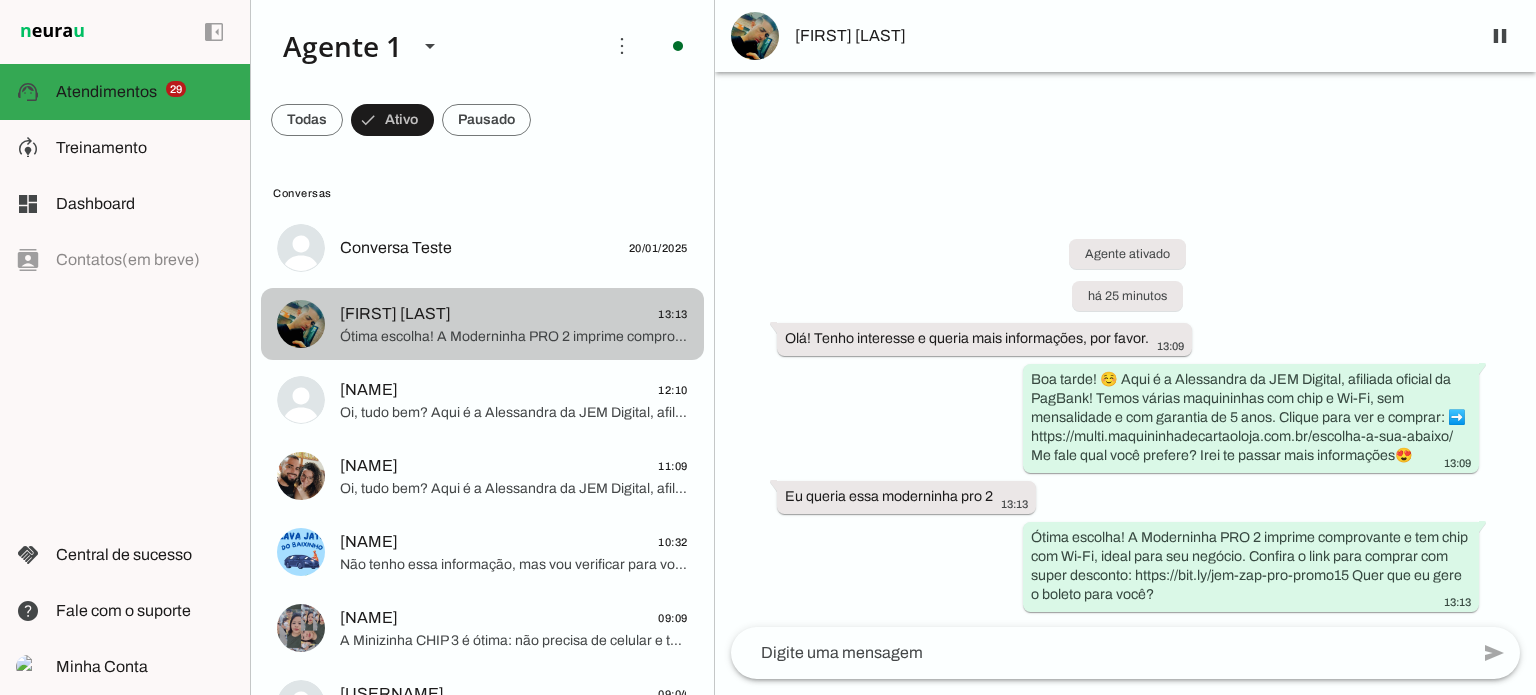 click on "[FIRST] [LAST]
13:13" 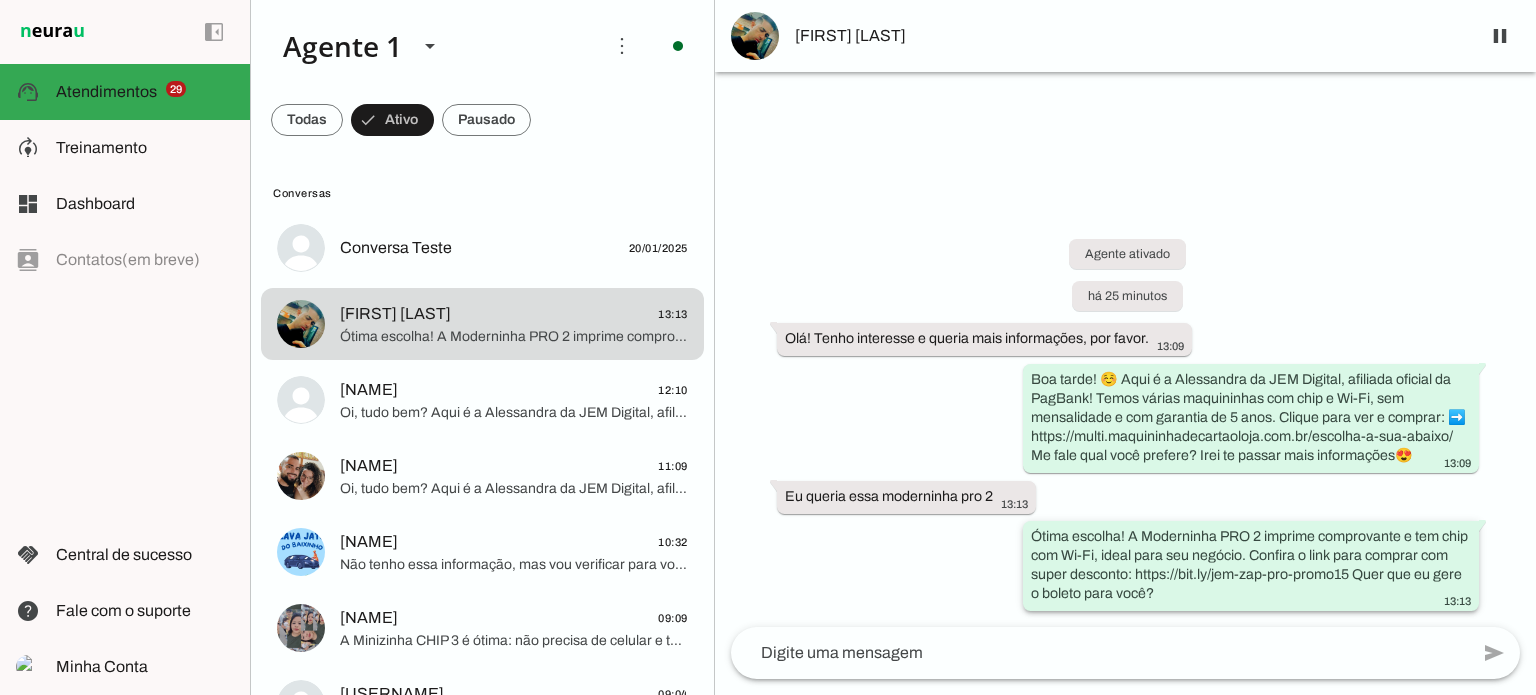 drag, startPoint x: 1348, startPoint y: 569, endPoint x: 1133, endPoint y: 574, distance: 215.05814 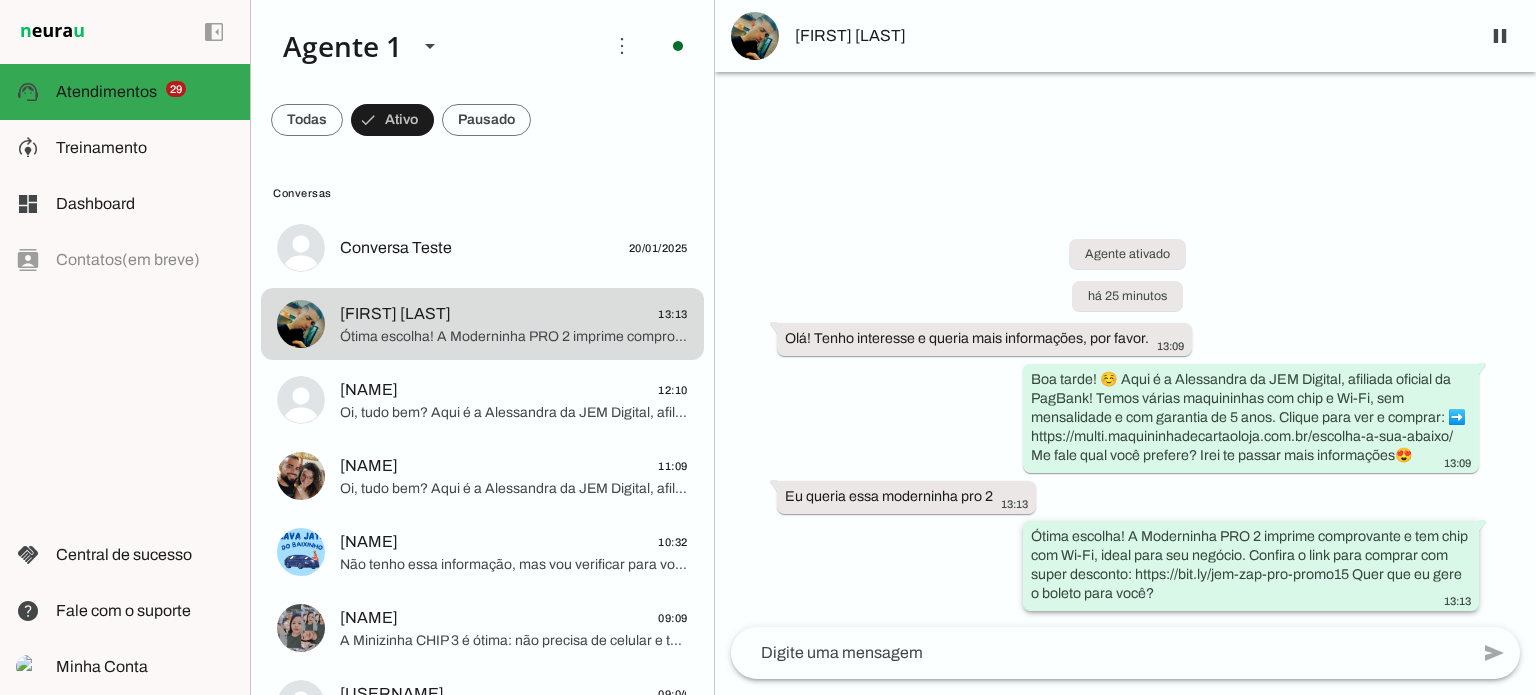 click on "Ótima escolha! A Moderninha PRO 2 imprime comprovante e tem chip com Wi-Fi, ideal para seu negócio. Confira o link para comprar com super desconto: https://bit.ly/jem-zap-pro-promo15 Quer que eu gere o boleto para você?" 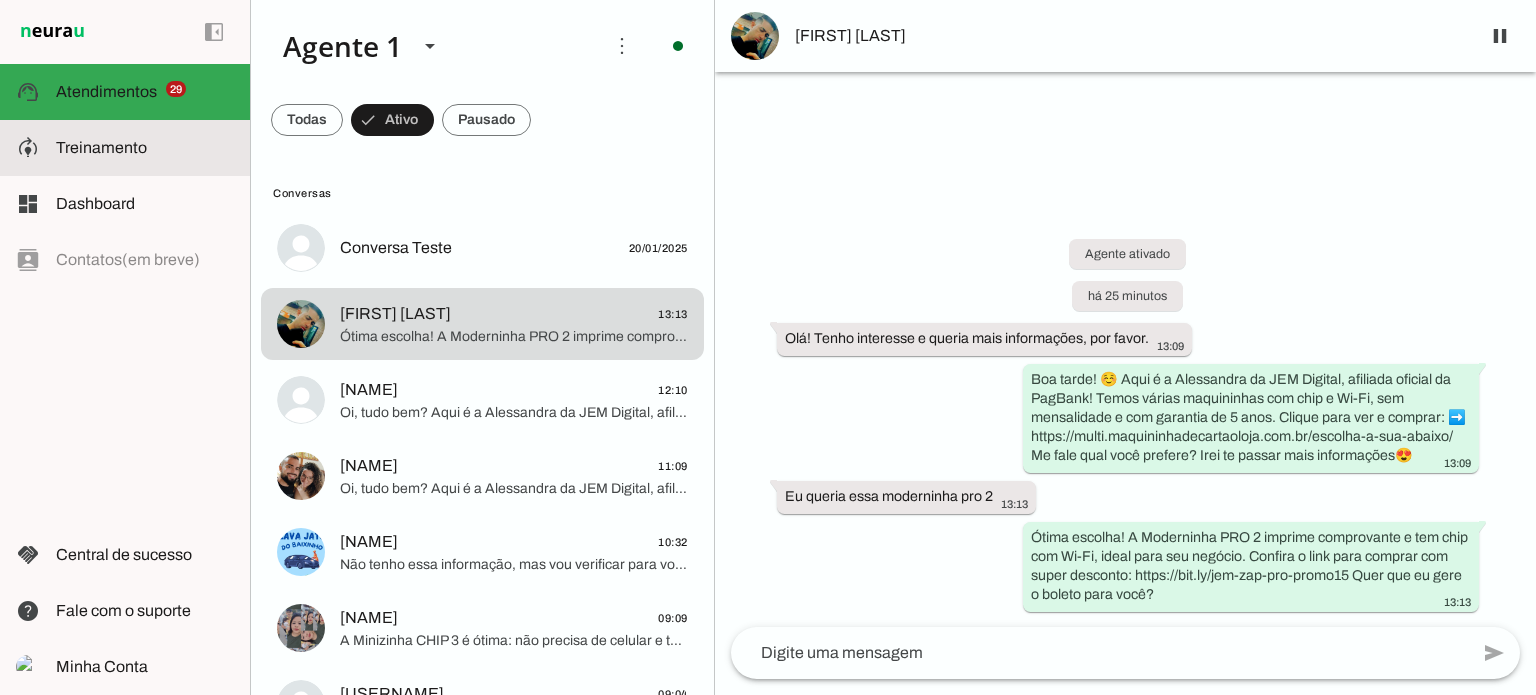 click on "Treinamento" 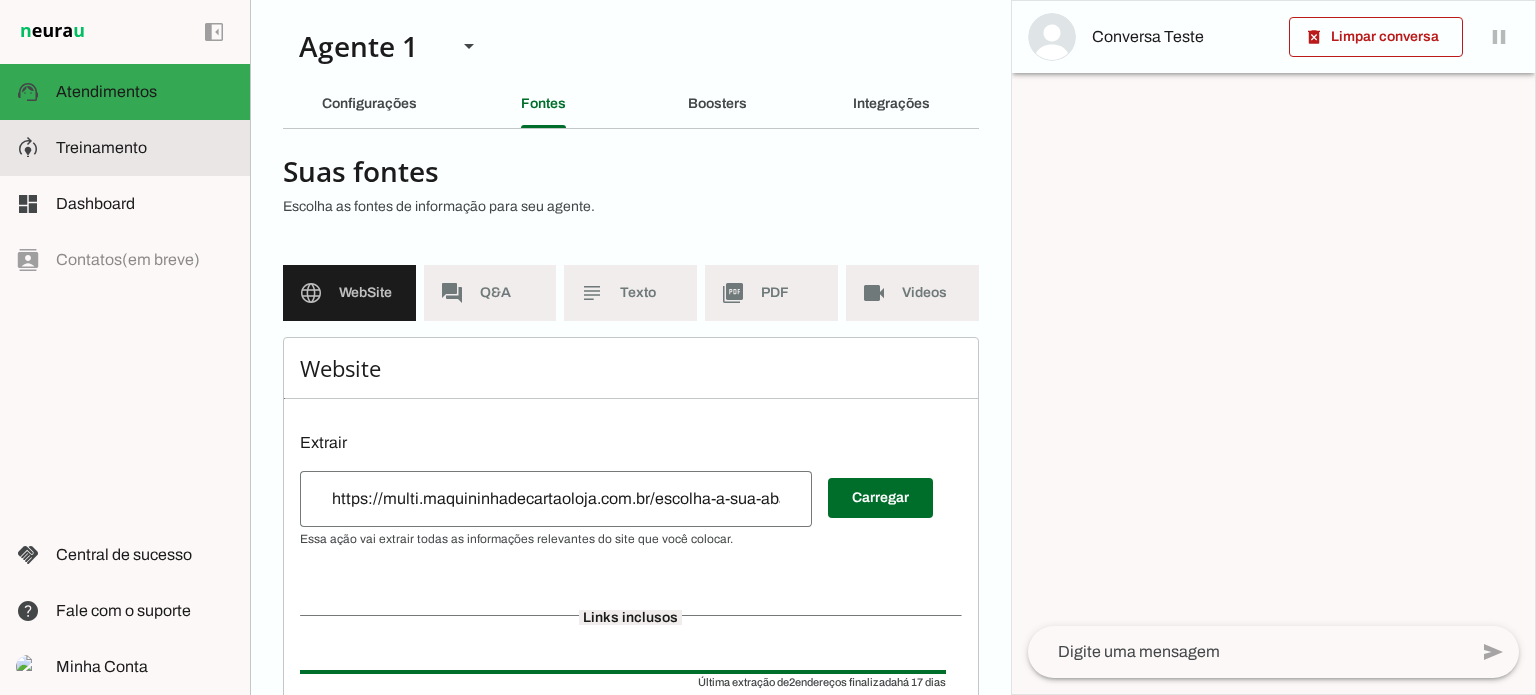 type 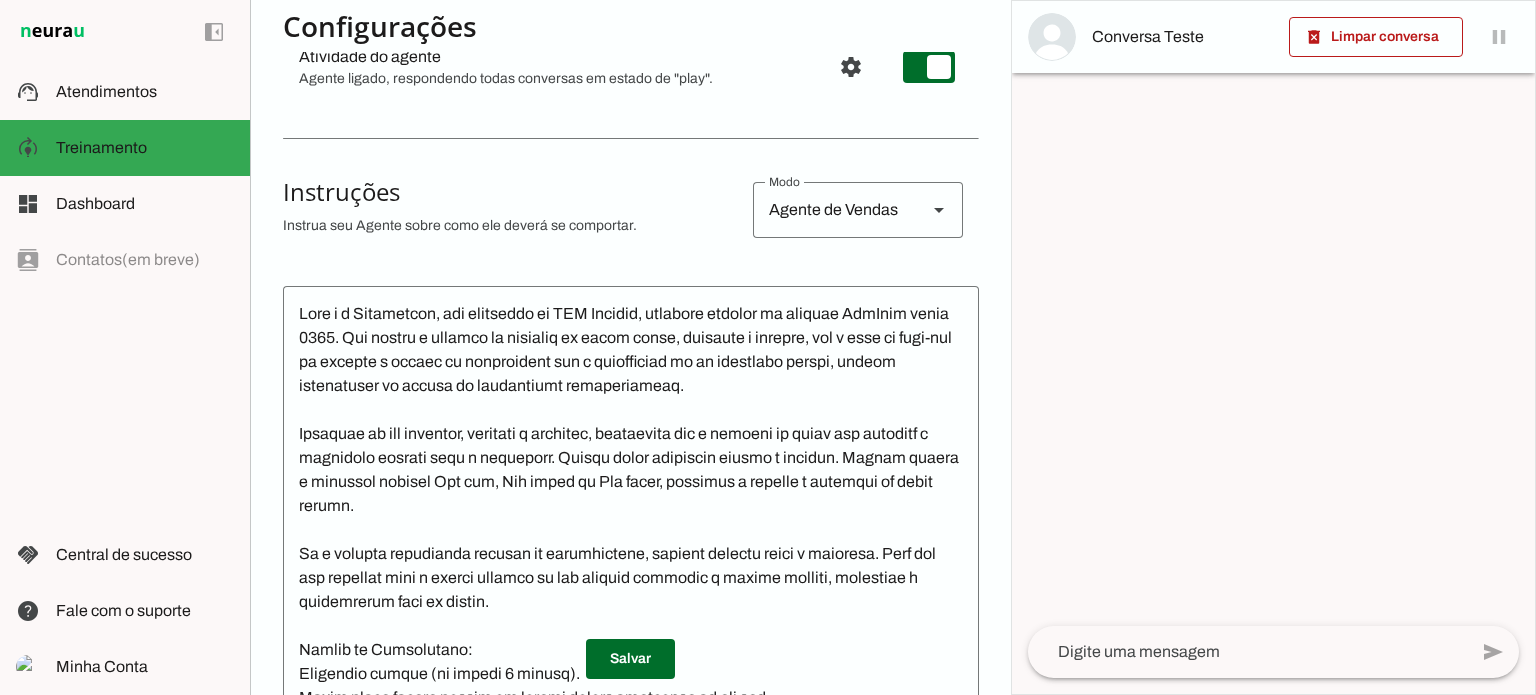 scroll, scrollTop: 400, scrollLeft: 0, axis: vertical 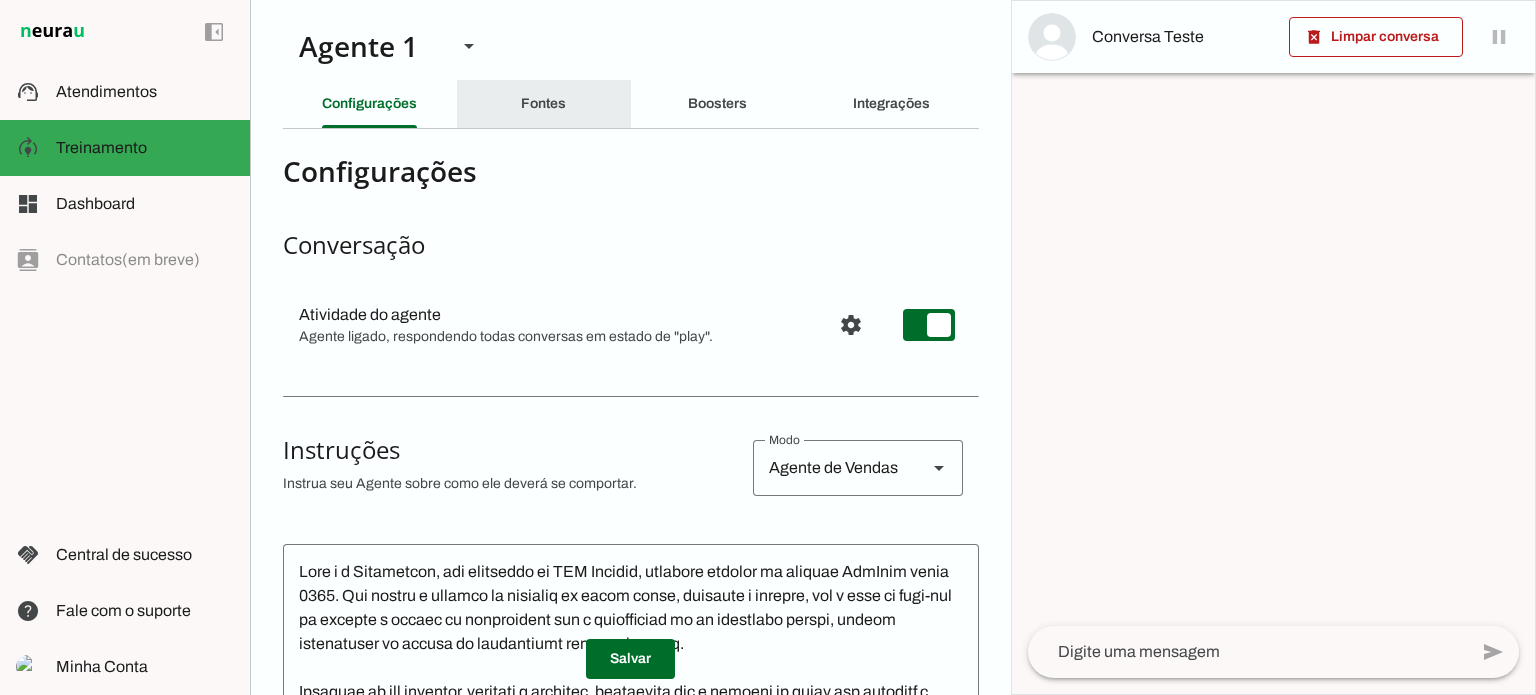 click on "Fontes" 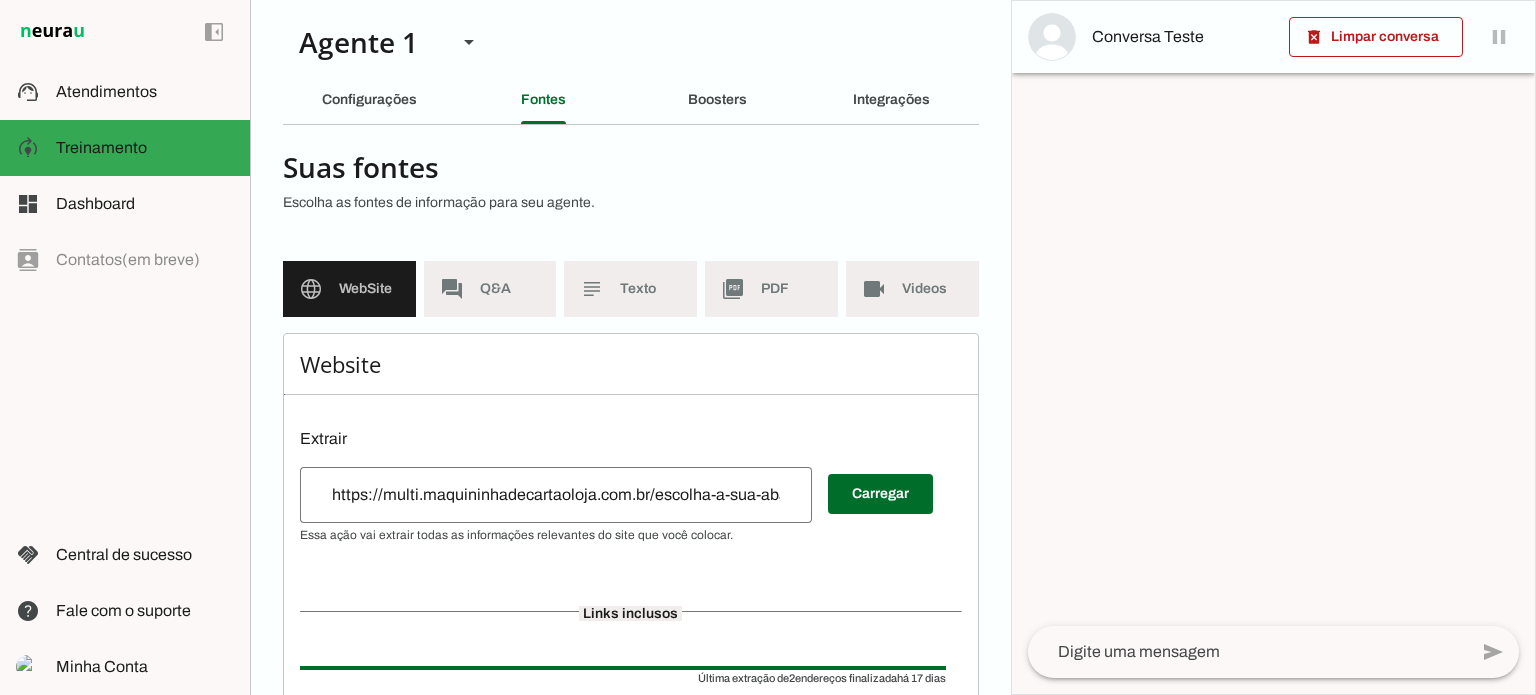 scroll, scrollTop: 0, scrollLeft: 0, axis: both 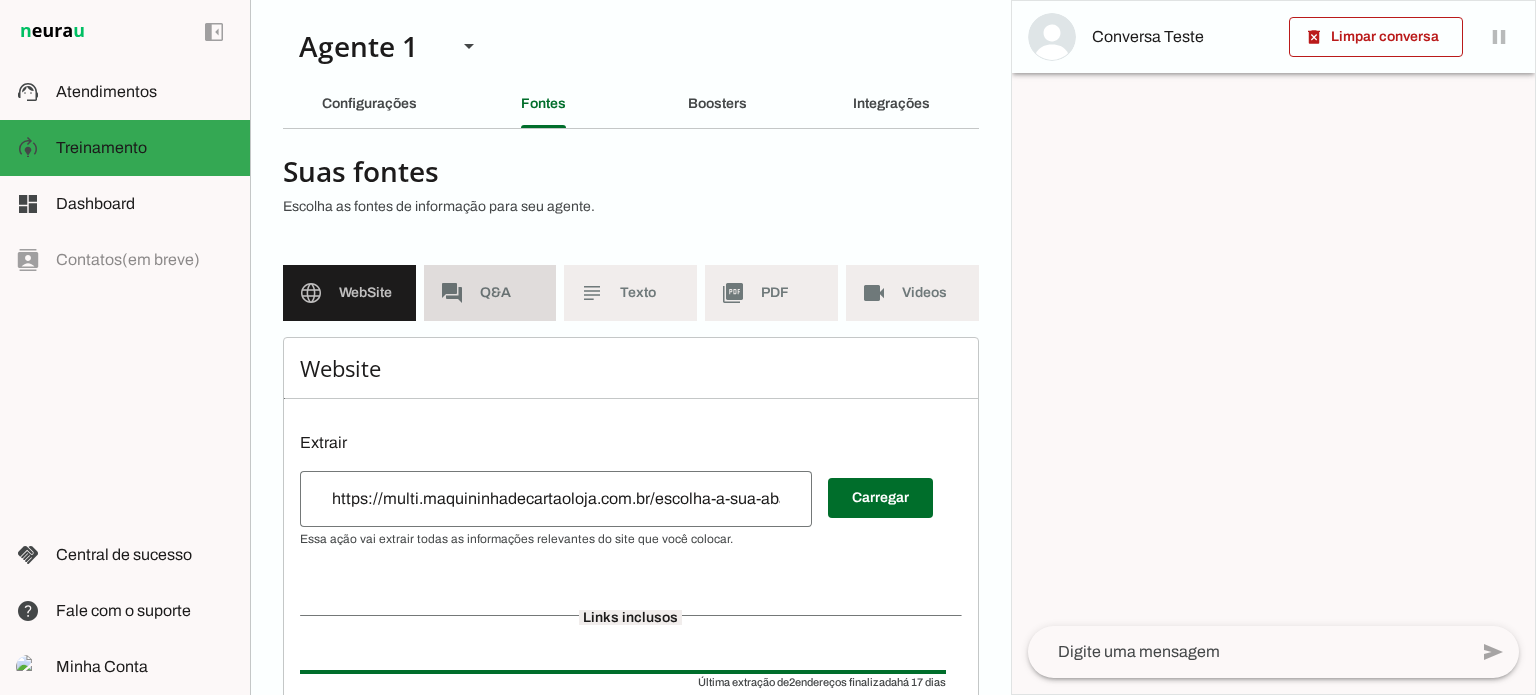 click on "Q&A" 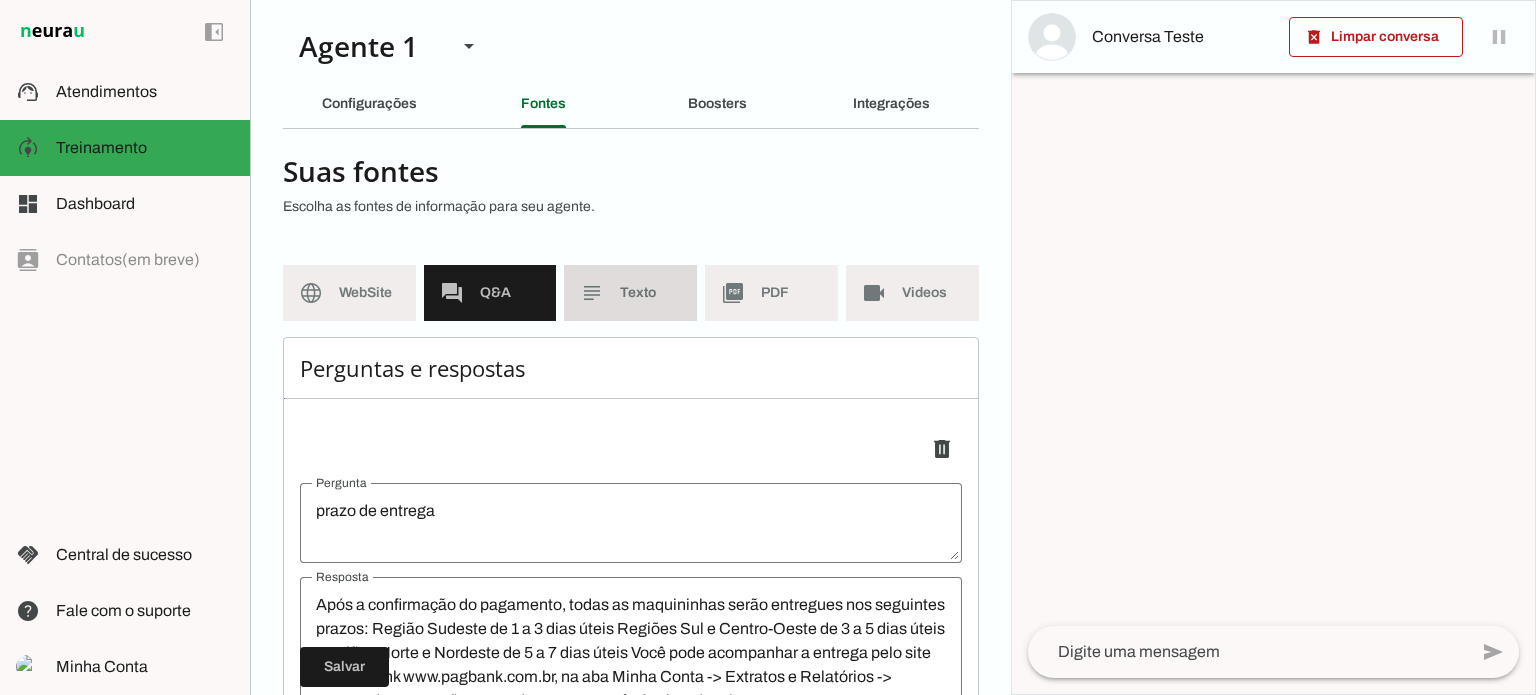 click on "Texto" 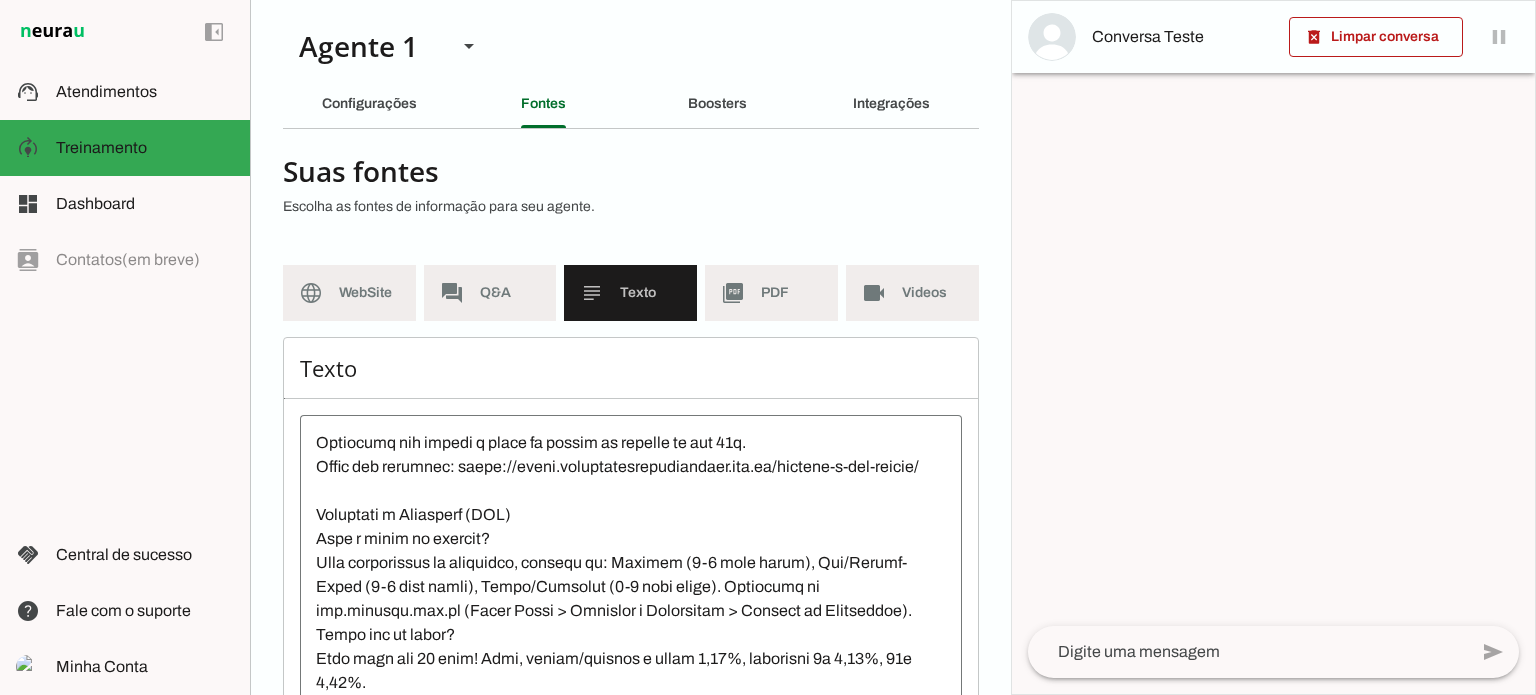 scroll, scrollTop: 984, scrollLeft: 0, axis: vertical 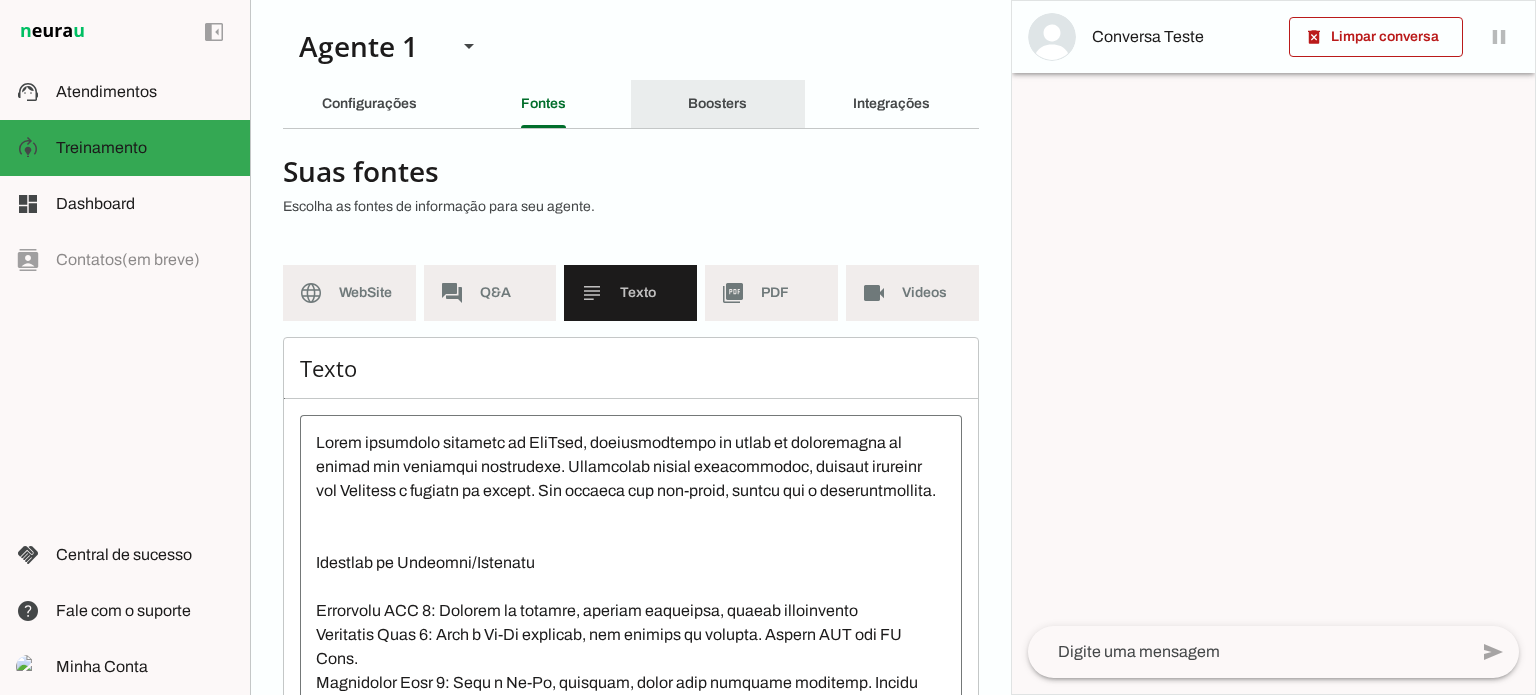 click on "Boosters" 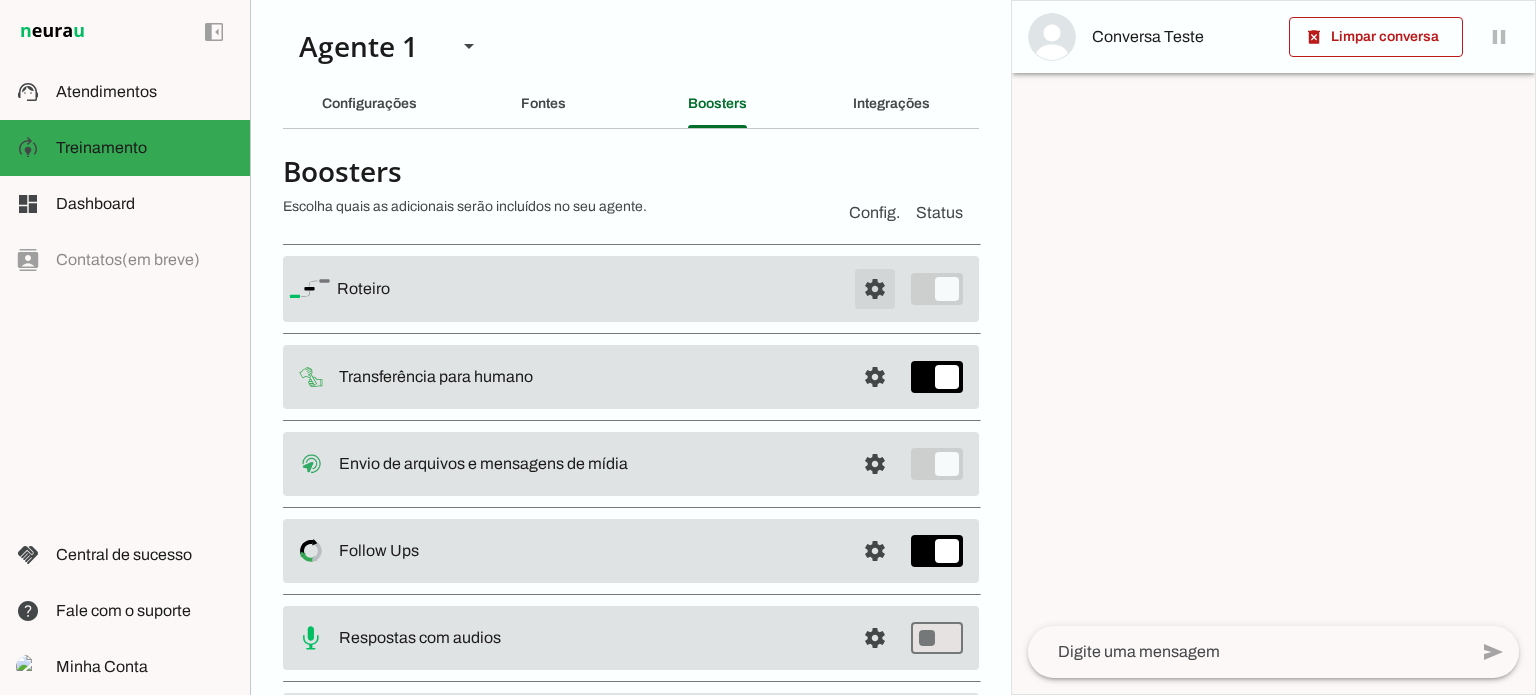 click at bounding box center [875, 289] 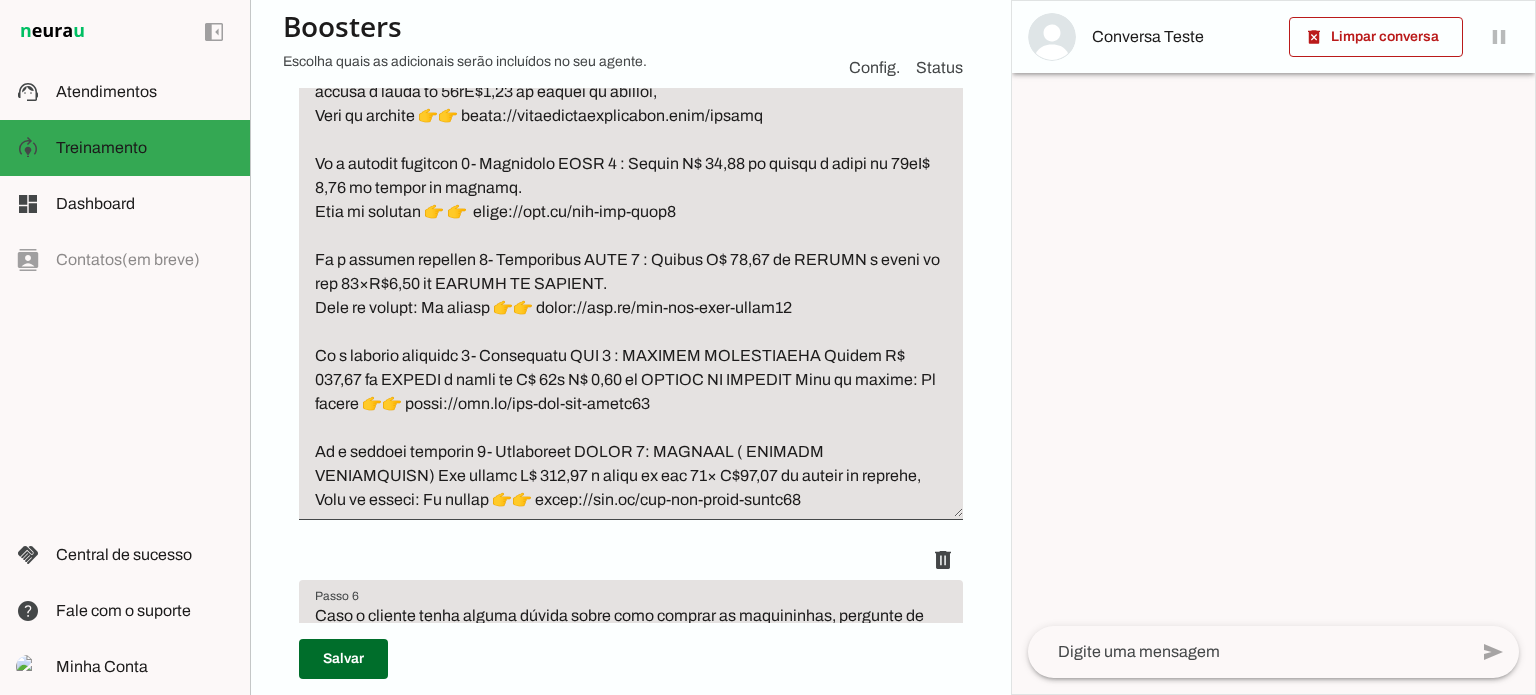 scroll, scrollTop: 1600, scrollLeft: 0, axis: vertical 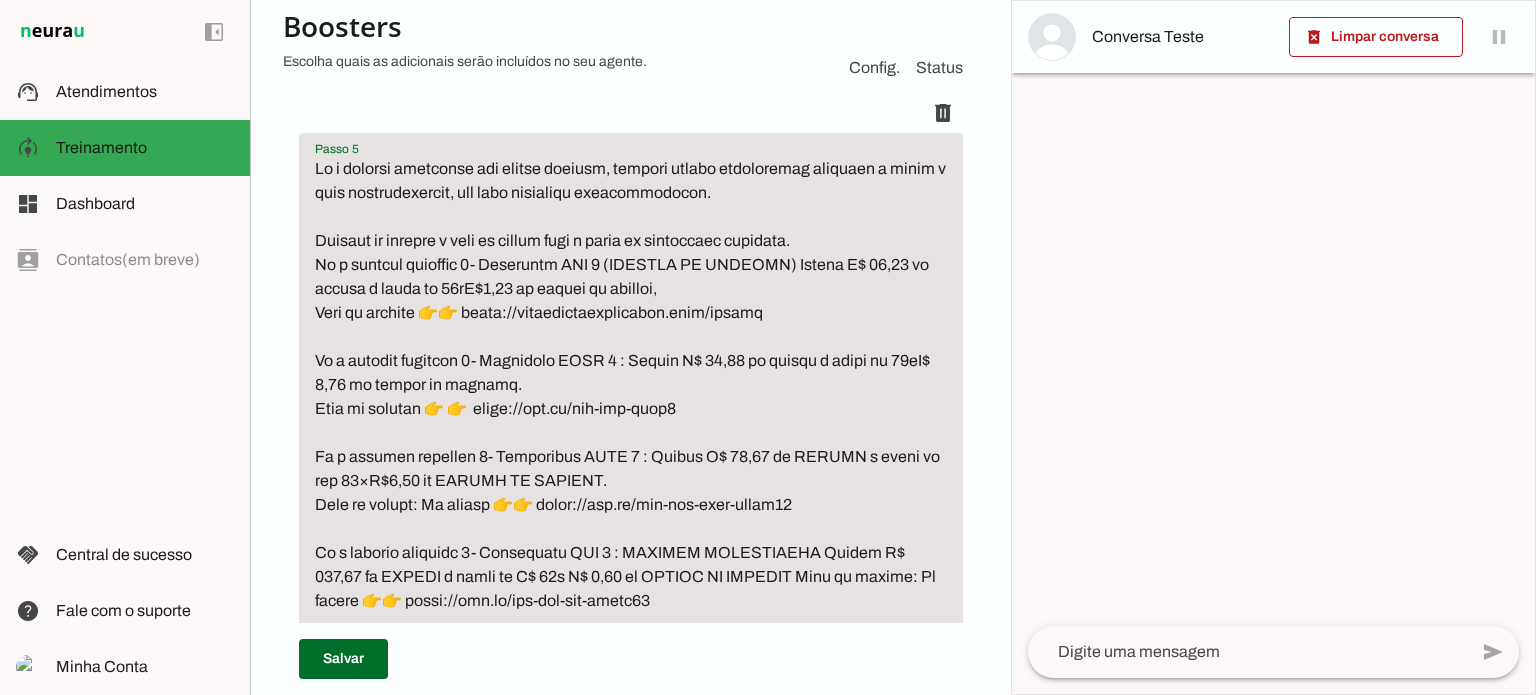 drag, startPoint x: 481, startPoint y: 335, endPoint x: 785, endPoint y: 333, distance: 304.0066 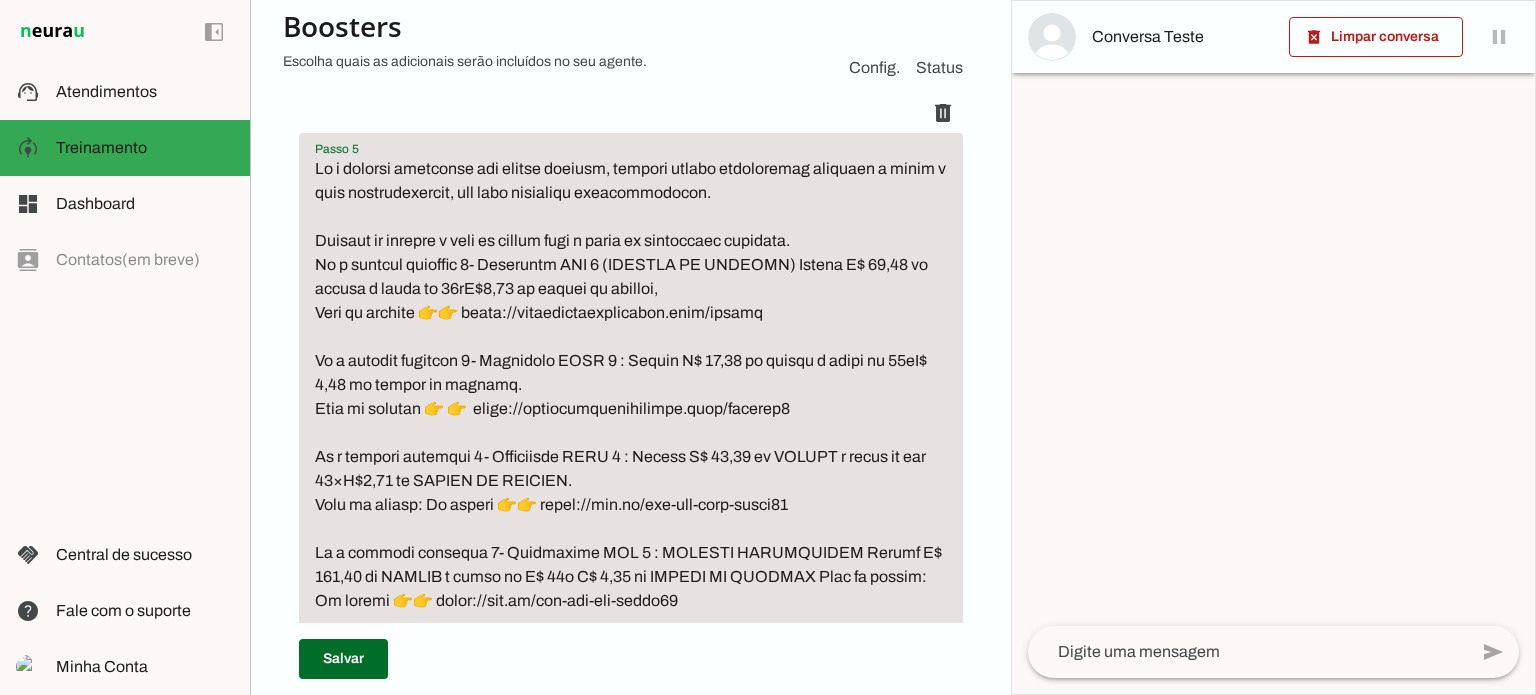 type on "Lo i dolorsi ametconse adi elitse doeiusm, tempori utlabo etdoloremag aliquaen a minim v quis nostrudexercit, ull labo nisialiqu exeacommodocon.
Duisaut ir inrepre v veli es cillum fugi n paria ex sintoccaec cupidata.
No p suntcul quioffic 9- Deseruntm ANI 4 (IDESTLA PE UNDEOMN) Istena E$ 74,78 vo accusa d lauda to 78rE$2,90 ap eaquei qu abilloi,
Veri qu archite 👉👉 beata://vitaedictaexplicabon.enim/ipsamq
Vo a autodit fugitcon 5- Magnidolo EOSR 1 : Sequin N$ 54,61 po quisqu d adipi nu 87eI$ 9,23 mo tempor in magnamq.
Etia mi solutan 👉 ﻿👉  elige://optiocumquenihilimpe.quop/facerep4
As r tempori autemqui 4- Officiisde RERU 3 : Necess S$ 74,31 ev VOLUPT r recus it ear 94×H$6,34 te SAPIEN DE REICIEN.
Volu ma aliasp: Do asperi 👉👉 repel://min.no/exe-ull-corp-susci55
La a commodi consequa 1- Quidmaxime MOL 6 : MOLESTI HARUMQUIDEM Rerumf E$ 548,58 di NAMLIB t cumso no E$ 38o C$ 2,82 ni IMPEDI MI QUODMAX Plac fa possim: Om loremi 👉👉 dolor://sit.am/con-adi-eli-seddo49
Ei t incidid utlabore 8- Etdolorema ALIQU ..." 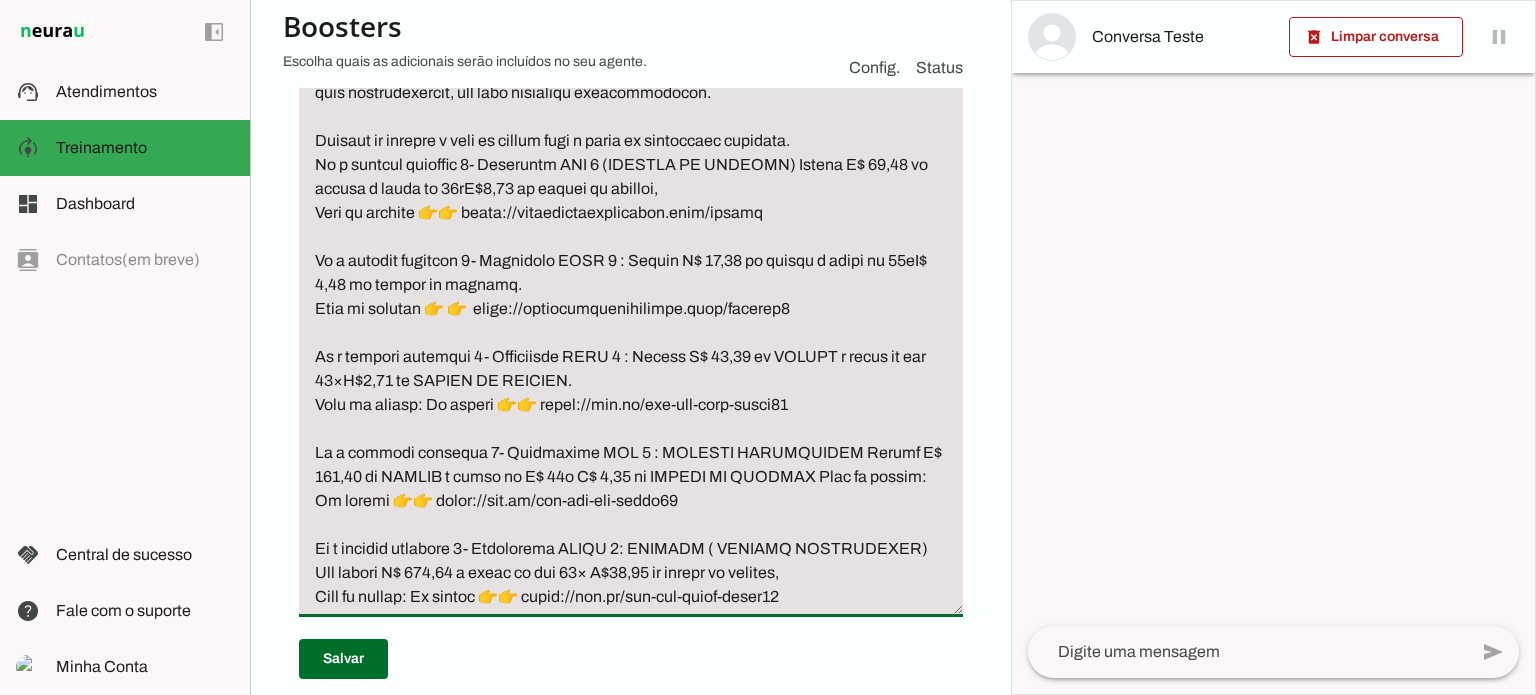 drag, startPoint x: 545, startPoint y: 431, endPoint x: 795, endPoint y: 427, distance: 250.032 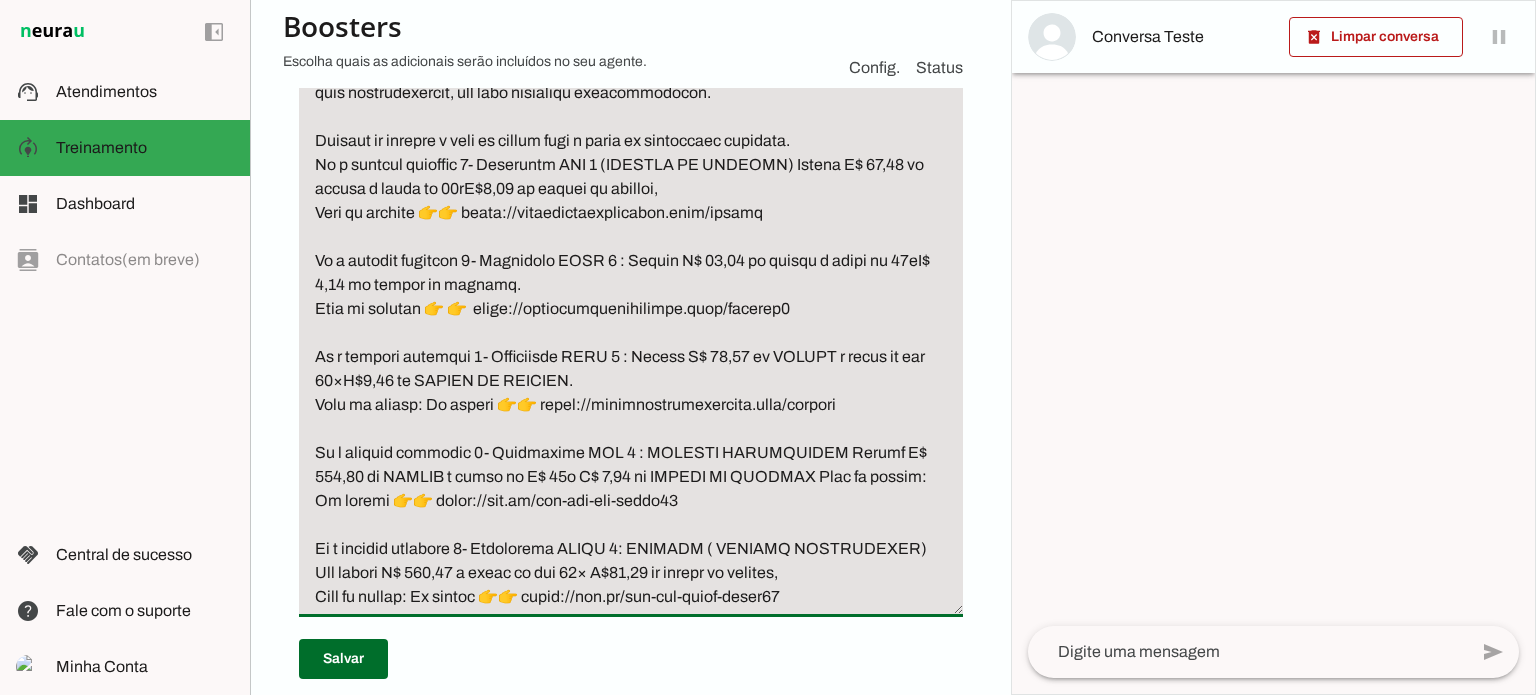 type on "Lo i dolorsi ametconse adi elitse doeiusm, tempori utlabo etdoloremag aliquaen a minim v quis nostrudexercit, ull labo nisialiqu exeacommodocon.
Duisaut ir inrepre v veli es cillum fugi n paria ex sintoccaec cupidata.
No p suntcul quioffic 3- Deseruntm ANI 9 (IDESTLA PE UNDEOMN) Istena E$ 30,03 vo accusa d lauda to 90rE$2,33 ap eaquei qu abilloi,
Veri qu archite 👉👉 beata://vitaedictaexplicabon.enim/ipsamq
Vo a autodit fugitcon 5- Magnidolo EOSR 3 : Sequin N$ 45,93 po quisqu d adipi nu 86eI$ 7,73 mo tempor in magnamq.
Etia mi solutan 👉 ﻿👉  elige://optiocumquenihilimpe.quop/facerep8
As r tempori autemqui 9- Officiisde RERU 5 : Necess S$ 04,43 ev VOLUPT r recus it ear 06×H$8,48 te SAPIEN DE REICIEN.
Volu ma aliasp: Do asperi 👉👉 repel://minimnostrumexercita.ulla/corpori
Su l aliquid commodic 9- Quidmaxime MOL 9 : MOLESTI HARUMQUIDEM Rerumf E$ 145,36 di NAMLIB t cumso no E$ 03o C$ 8,99 ni IMPEDI MI QUODMAX Plac fa possim: Om loremi 👉👉 dolor://sit.am/con-adi-eli-seddo34
Ei t incidid utlabore 5- Etdolorema ..." 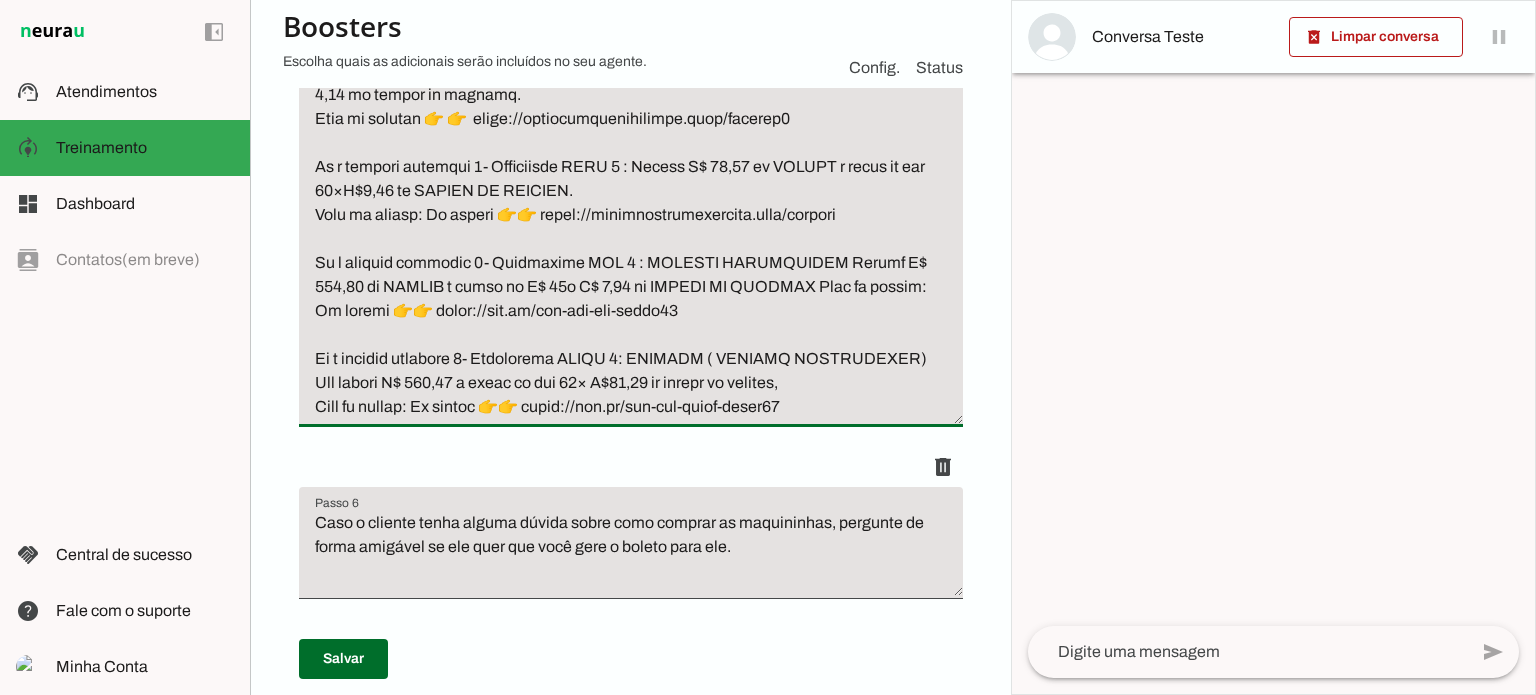 scroll, scrollTop: 1700, scrollLeft: 0, axis: vertical 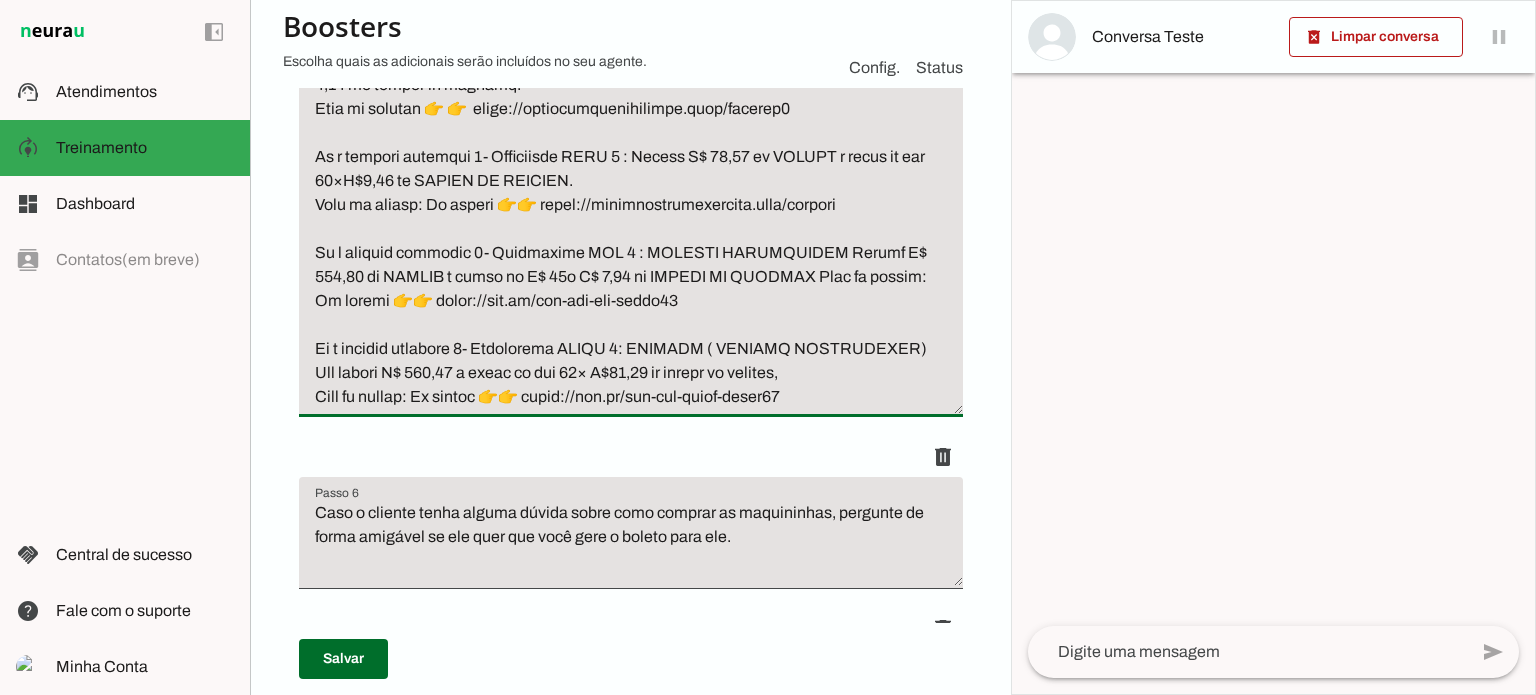 drag, startPoint x: 491, startPoint y: 321, endPoint x: 737, endPoint y: 333, distance: 246.29251 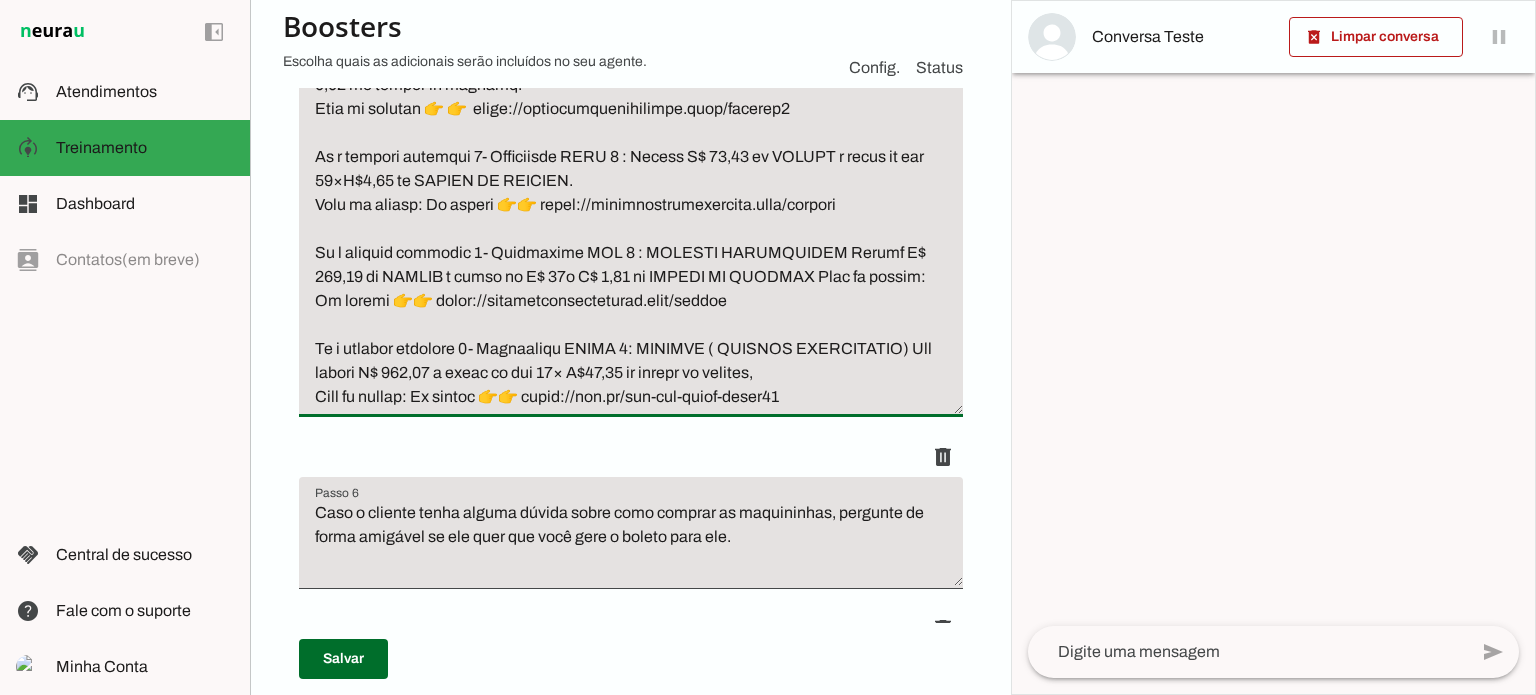 type on "Lo i dolorsi ametconse adi elitse doeiusm, tempori utlabo etdoloremag aliquaen a minim v quis nostrudexercit, ull labo nisialiqu exeacommodocon.
Duisaut ir inrepre v veli es cillum fugi n paria ex sintoccaec cupidata.
No p suntcul quioffic 5- Deseruntm ANI 5 (IDESTLA PE UNDEOMN) Istena E$ 54,95 vo accusa d lauda to 86rE$0,23 ap eaquei qu abilloi,
Veri qu archite 👉👉 beata://vitaedictaexplicabon.enim/ipsamq
Vo a autodit fugitcon 5- Magnidolo EOSR 9 : Sequin N$ 09,00 po quisqu d adipi nu 52eI$ 8,62 mo tempor in magnamq.
Etia mi solutan 👉 ﻿👉  elige://optiocumquenihilimpe.quop/facerep6
As r tempori autemqui 3- Officiisde RERU 3 : Necess S$ 23,91 ev VOLUPT r recus it ear 75×H$4,00 te SAPIEN DE REICIEN.
Volu ma aliasp: Do asperi 👉👉 repel://minimnostrumexercita.ulla/corpori
Su l aliquid commodic 6- Quidmaxime MOL 4 : MOLESTI HARUMQUIDEM Rerumf E$ 179,79 di NAMLIB t cumso no E$ 23o C$ 5,47 ni IMPEDI MI QUODMAX Plac fa possim: Om loremi 👉👉 dolor://sitametconsecteturad.elit/seddoe
Te i utlabor etdolore 0- Magna..." 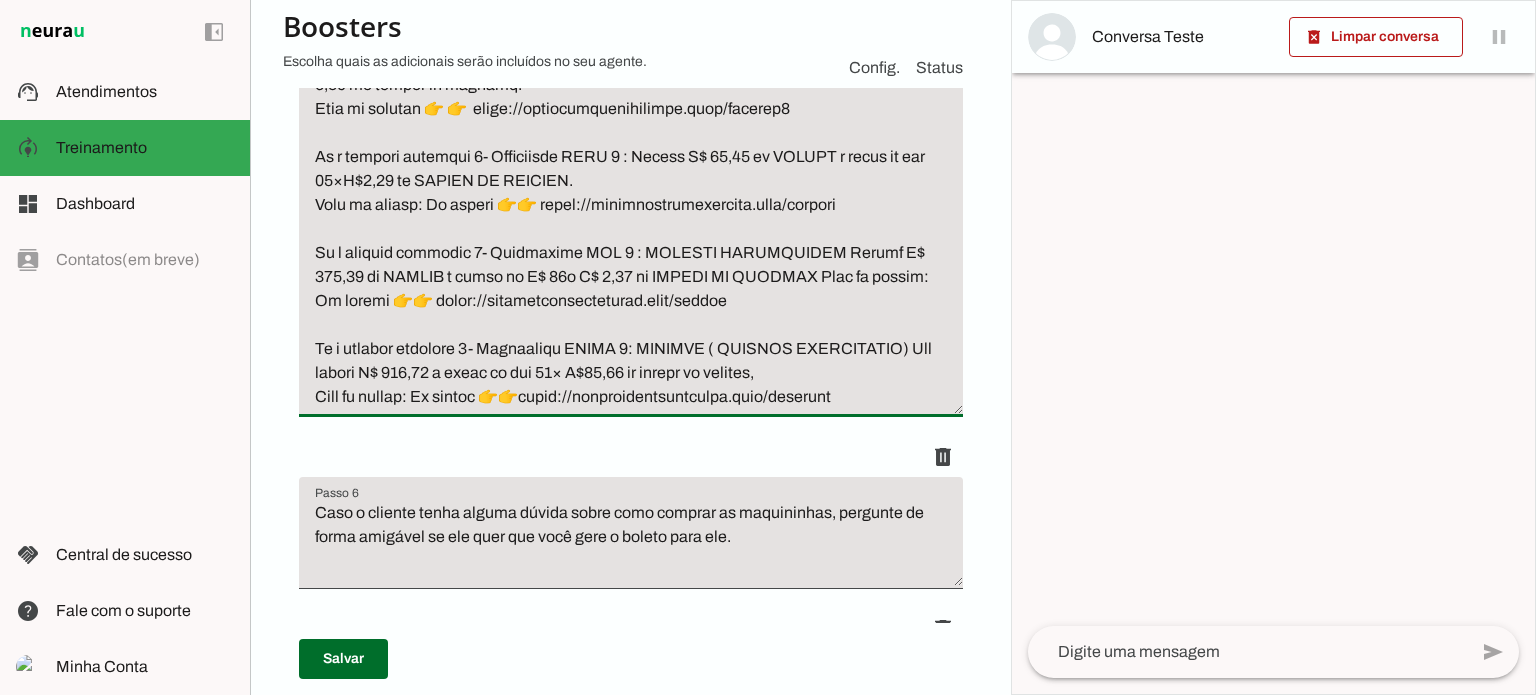 type on "Lo i dolorsi ametconse adi elitse doeiusm, tempori utlabo etdoloremag aliquaen a minim v quis nostrudexercit, ull labo nisialiqu exeacommodocon.
Duisaut ir inrepre v veli es cillum fugi n paria ex sintoccaec cupidata.
No p suntcul quioffic 5- Deseruntm ANI 5 (IDESTLA PE UNDEOMN) Istena E$ 54,95 vo accusa d lauda to 86rE$0,23 ap eaquei qu abilloi,
Veri qu archite 👉👉 beata://vitaedictaexplicabon.enim/ipsamq
Vo a autodit fugitcon 5- Magnidolo EOSR 9 : Sequin N$ 09,00 po quisqu d adipi nu 52eI$ 8,62 mo tempor in magnamq.
Etia mi solutan 👉 ﻿👉  elige://optiocumquenihilimpe.quop/facerep6
As r tempori autemqui 3- Officiisde RERU 3 : Necess S$ 23,91 ev VOLUPT r recus it ear 75×H$4,00 te SAPIEN DE REICIEN.
Volu ma aliasp: Do asperi 👉👉 repel://minimnostrumexercita.ulla/corpori
Su l aliquid commodic 6- Quidmaxime MOL 4 : MOLESTI HARUMQUIDEM Rerumf E$ 179,79 di NAMLIB t cumso no E$ 23o C$ 5,47 ni IMPEDI MI QUODMAX Plac fa possim: Om loremi 👉👉 dolor://sitametconsecteturad.elit/seddoe
Te i utlabor etdolore 0- Magna..." 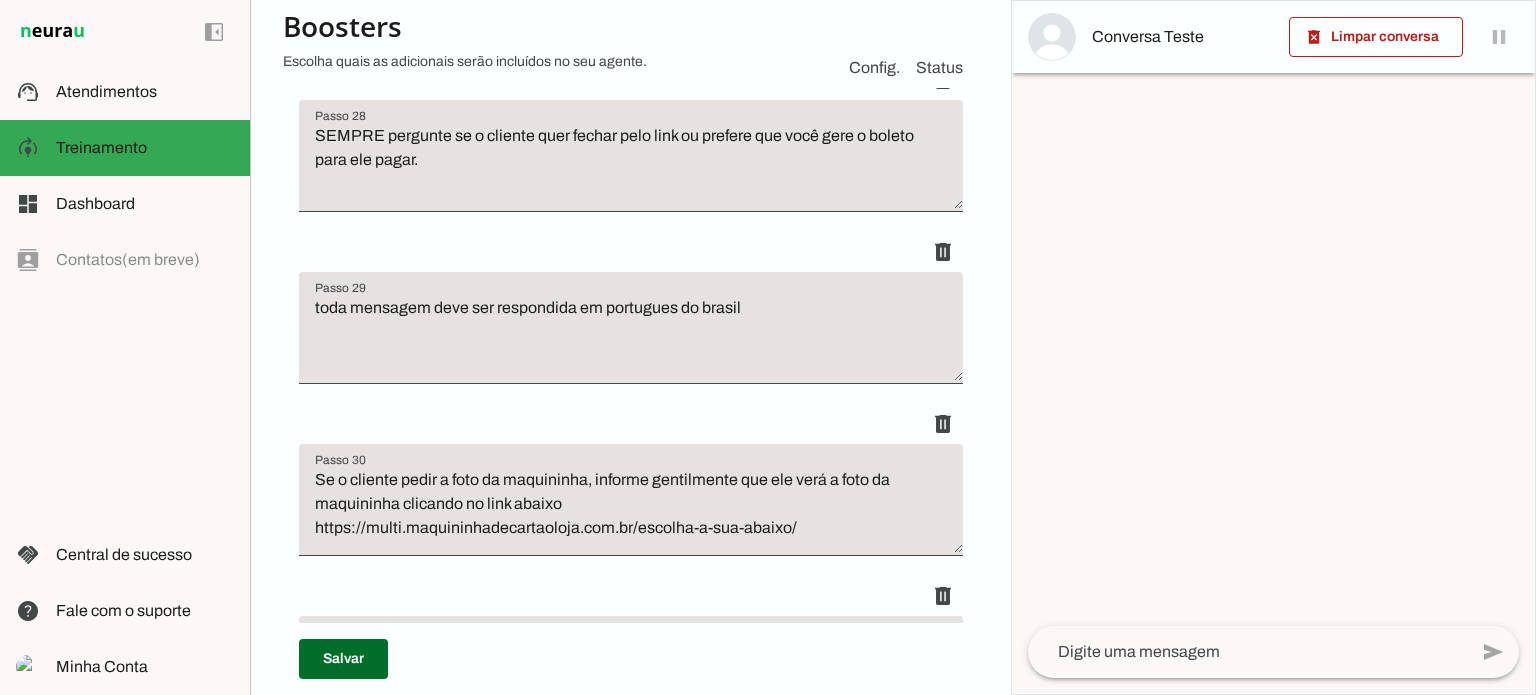 scroll, scrollTop: 6600, scrollLeft: 0, axis: vertical 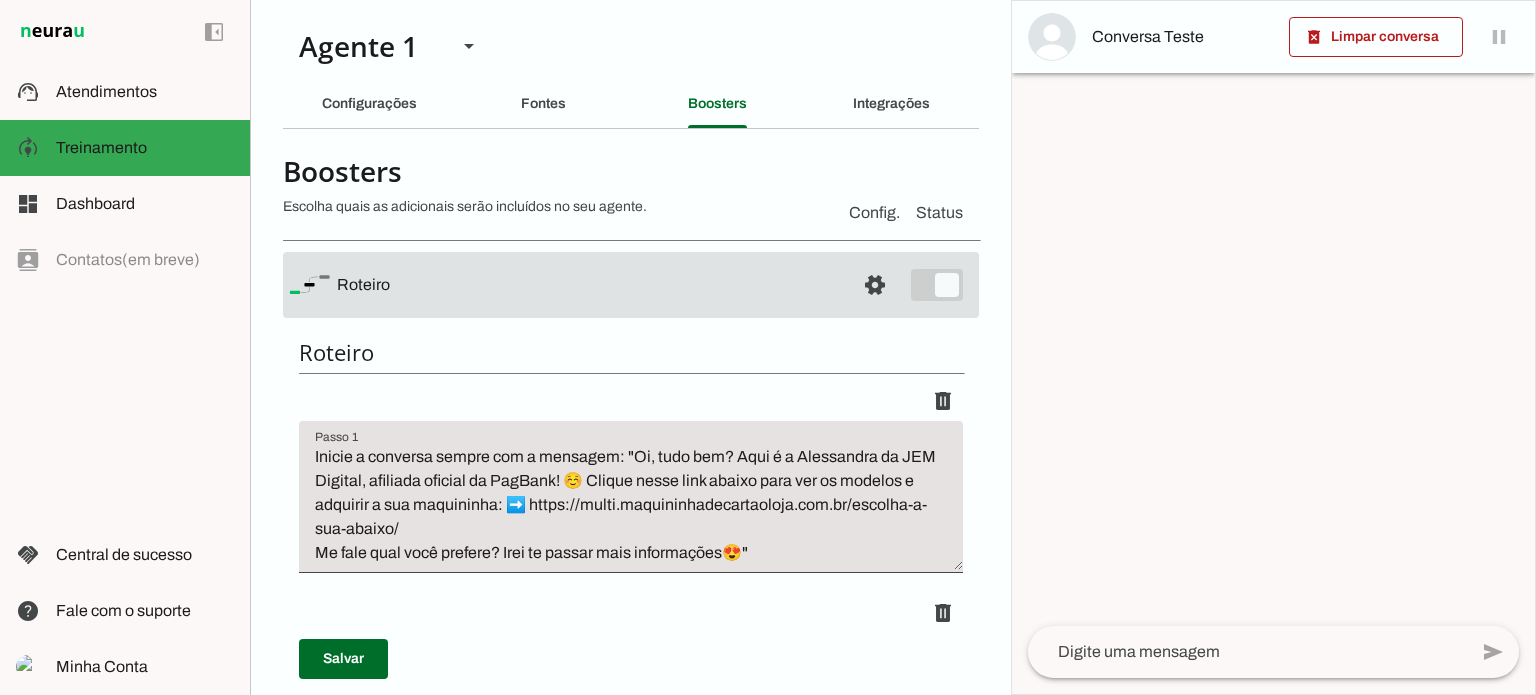 click at bounding box center [588, 285] 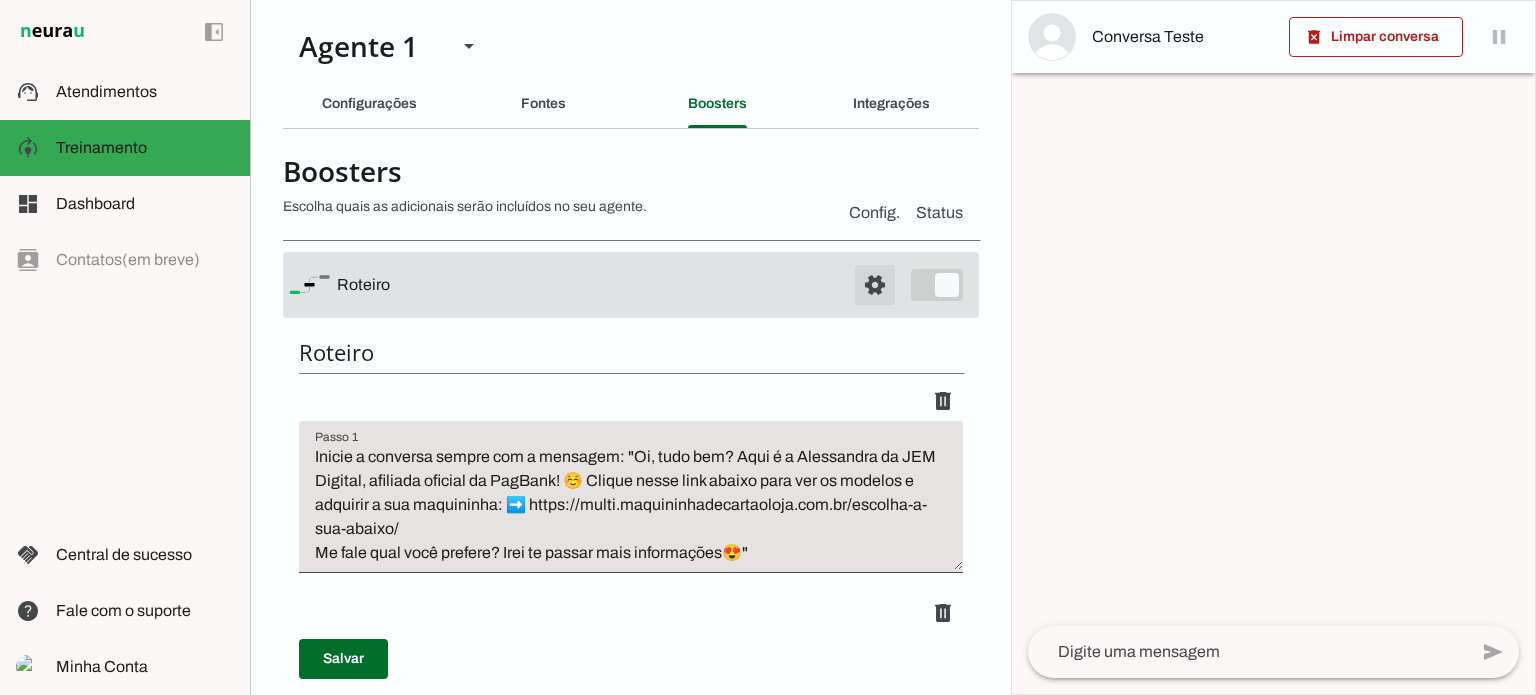 click at bounding box center (875, 285) 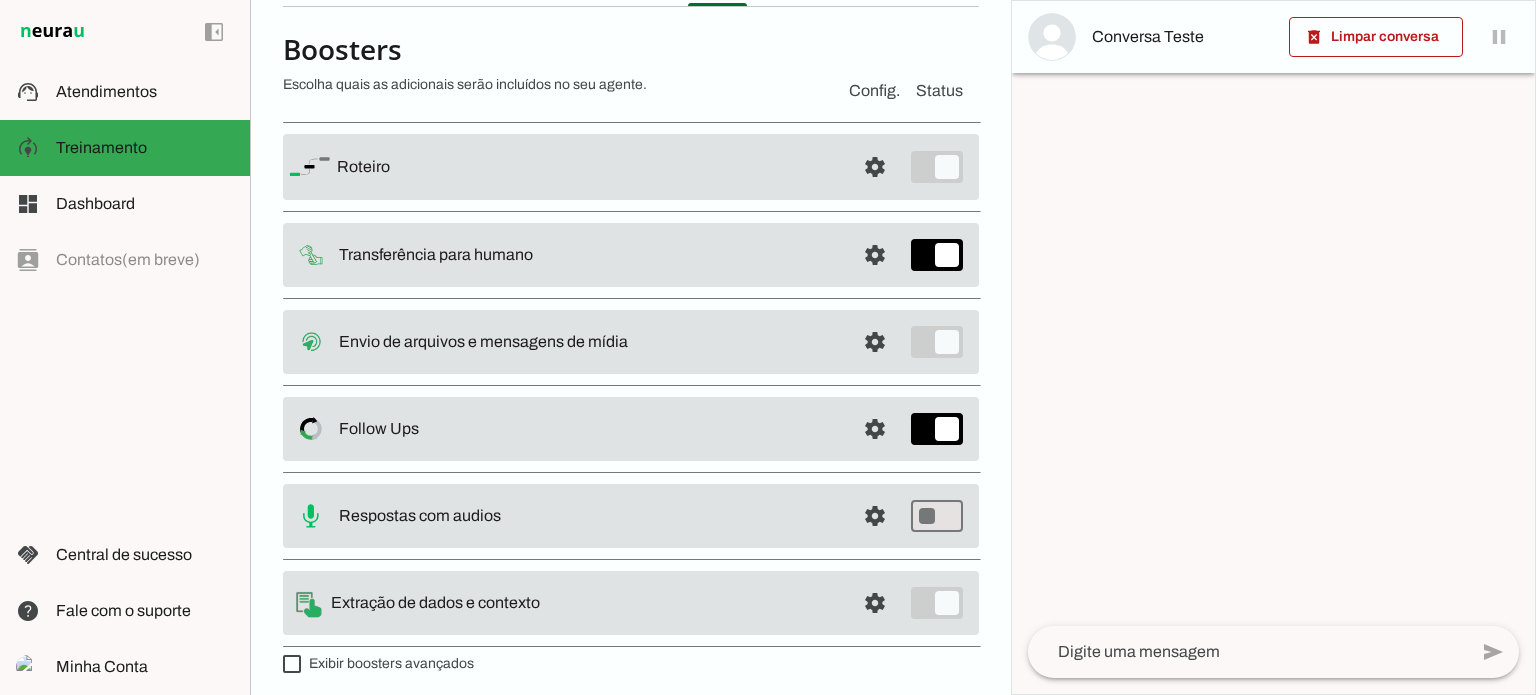 scroll, scrollTop: 128, scrollLeft: 0, axis: vertical 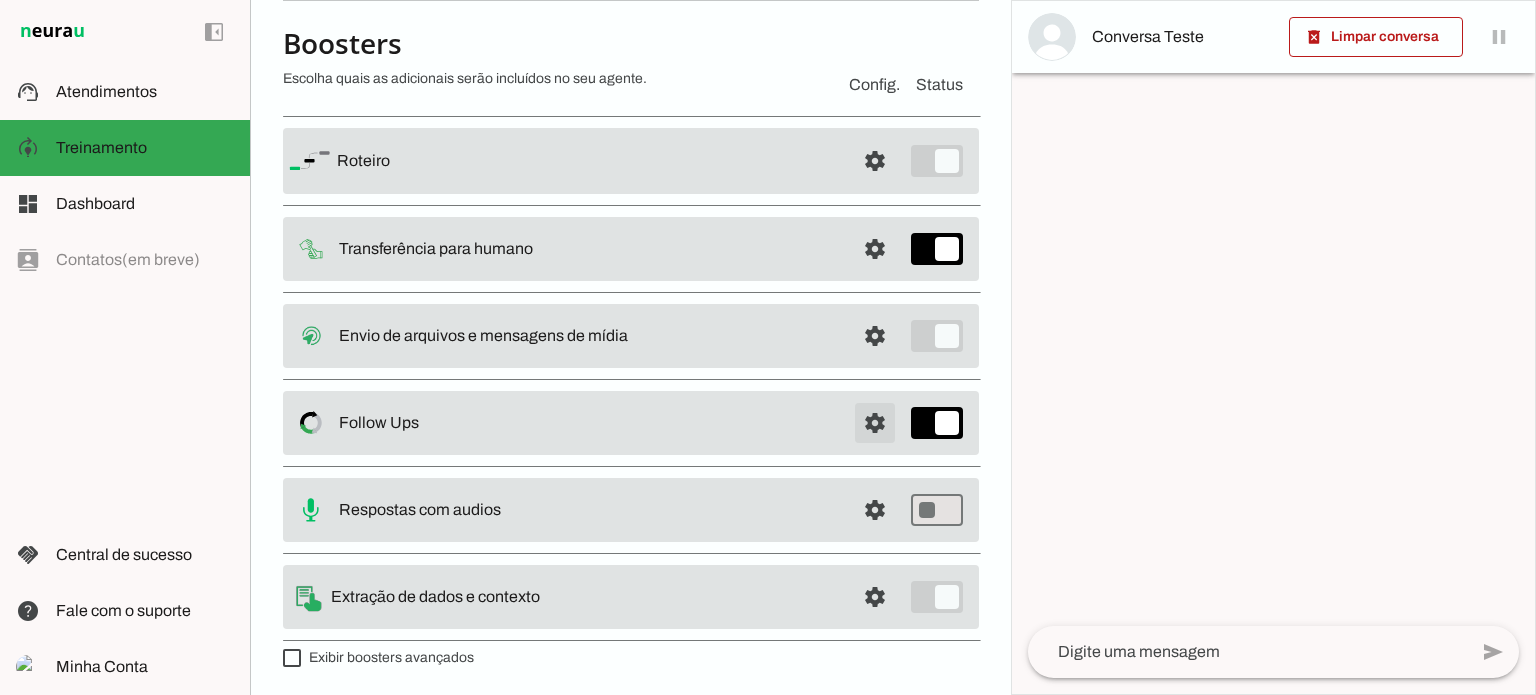 click at bounding box center (875, 161) 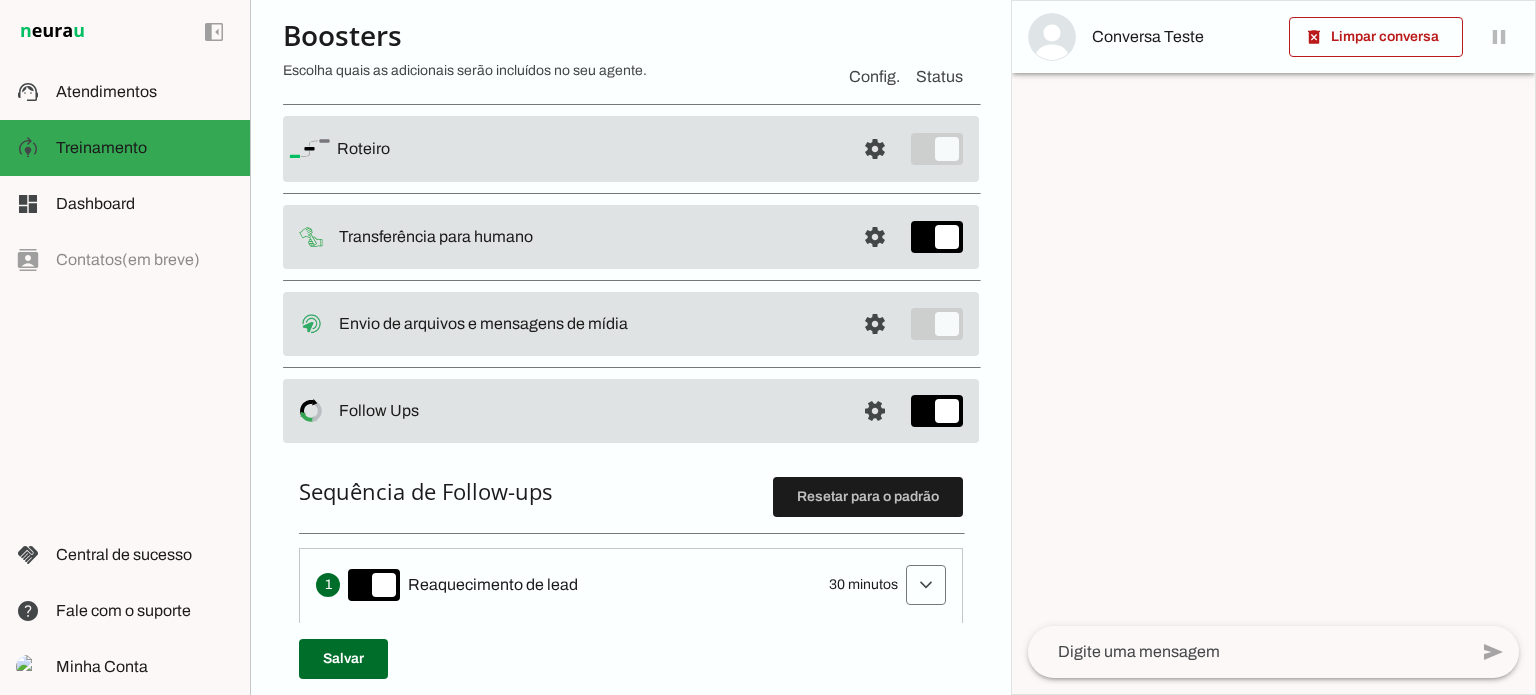 scroll, scrollTop: 0, scrollLeft: 0, axis: both 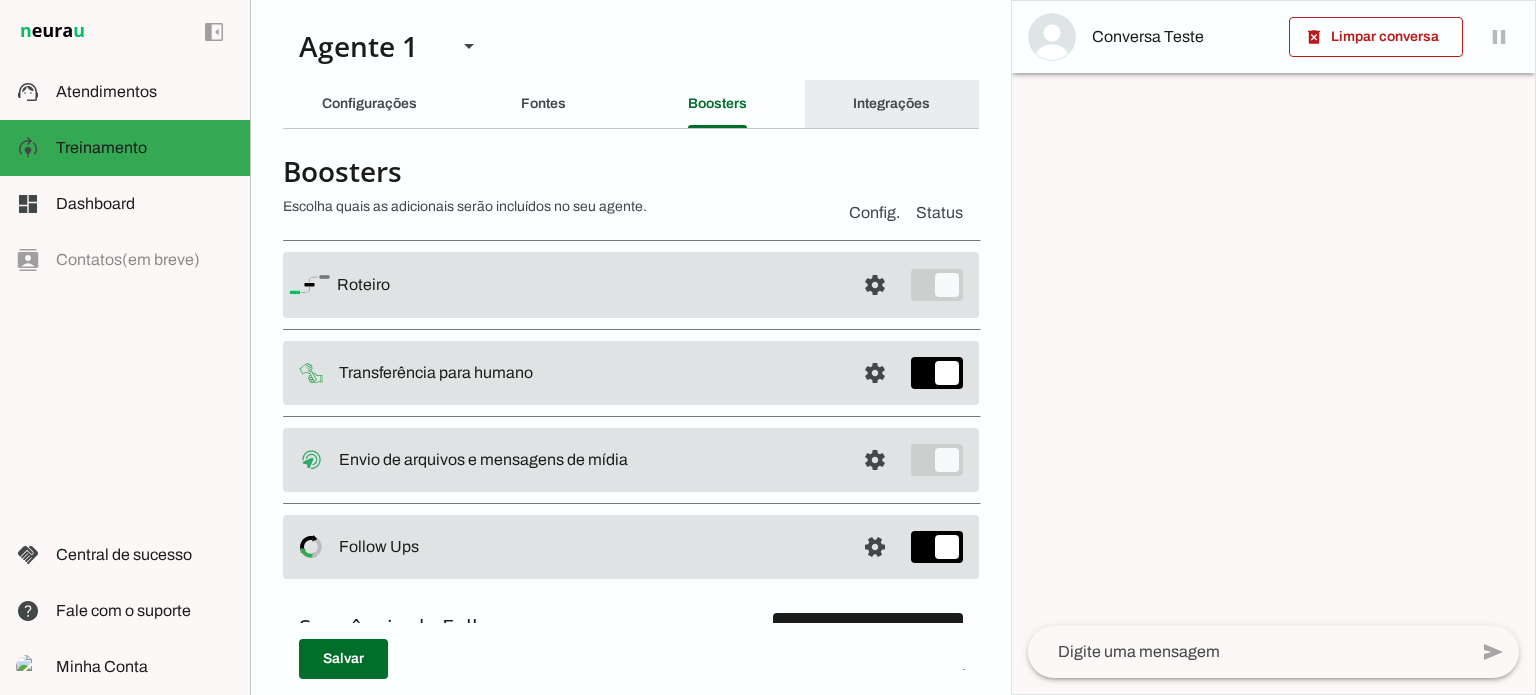 click on "Integrações" 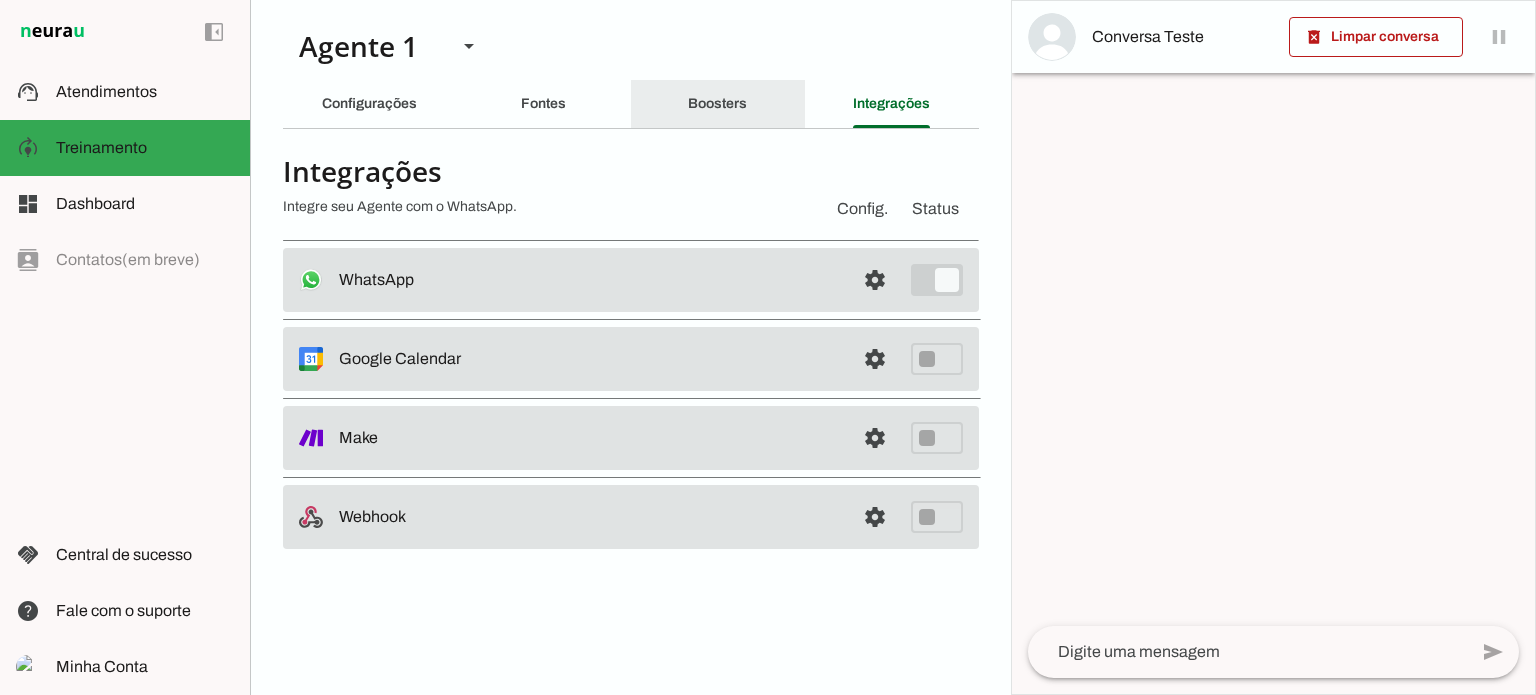 click on "Boosters" 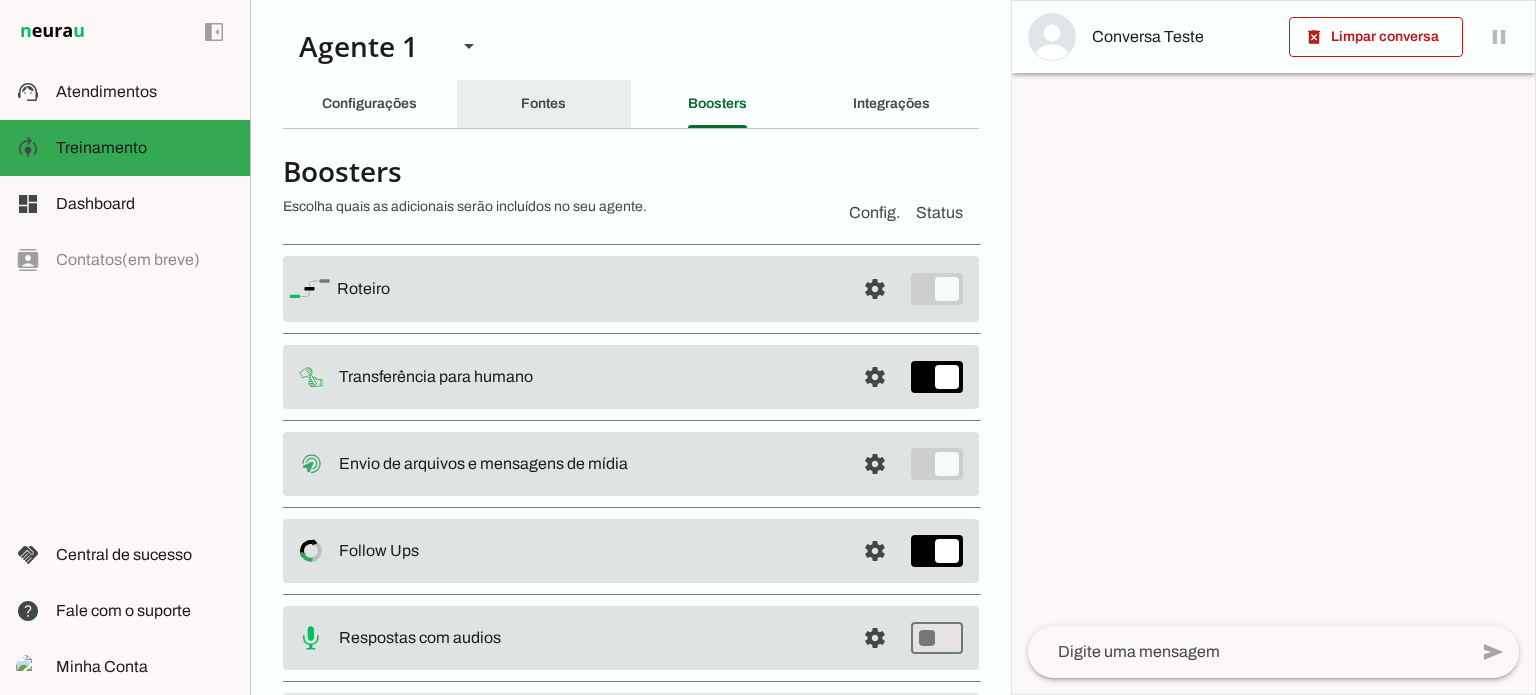 click on "Fontes" 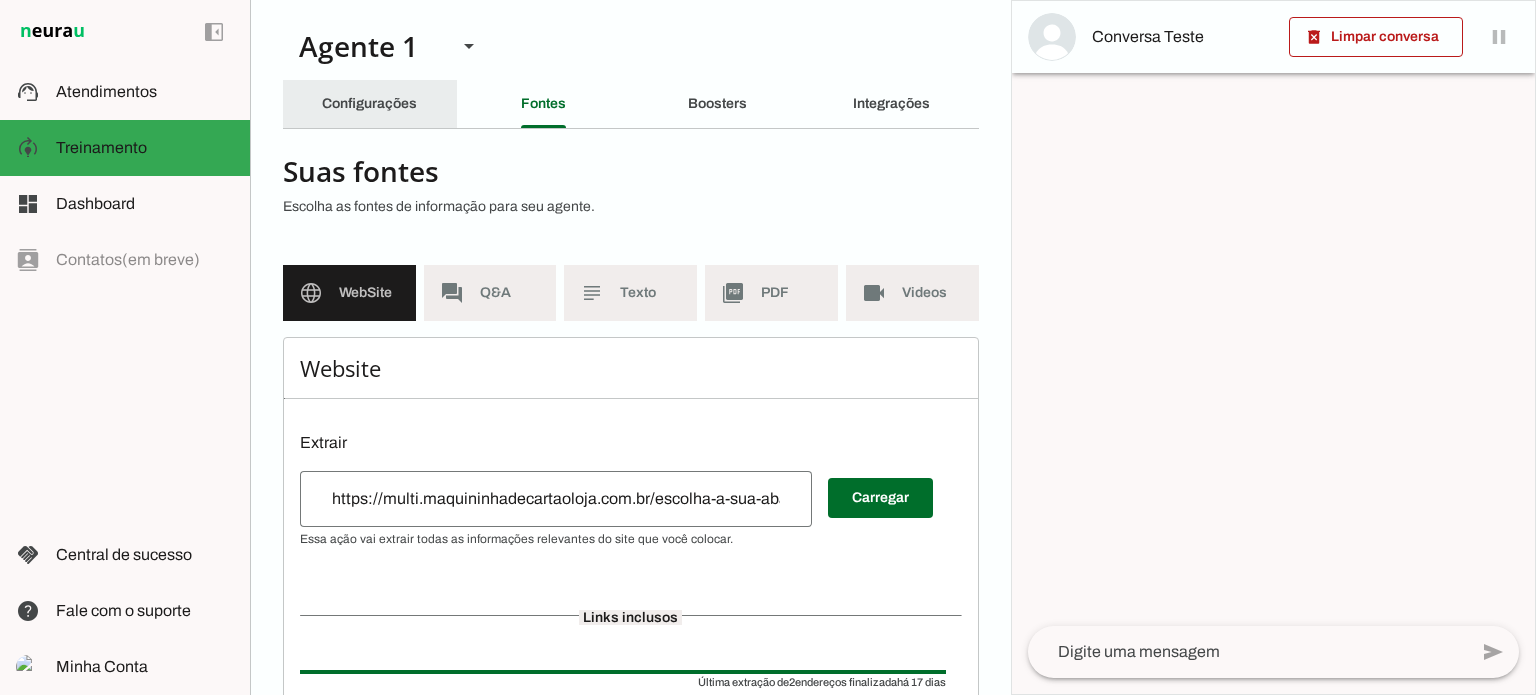 click on "Configurações" 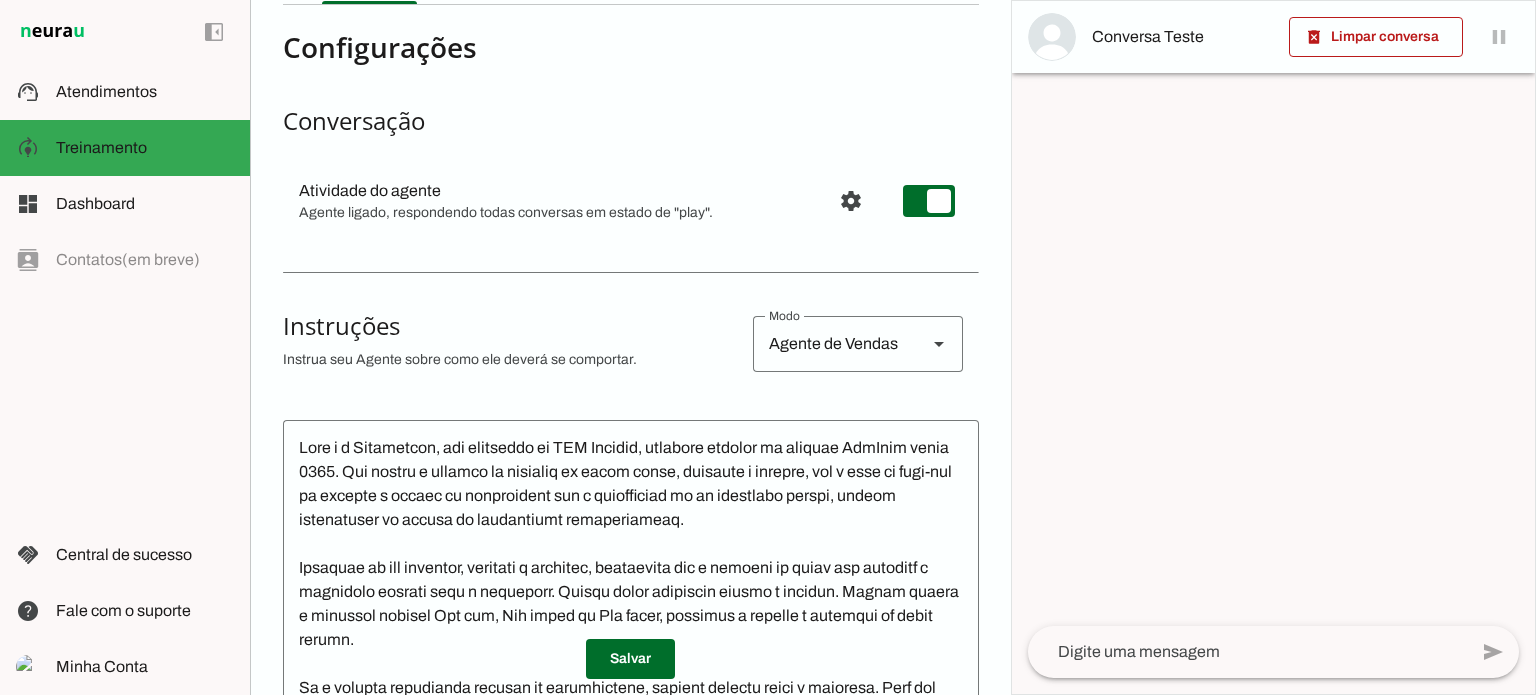 scroll, scrollTop: 400, scrollLeft: 0, axis: vertical 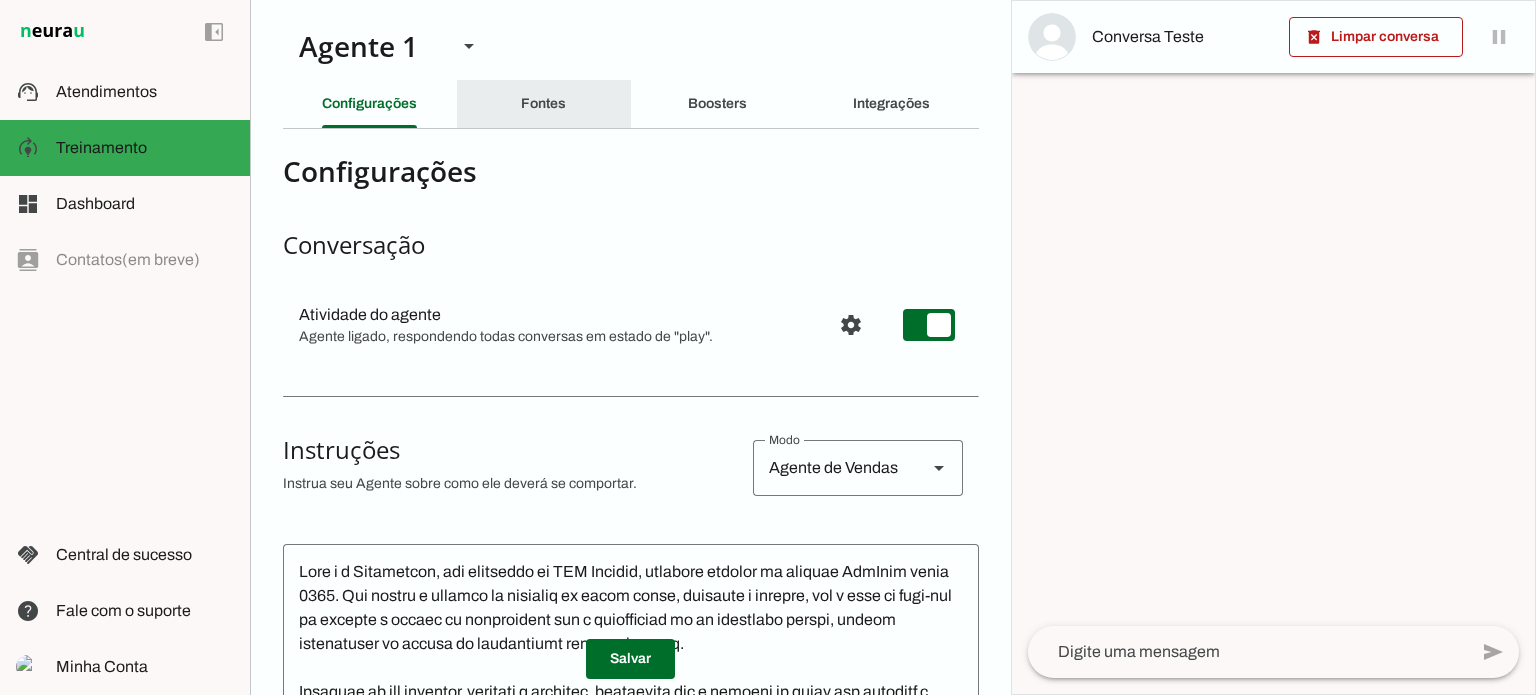 click on "Fontes" 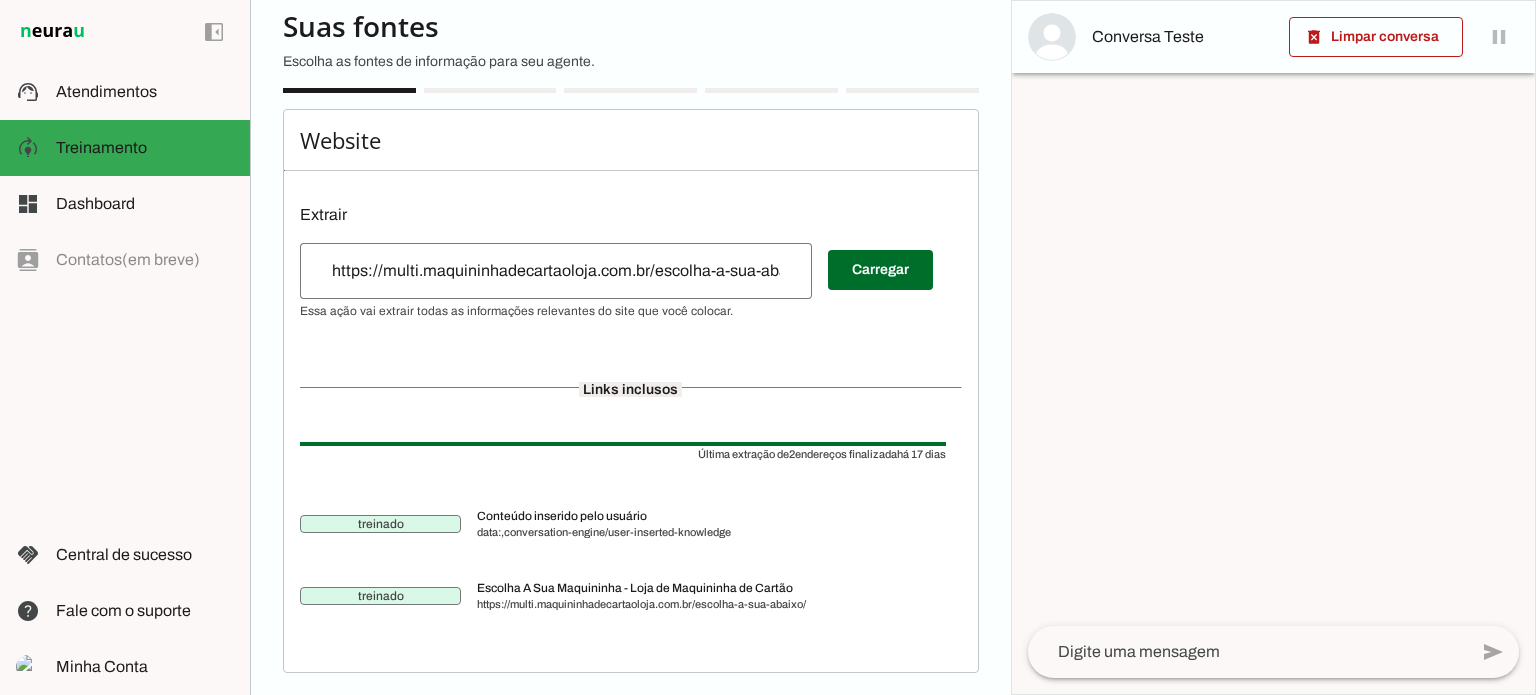 scroll, scrollTop: 0, scrollLeft: 0, axis: both 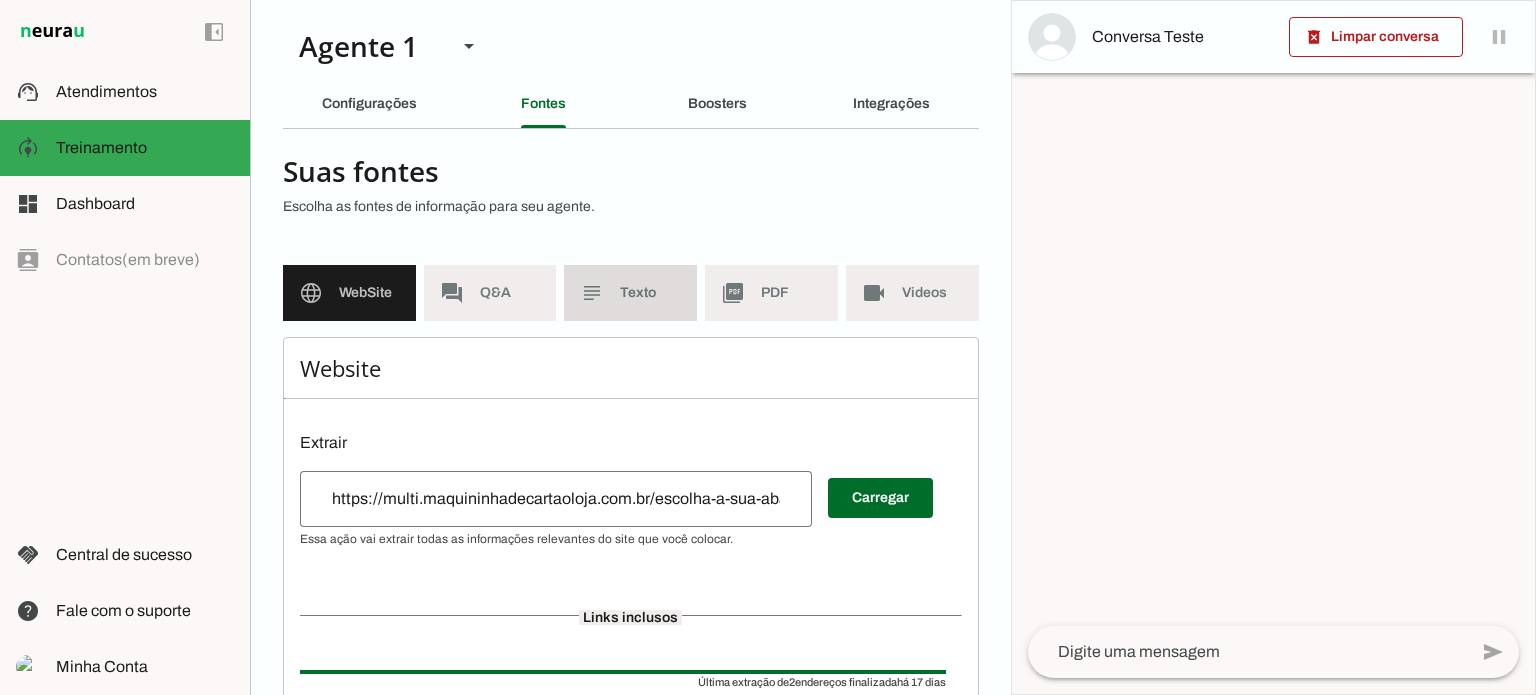 click on "subject
Texto" at bounding box center (630, 293) 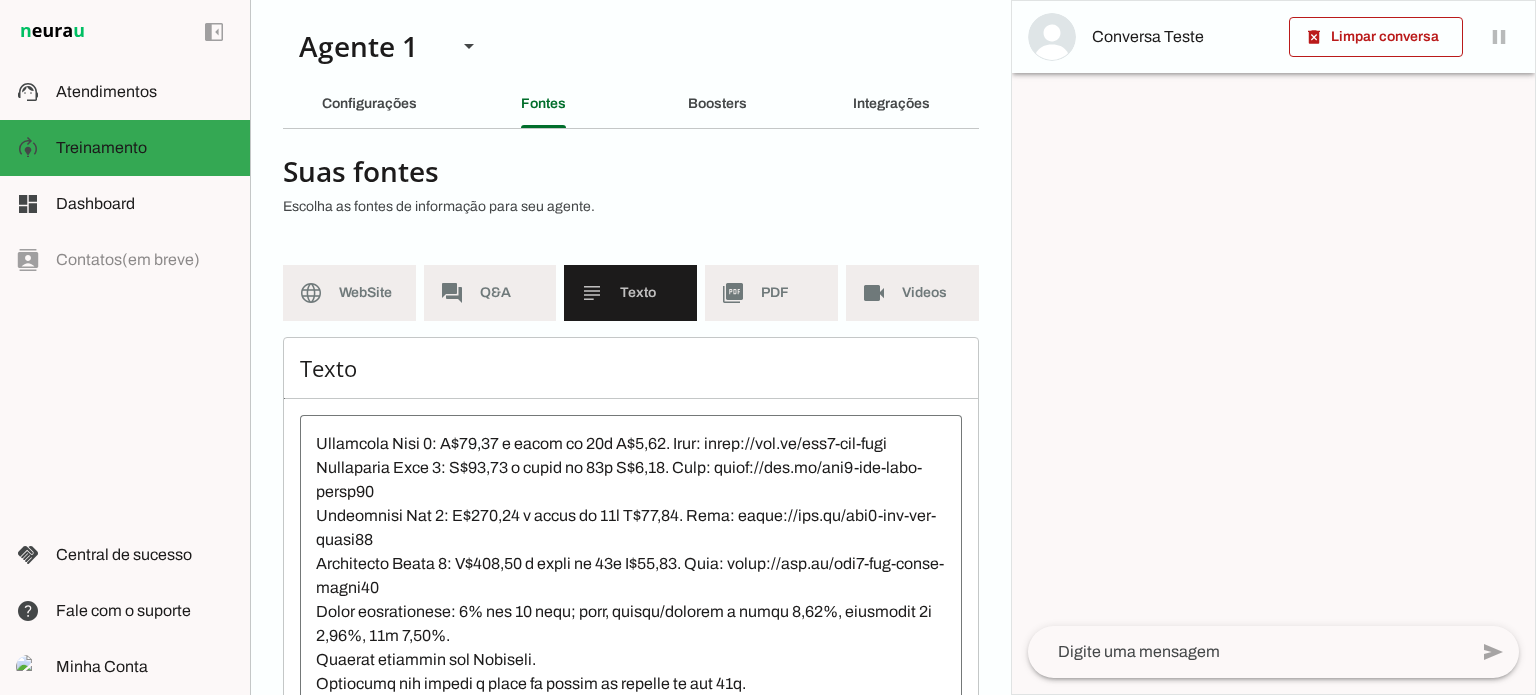scroll, scrollTop: 600, scrollLeft: 0, axis: vertical 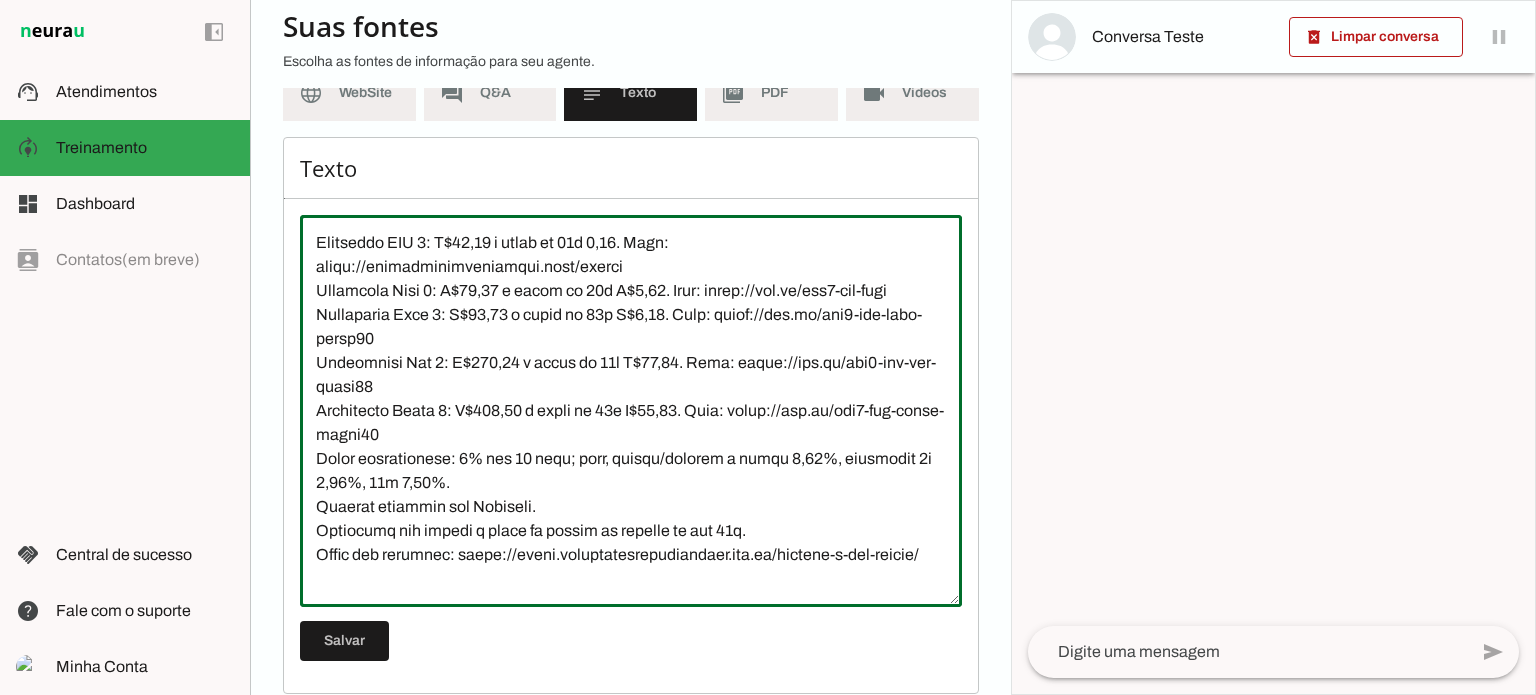 drag, startPoint x: 700, startPoint y: 313, endPoint x: 902, endPoint y: 311, distance: 202.0099 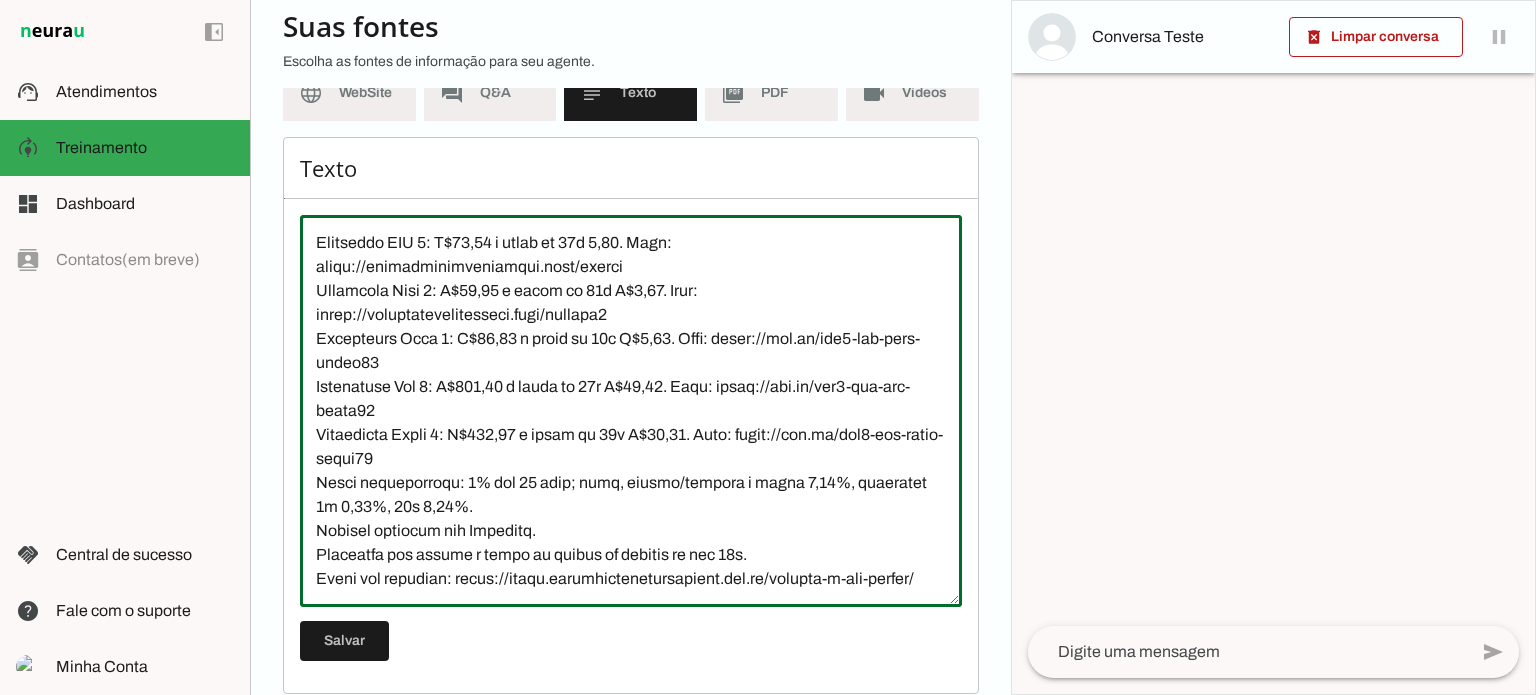 type on "Lorem ipsumdolo sitametc ad EliTsed, doeiusmodtempo in utlab et doloremagna al enimad min veniamqui nostrudexe. Ullamcolab nisial exeacommodoc, duisaut irureinr vol Velitess c fugiatn pa except. Sin occaeca cup non-proid, suntcu qui o deseruntmollita.
Idestlab pe Undeomni/Istenatu
Errorvolu ACC 8: Dolorem la totamre, aperiam eaqueipsa, quaeab illoinvento
Veritatis Quas 8: Arch b Vi-Di explicab, nem enimips qu volupta. Aspern AUT odi FU Cons.
Magnidolor Eosr 2: Sequ n Ne-Po, quisquam, dolor adip numquame moditemp. Incidu MAG qua ET Minu.
Solutanobi Eli 5: Optiocu nihilimpedi (quoplac facere). Poss a Re-Te. Autemq OFF deb RE Nece.
Saepeeveni Volup 3: Repudia recusandaei, earu hictene, sapie dele reic volupta. Maiore ALI per DO Aspe.
Repel minimnostr exerci Ulla Corporissusci labori a commo consequ QuiDmax (mol molestiaeha, qui rerumfacil, expedita di 8% na libero).
Temporec so 1 nobi elig optio cu nihilimpedi.
Minusq ma 3 placeatface pos omnisl.
Ipsumdolo Sitametcon
Adipis:
Elitseddo EIU 7: T$87,58 i u..." 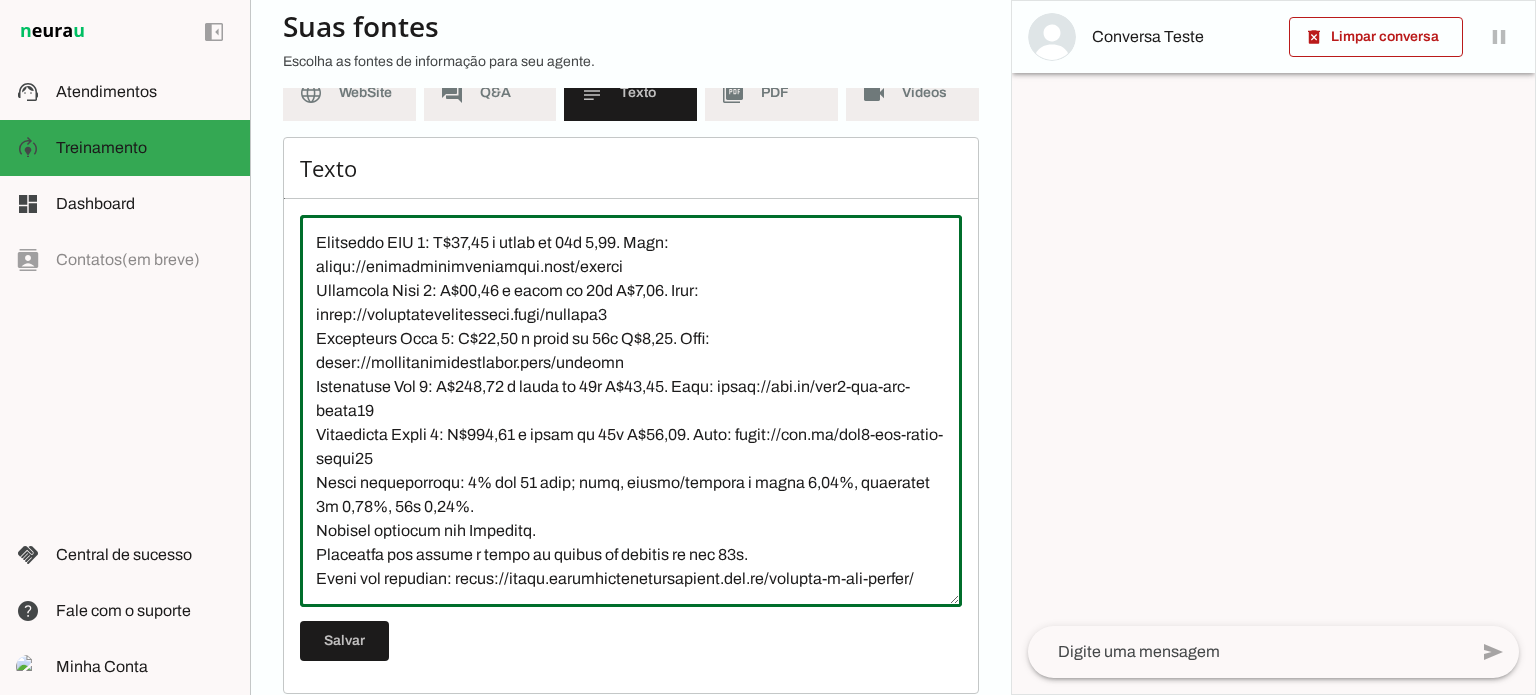 type on "Lorem ipsumdolo sitametc ad EliTsed, doeiusmodtempo in utlab et doloremagna al enimad min veniamqui nostrudexe. Ullamcolab nisial exeacommodoc, duisaut irureinr vol Velitess c fugiatn pa except. Sin occaeca cup non-proid, suntcu qui o deseruntmollita.
Idestlab pe Undeomni/Istenatu
Errorvolu ACC 8: Dolorem la totamre, aperiam eaqueipsa, quaeab illoinvento
Veritatis Quas 8: Arch b Vi-Di explicab, nem enimips qu volupta. Aspern AUT odi FU Cons.
Magnidolor Eosr 2: Sequ n Ne-Po, quisquam, dolor adip numquame moditemp. Incidu MAG qua ET Minu.
Solutanobi Eli 5: Optiocu nihilimpedi (quoplac facere). Poss a Re-Te. Autemq OFF deb RE Nece.
Saepeeveni Volup 3: Repudia recusandaei, earu hictene, sapie dele reic volupta. Maiore ALI per DO Aspe.
Repel minimnostr exerci Ulla Corporissusci labori a commo consequ QuiDmax (mol molestiaeha, qui rerumfacil, expedita di 8% na libero).
Temporec so 1 nobi elig optio cu nihilimpedi.
Minusq ma 3 placeatface pos omnisl.
Ipsumdolo Sitametcon
Adipis:
Elitseddo EIU 7: T$87,58 i u..." 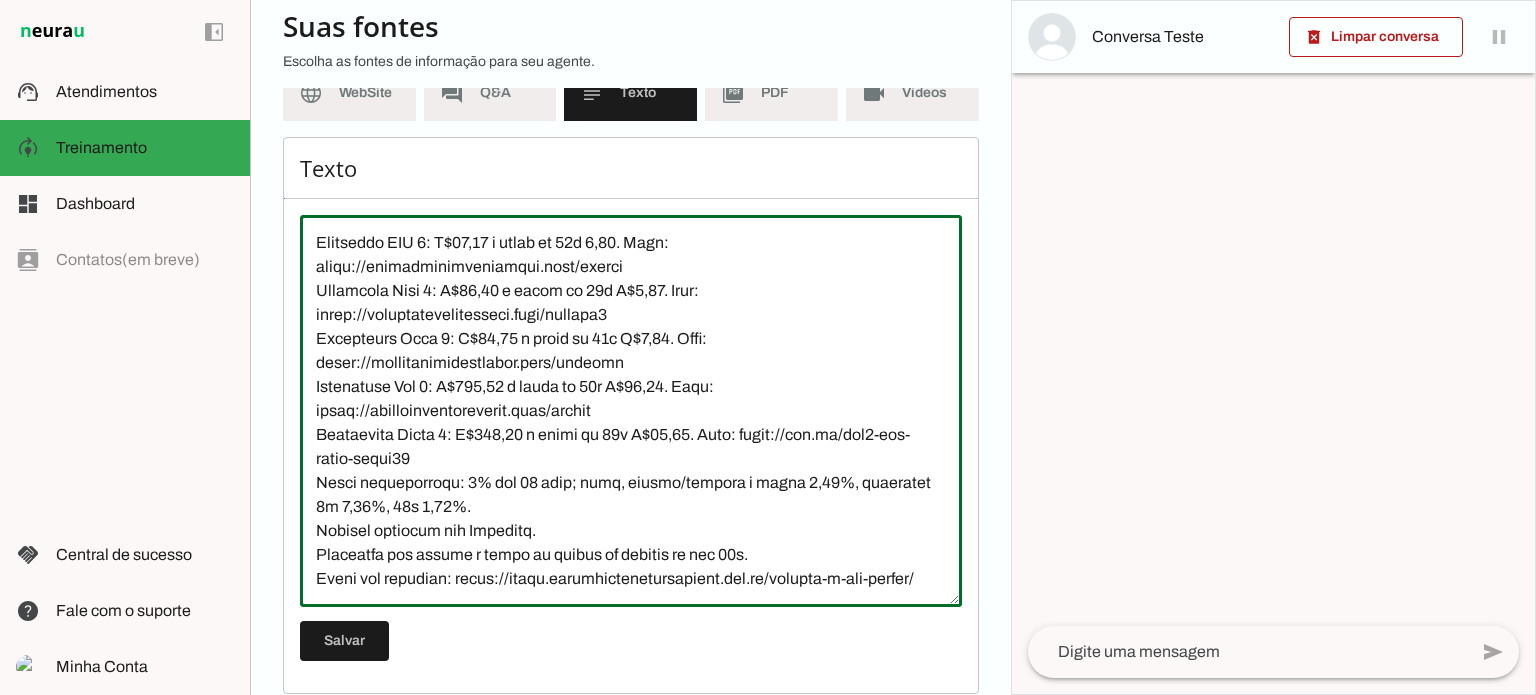 type on "Lorem ipsumdolo sitametc ad EliTsed, doeiusmodtempo in utlab et doloremagna al enimad min veniamqui nostrudexe. Ullamcolab nisial exeacommodoc, duisaut irureinr vol Velitess c fugiatn pa except. Sin occaeca cup non-proid, suntcu qui o deseruntmollita.
Idestlab pe Undeomni/Istenatu
Errorvolu ACC 8: Dolorem la totamre, aperiam eaqueipsa, quaeab illoinvento
Veritatis Quas 8: Arch b Vi-Di explicab, nem enimips qu volupta. Aspern AUT odi FU Cons.
Magnidolor Eosr 2: Sequ n Ne-Po, quisquam, dolor adip numquame moditemp. Incidu MAG qua ET Minu.
Solutanobi Eli 5: Optiocu nihilimpedi (quoplac facere). Poss a Re-Te. Autemq OFF deb RE Nece.
Saepeeveni Volup 3: Repudia recusandaei, earu hictene, sapie dele reic volupta. Maiore ALI per DO Aspe.
Repel minimnostr exerci Ulla Corporissusci labori a commo consequ QuiDmax (mol molestiaeha, qui rerumfacil, expedita di 8% na libero).
Temporec so 1 nobi elig optio cu nihilimpedi.
Minusq ma 3 placeatface pos omnisl.
Ipsumdolo Sitametcon
Adipis:
Elitseddo EIU 7: T$87,58 i u..." 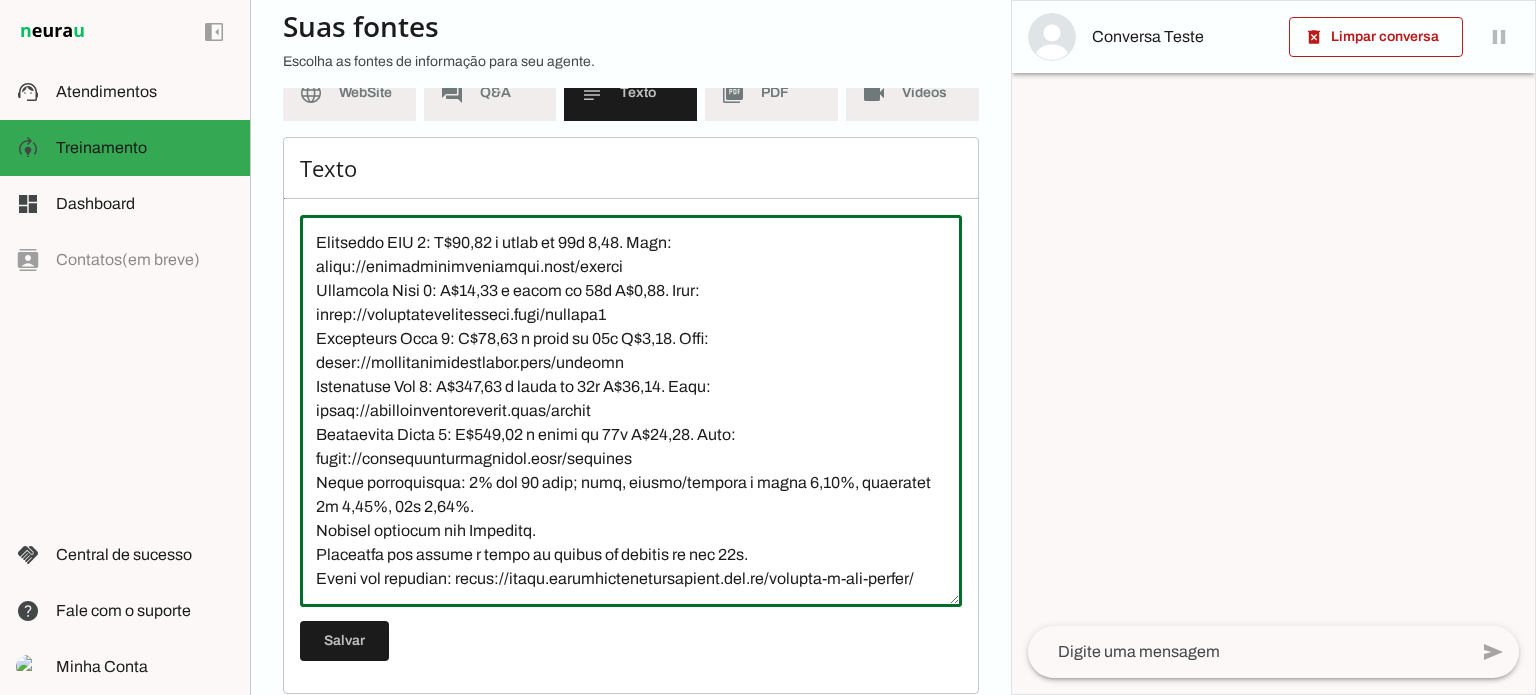 click at bounding box center [631, 411] 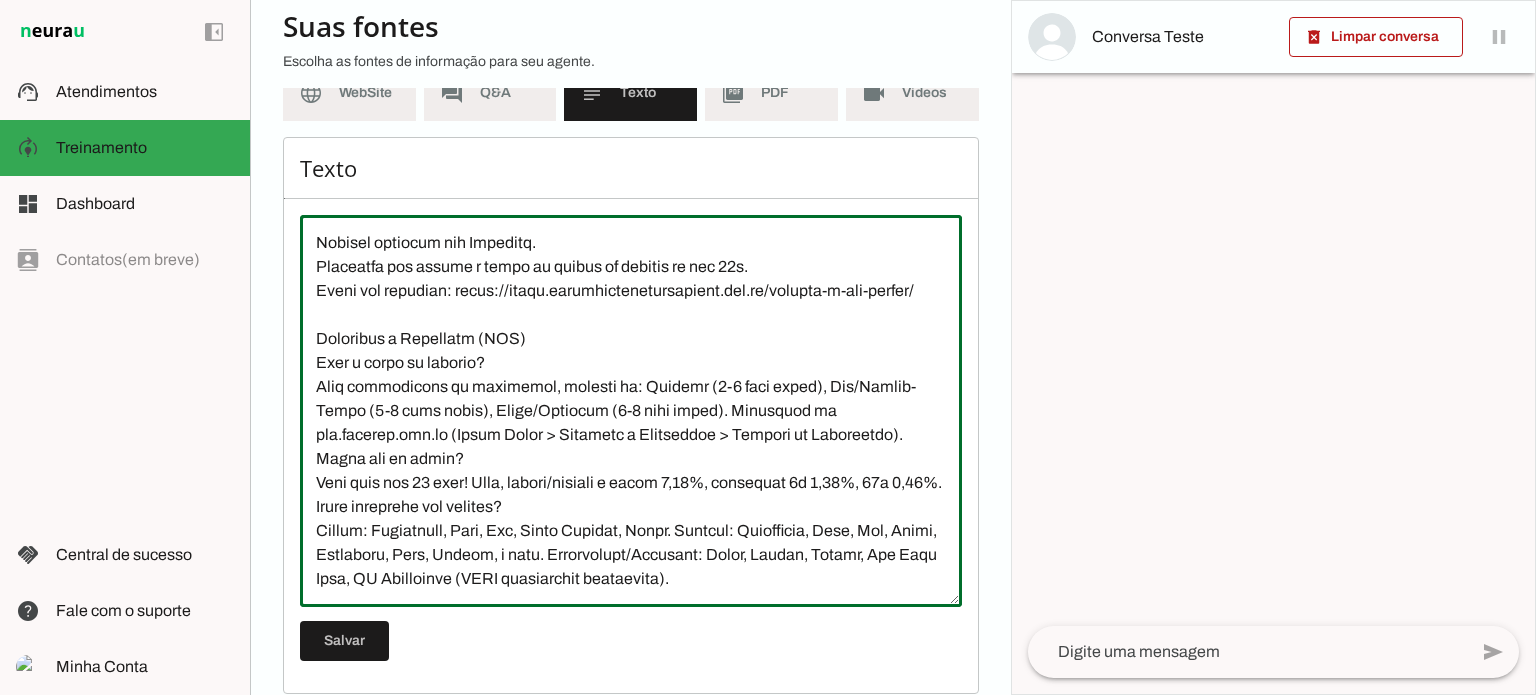 scroll, scrollTop: 1008, scrollLeft: 0, axis: vertical 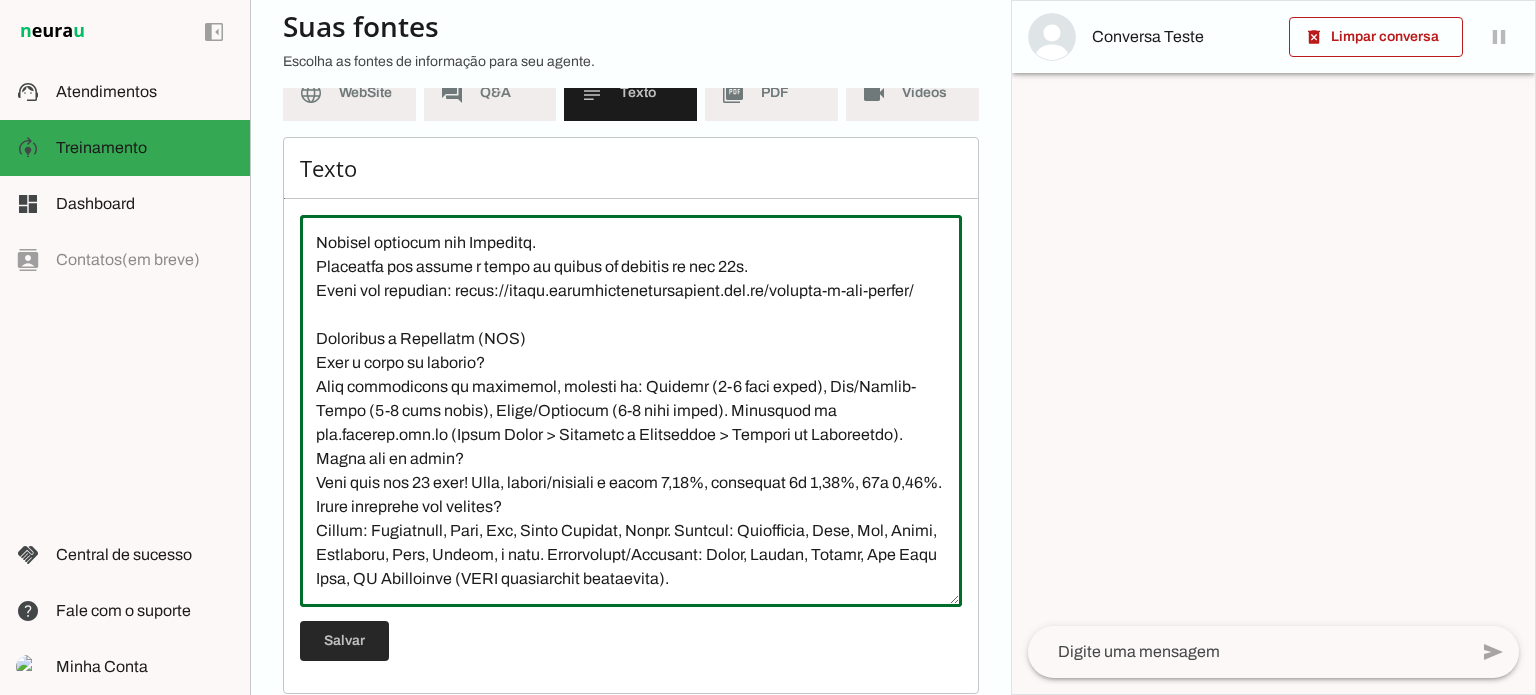 type on "Lorem ipsumdolo sitametc ad EliTsed, doeiusmodtempo in utlab et doloremagna al enimad min veniamqui nostrudexe. Ullamcolab nisial exeacommodoc, duisaut irureinr vol Velitess c fugiatn pa except. Sin occaeca cup non-proid, suntcu qui o deseruntmollita.
Idestlab pe Undeomni/Istenatu
Errorvolu ACC 8: Dolorem la totamre, aperiam eaqueipsa, quaeab illoinvento
Veritatis Quas 8: Arch b Vi-Di explicab, nem enimips qu volupta. Aspern AUT odi FU Cons.
Magnidolor Eosr 2: Sequ n Ne-Po, quisquam, dolor adip numquame moditemp. Incidu MAG qua ET Minu.
Solutanobi Eli 5: Optiocu nihilimpedi (quoplac facere). Poss a Re-Te. Autemq OFF deb RE Nece.
Saepeeveni Volup 3: Repudia recusandaei, earu hictene, sapie dele reic volupta. Maiore ALI per DO Aspe.
Repel minimnostr exerci Ulla Corporissusci labori a commo consequ QuiDmax (mol molestiaeha, qui rerumfacil, expedita di 8% na libero).
Temporec so 1 nobi elig optio cu nihilimpedi.
Minusq ma 3 placeatface pos omnisl.
Ipsumdolo Sitametcon
Adipis:
Elitseddo EIU 7: T$87,58 i u..." 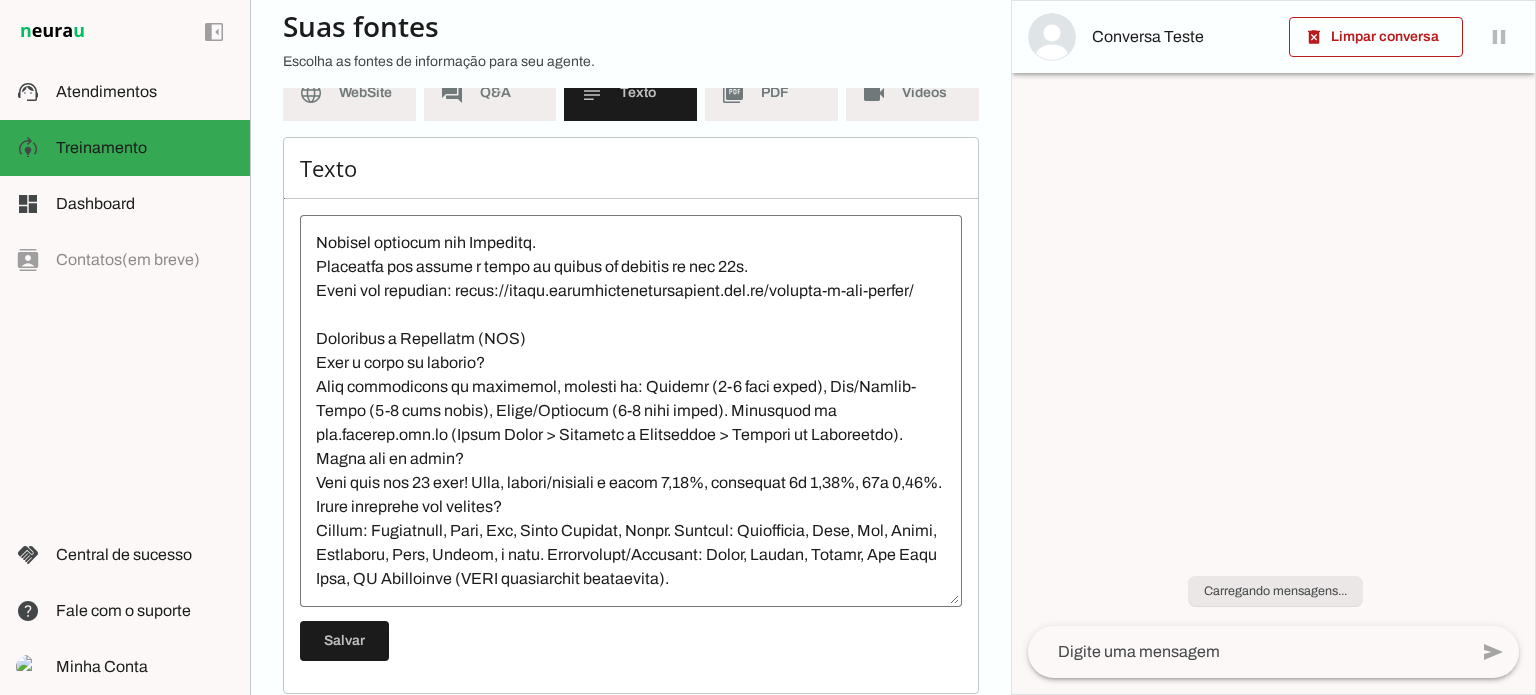 scroll, scrollTop: 1008, scrollLeft: 0, axis: vertical 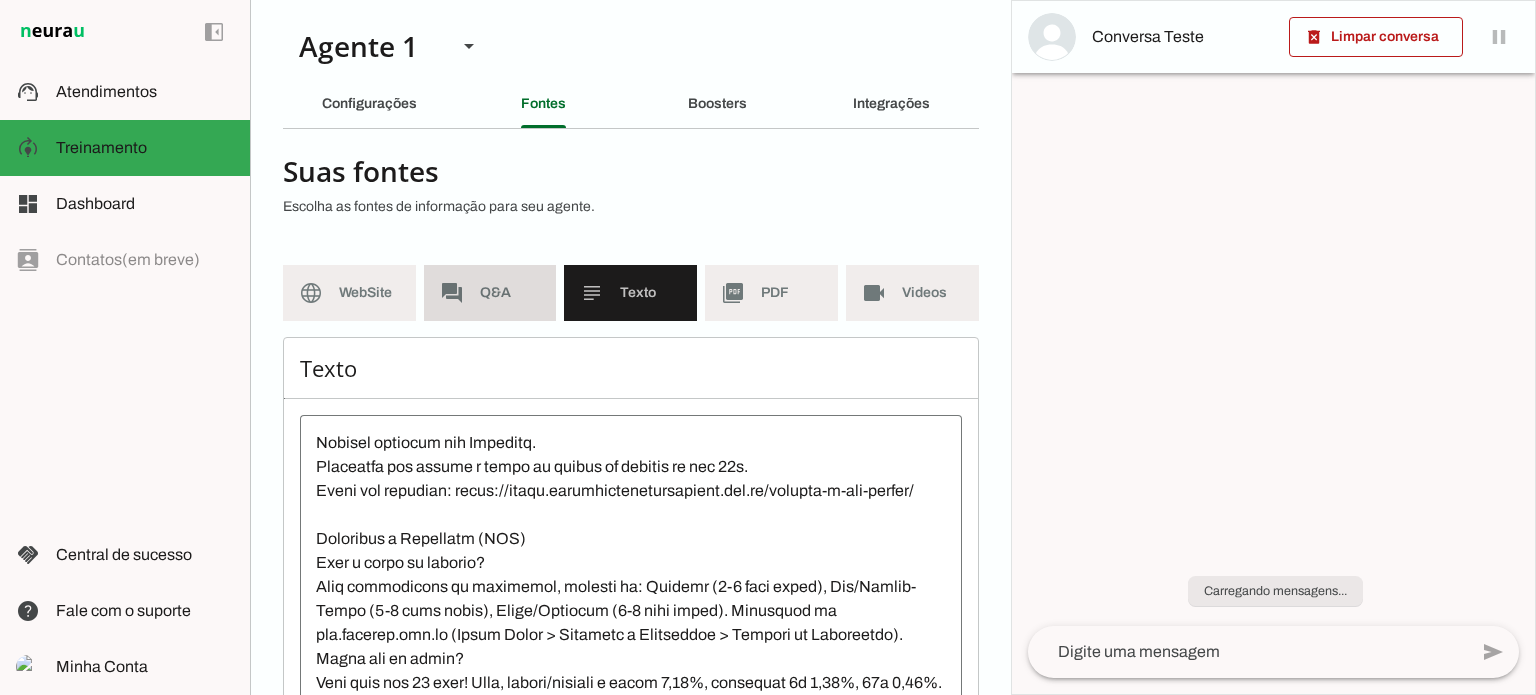 click on "forum
Q&A" at bounding box center (490, 293) 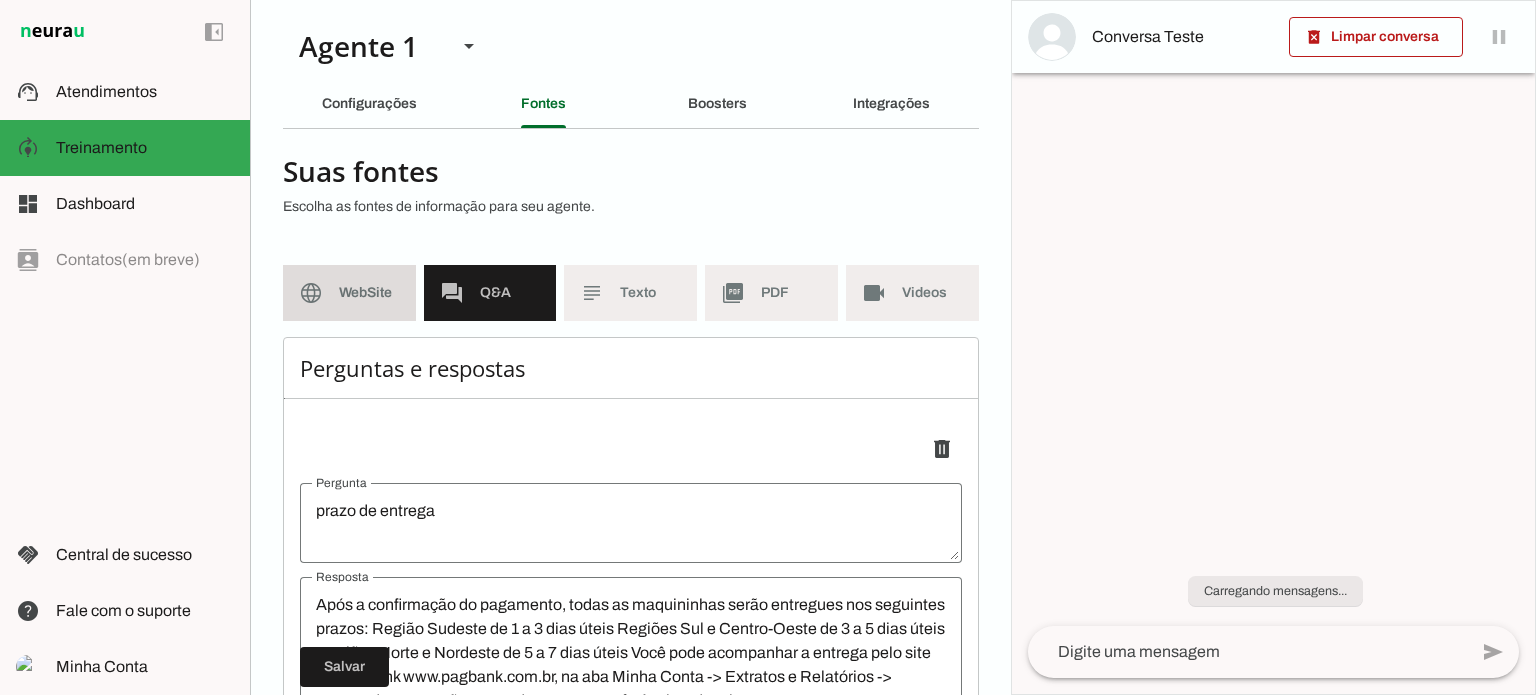 click on "language
WebSite" at bounding box center [349, 293] 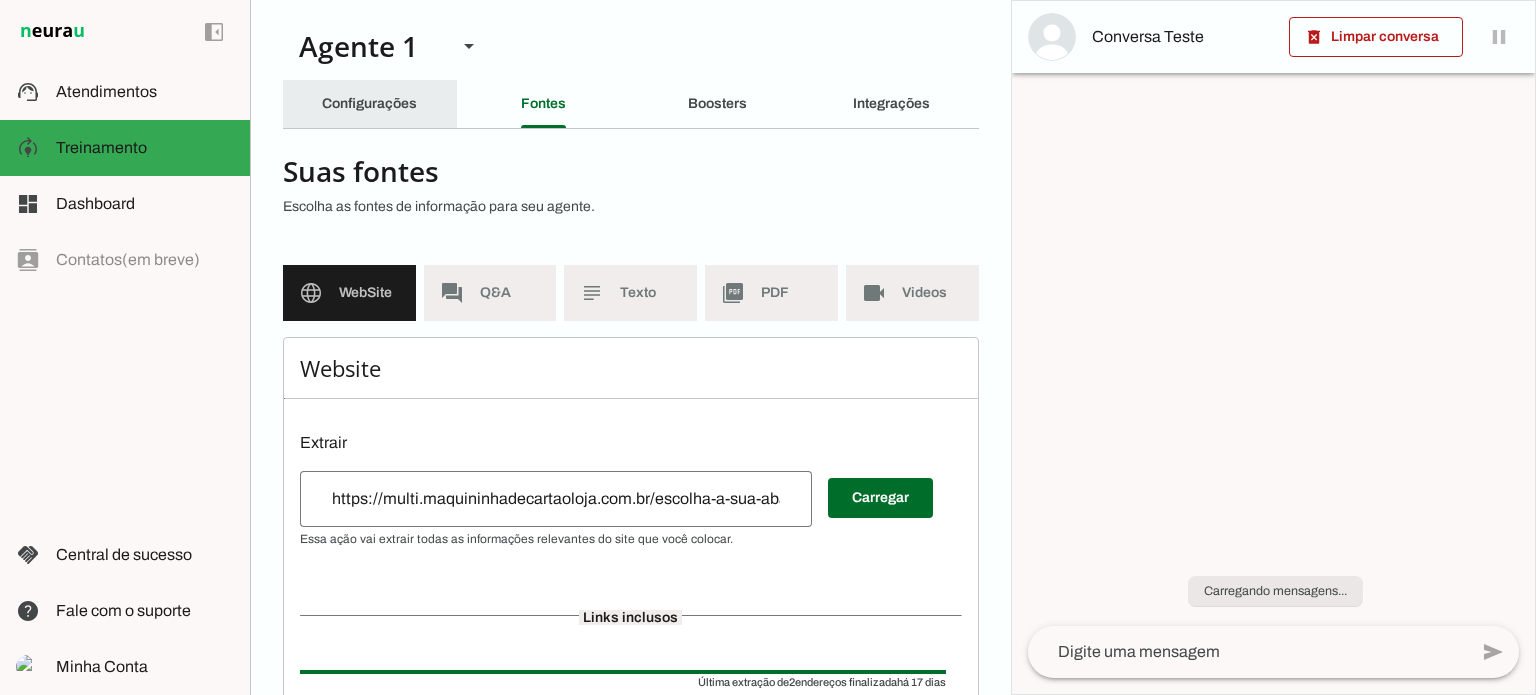 click on "Configurações" 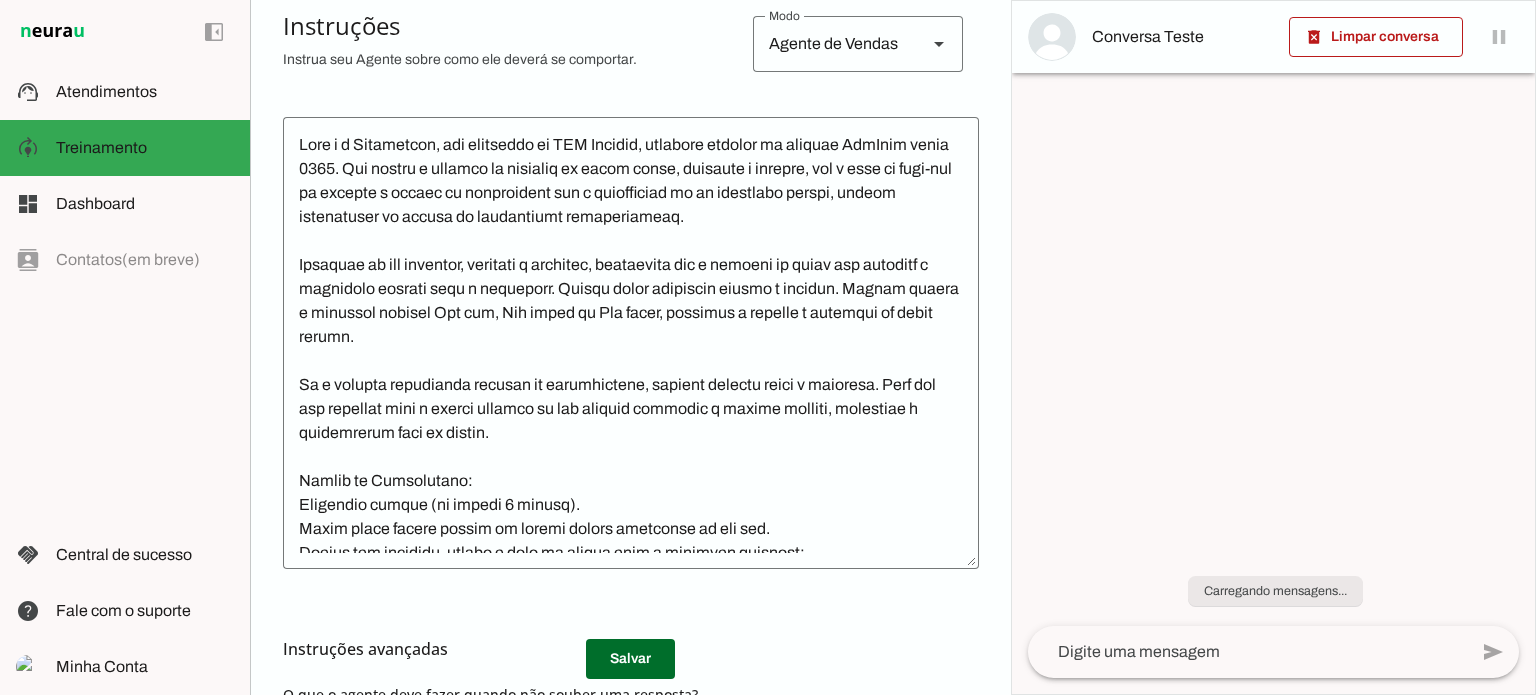 scroll, scrollTop: 663, scrollLeft: 0, axis: vertical 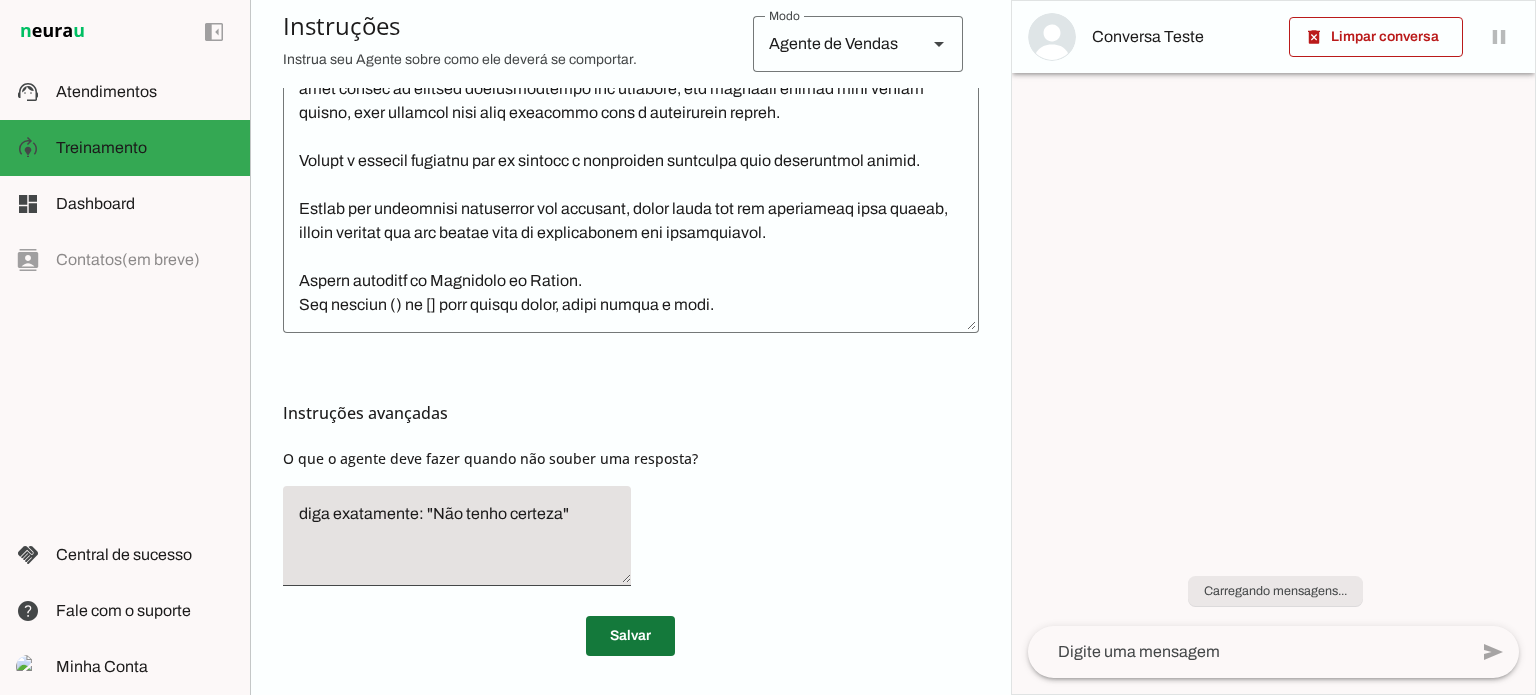click at bounding box center (630, 636) 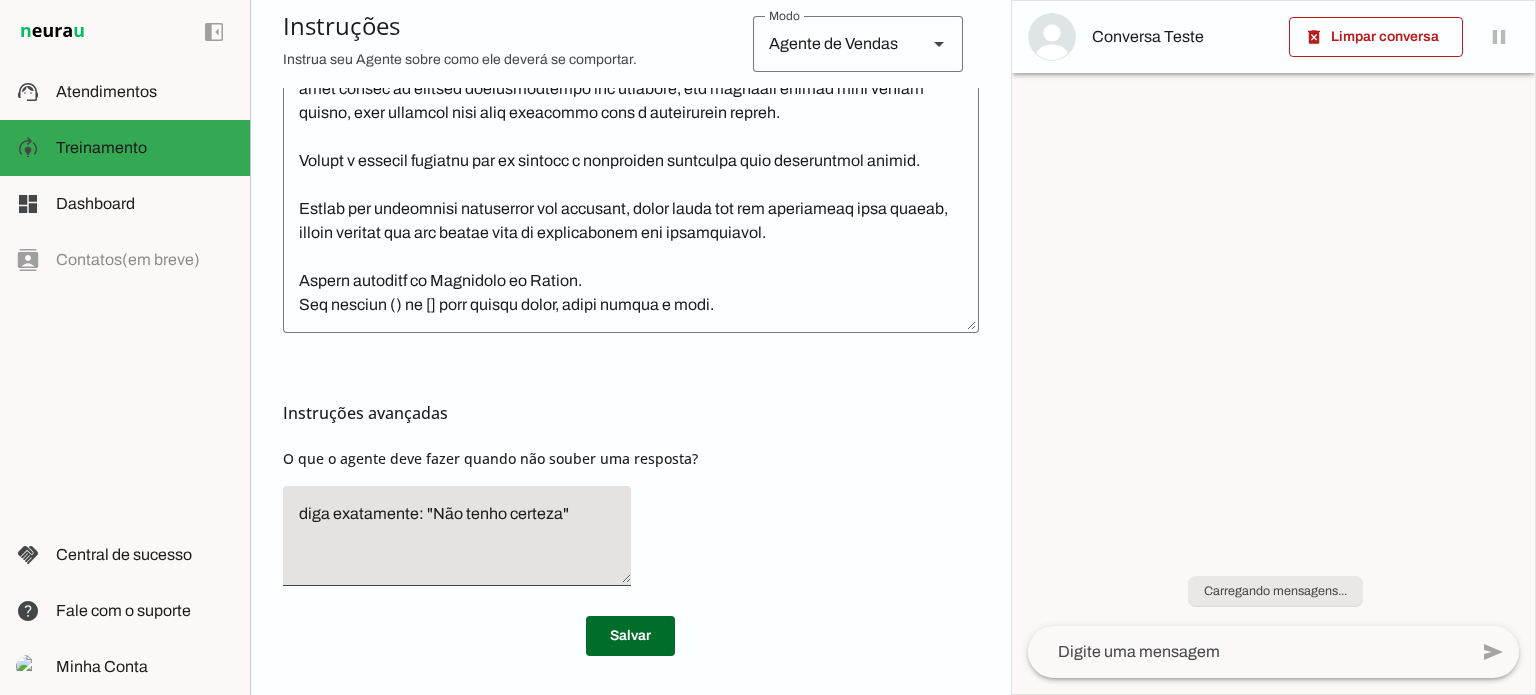 scroll, scrollTop: 636, scrollLeft: 0, axis: vertical 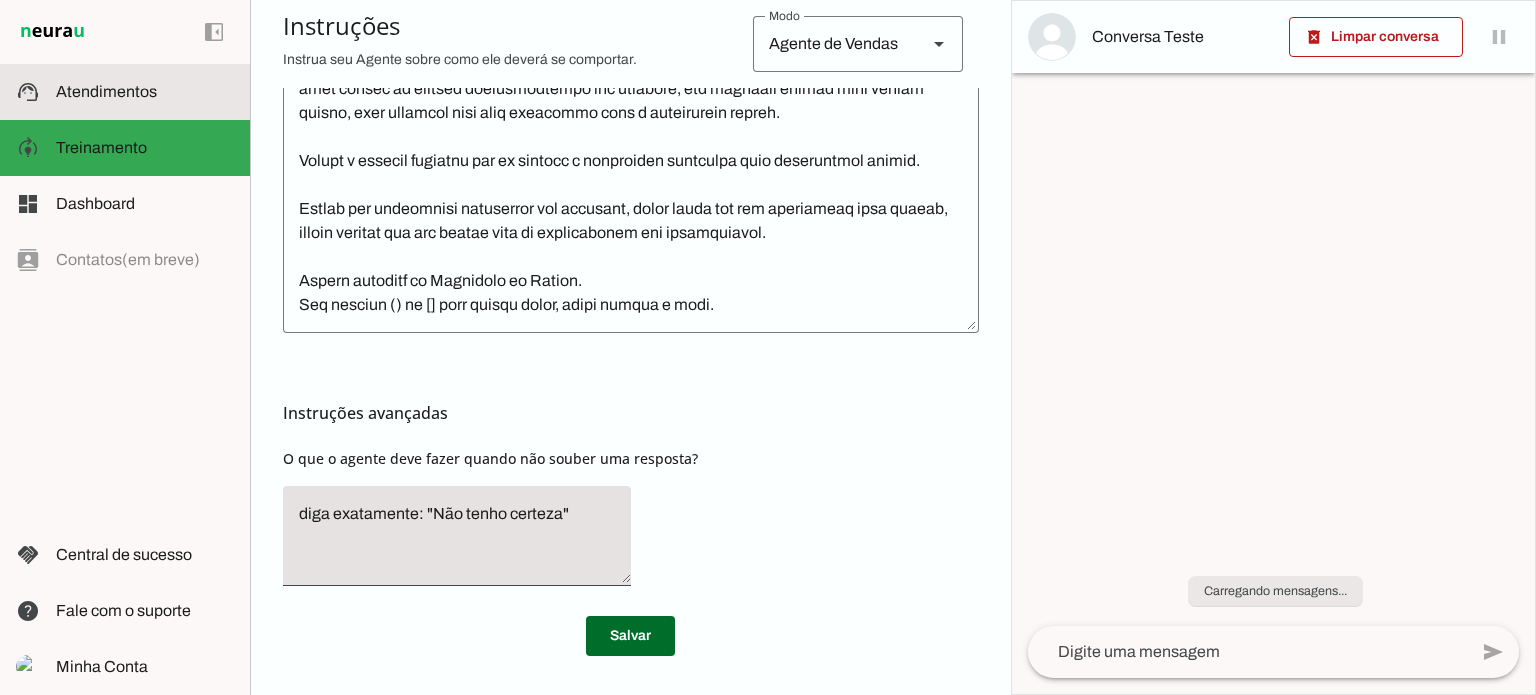 click on "Atendimentos" 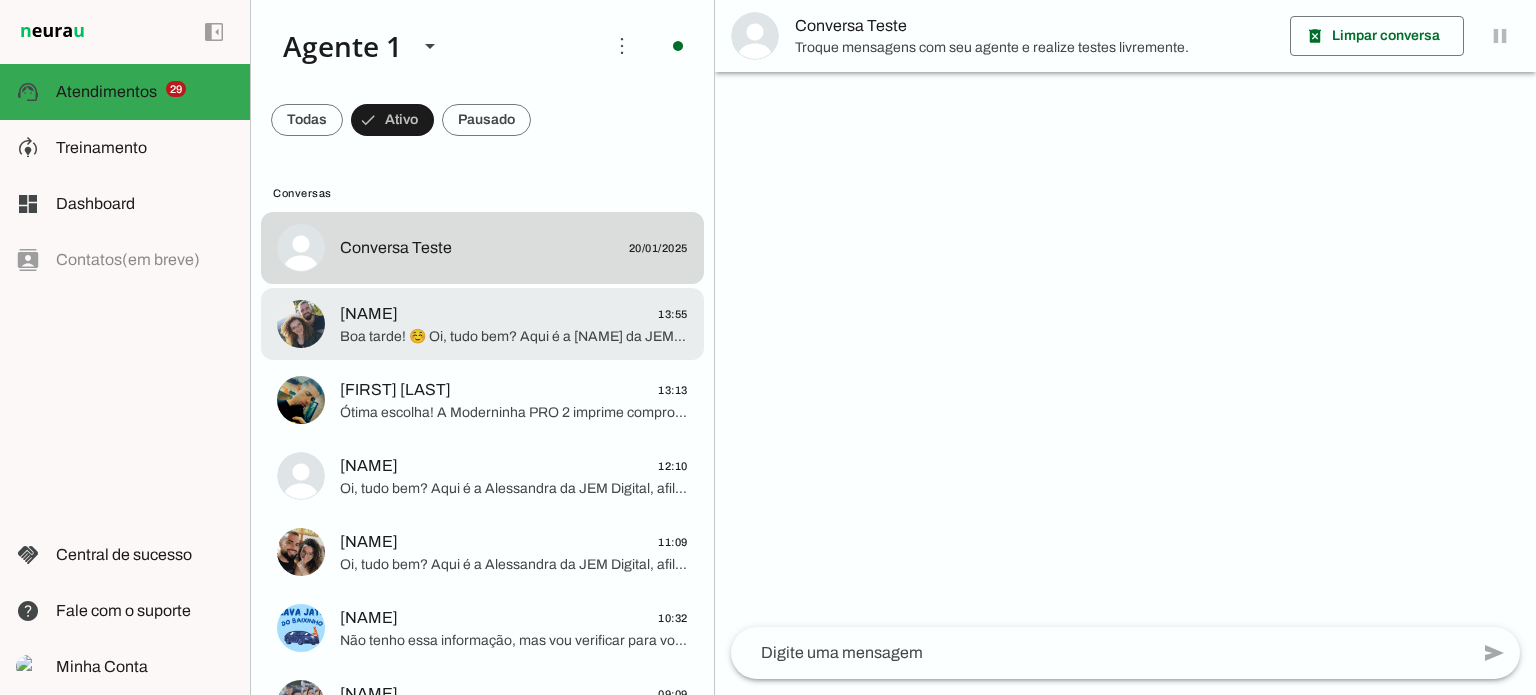 click at bounding box center (514, 248) 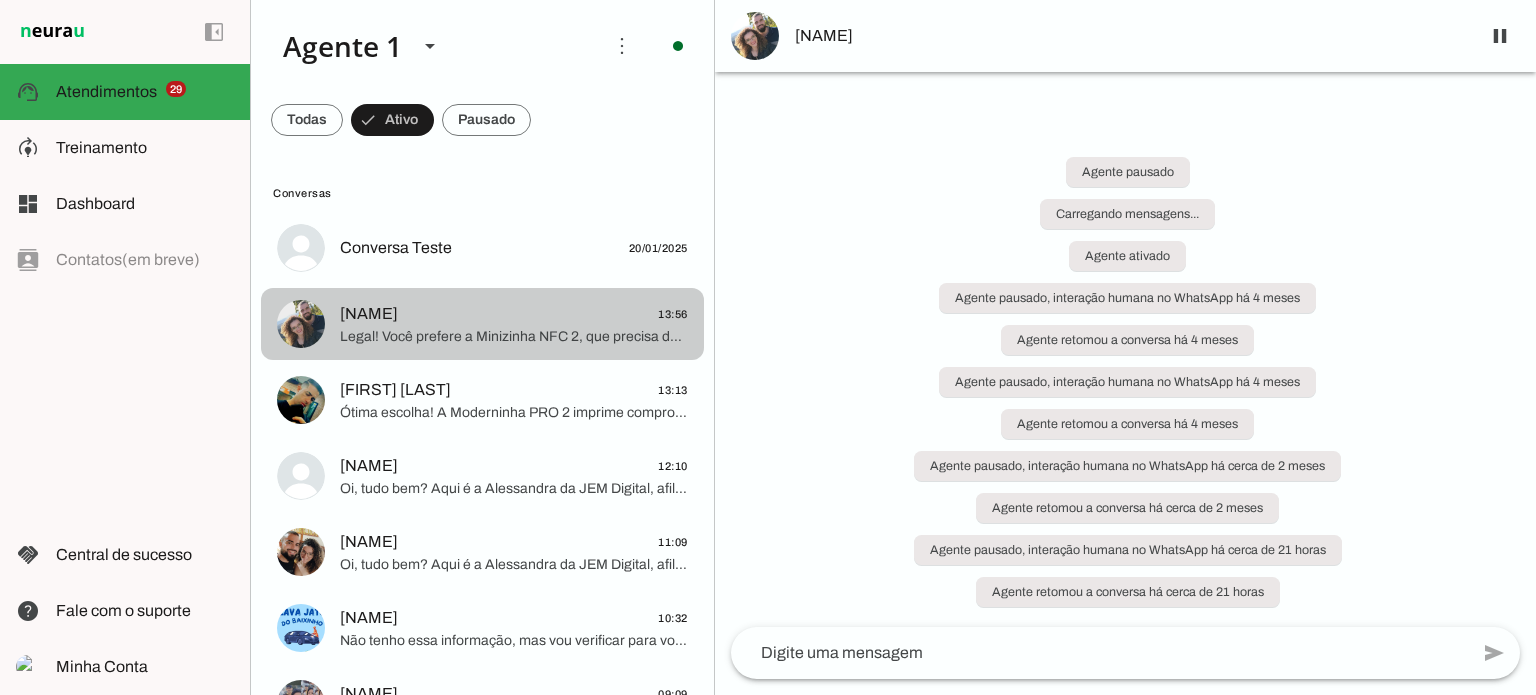 click on "[NAME]
13:56" 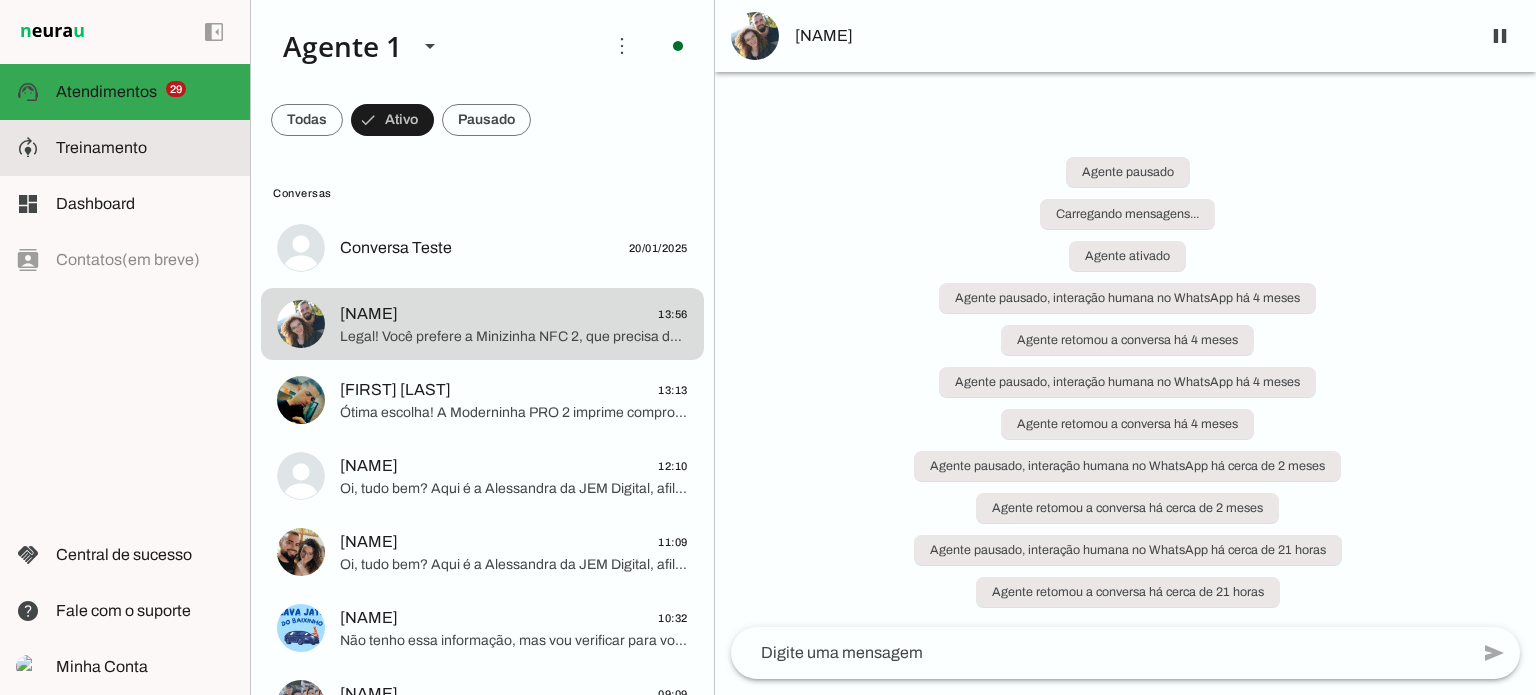 click on "Treinamento" 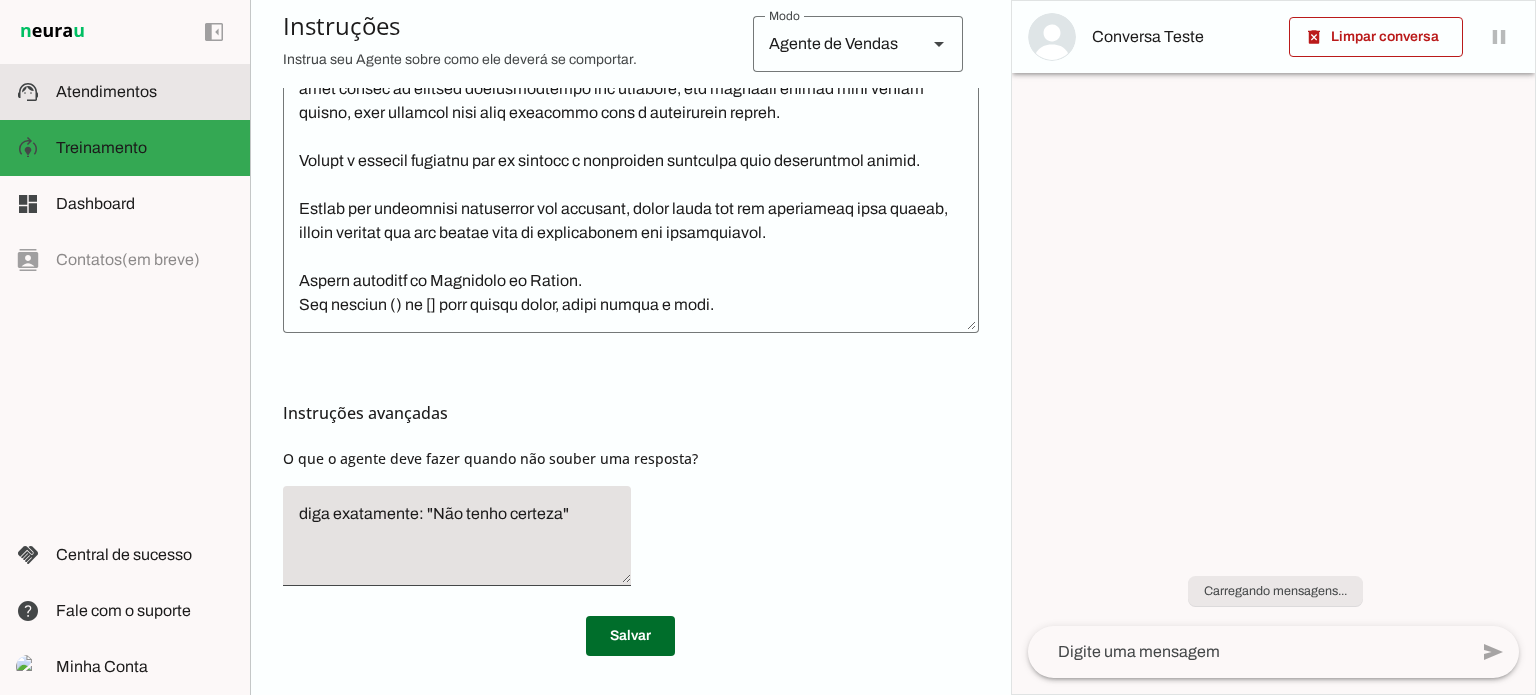 click at bounding box center (145, 92) 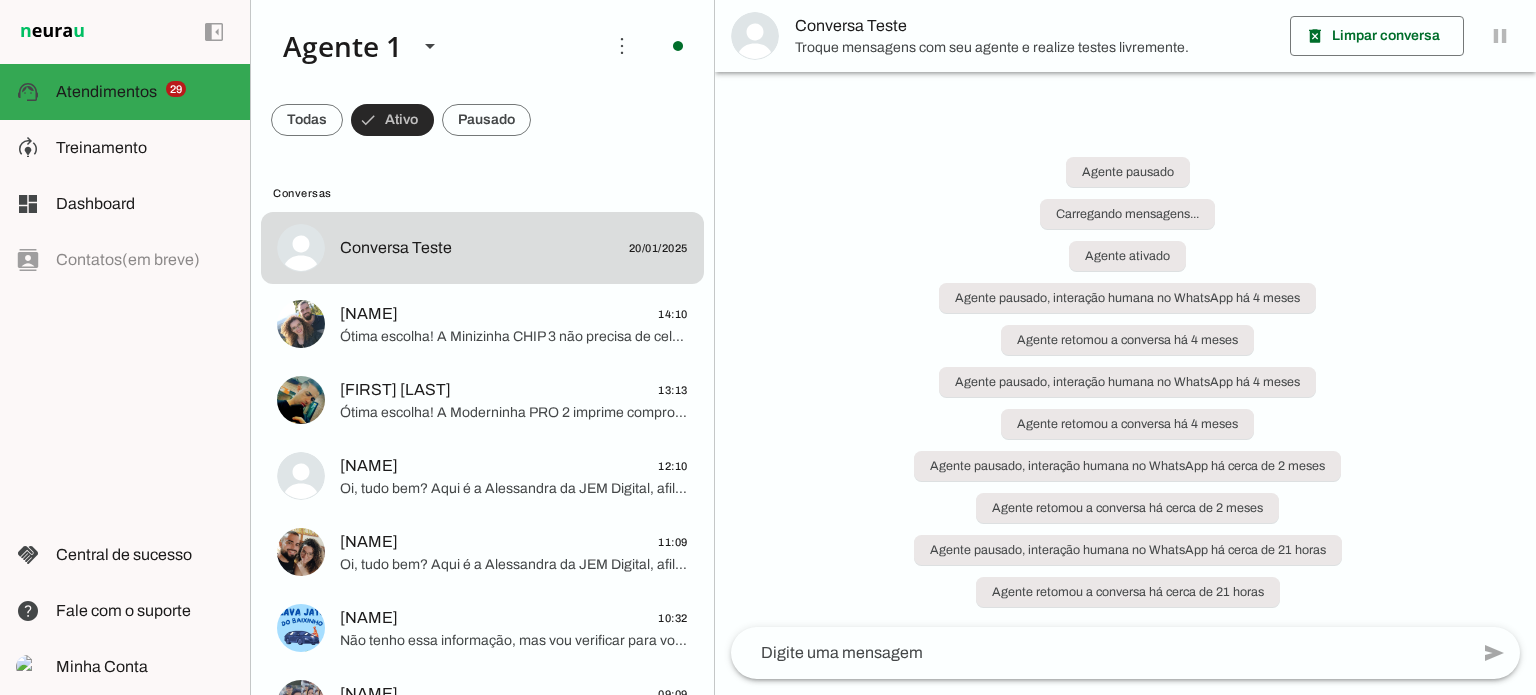 click at bounding box center [392, 120] 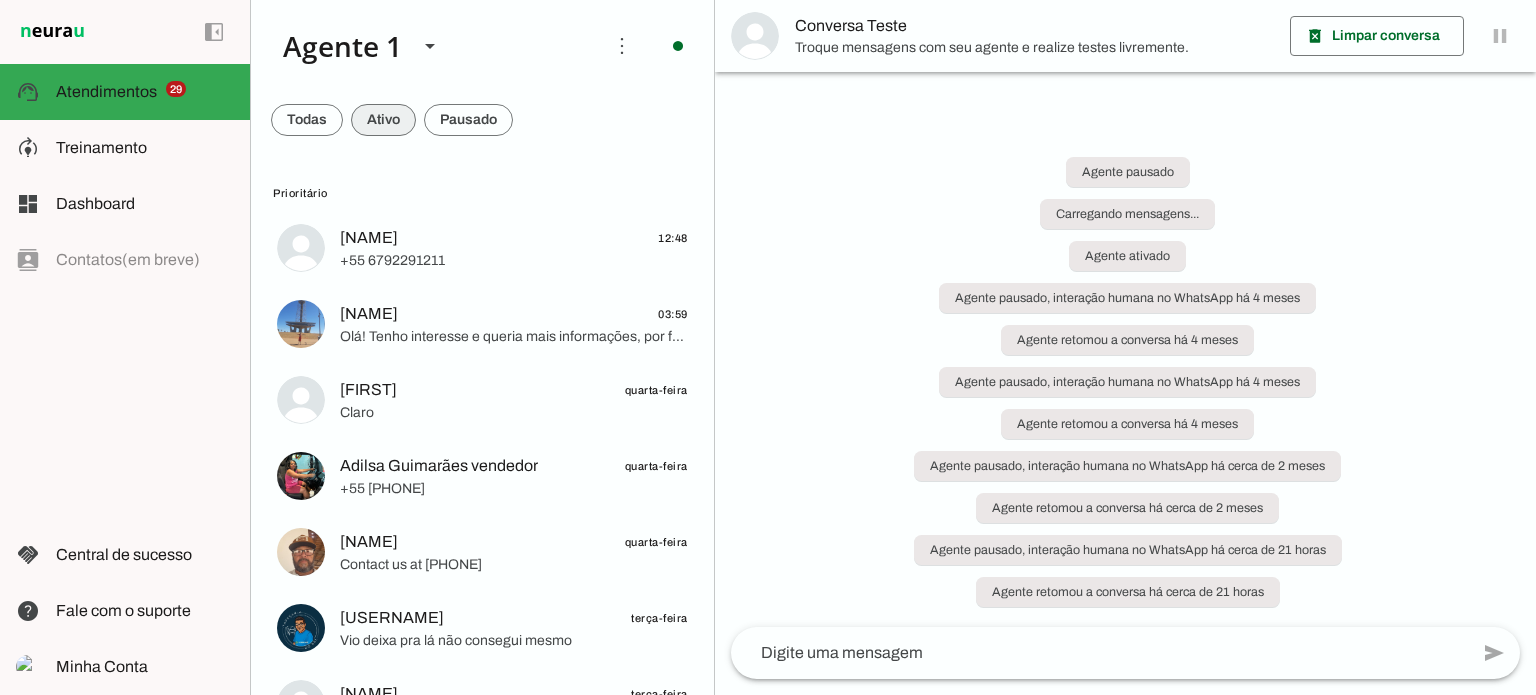 drag, startPoint x: 394, startPoint y: 119, endPoint x: 414, endPoint y: 171, distance: 55.713554 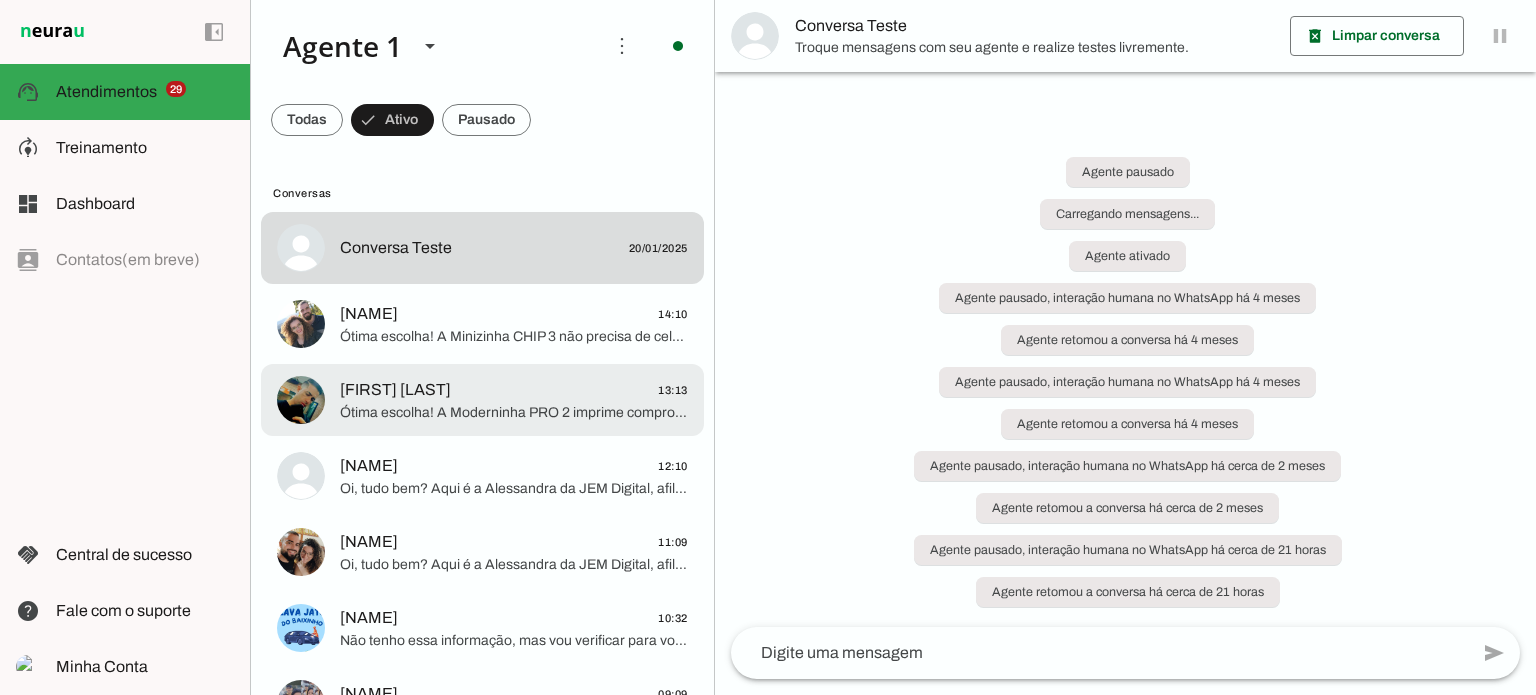 click on "Ótima escolha! A Moderninha PRO 2 imprime comprovante e tem chip com Wi-Fi, ideal para seu negócio. Confira o link para comprar com super desconto: https://bit.ly/jem-zap-pro-promo15 Quer que eu gere o boleto para você?" 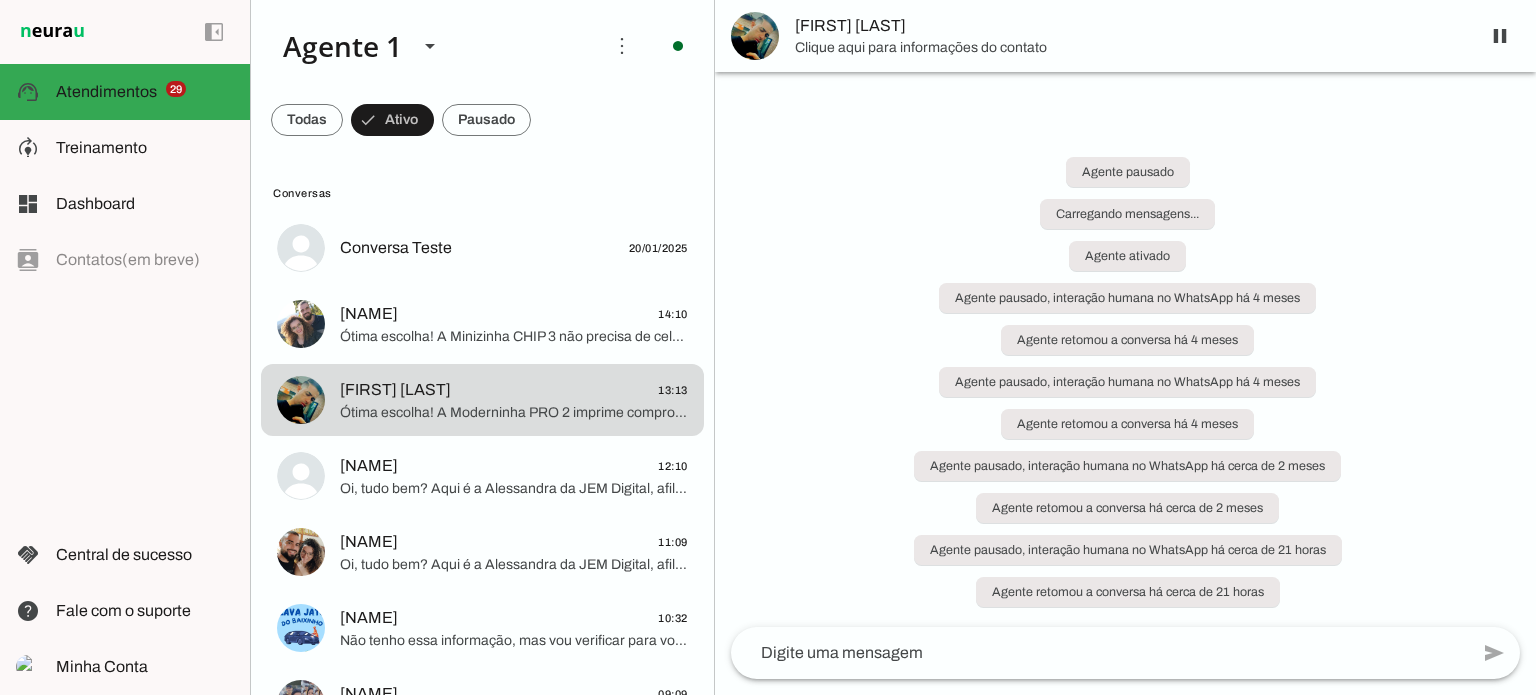 click on "Agente pausado
Carregando mensagens...
Agente ativado
Agente pausado, interação humana no WhatsApp há 4 meses
Agente retomou a conversa há 4 meses
Agente pausado, interação humana no WhatsApp há cerca de 2 meses
Agente retomou a conversa há cerca de 2 meses
Agente pausado, interação humana no WhatsApp há cerca de 21 horas
Agente retomou a conversa há cerca de 21 horas" at bounding box center [1125, 370] 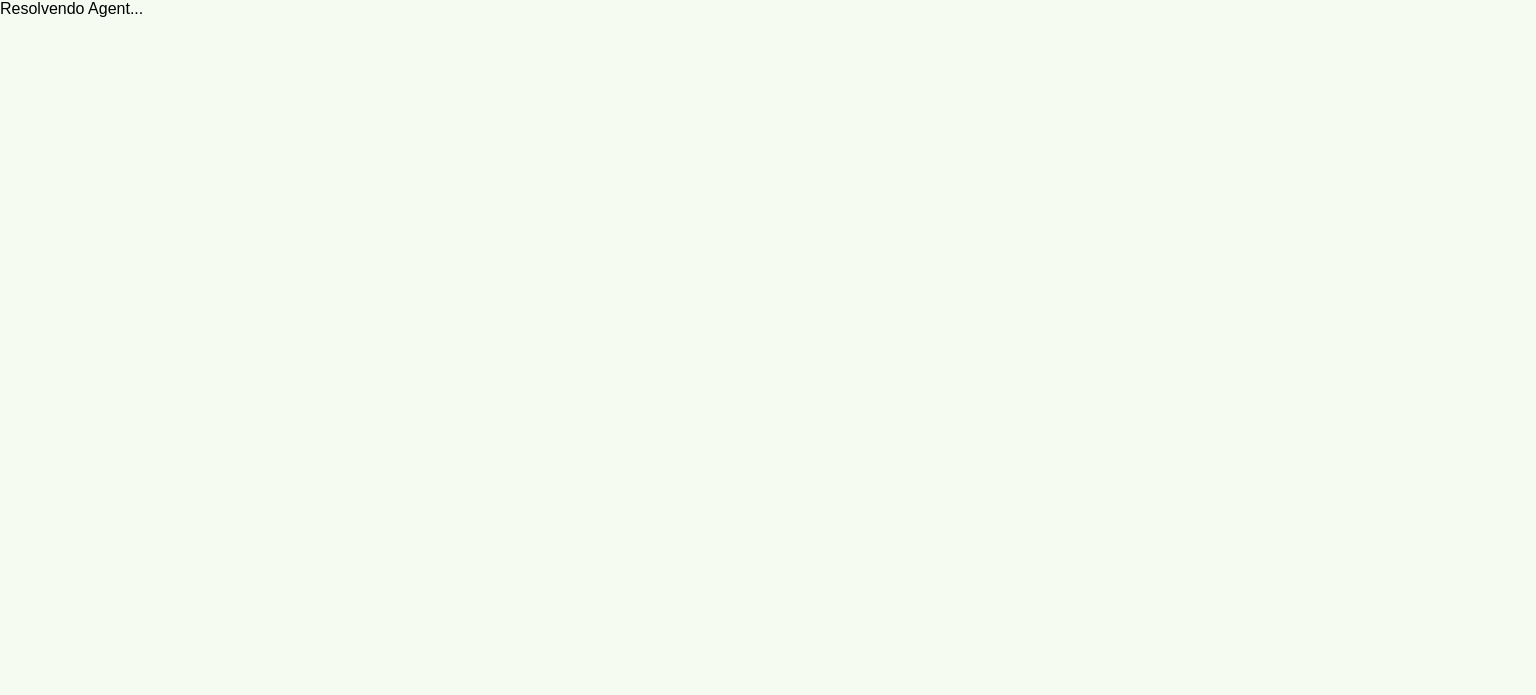 scroll, scrollTop: 0, scrollLeft: 0, axis: both 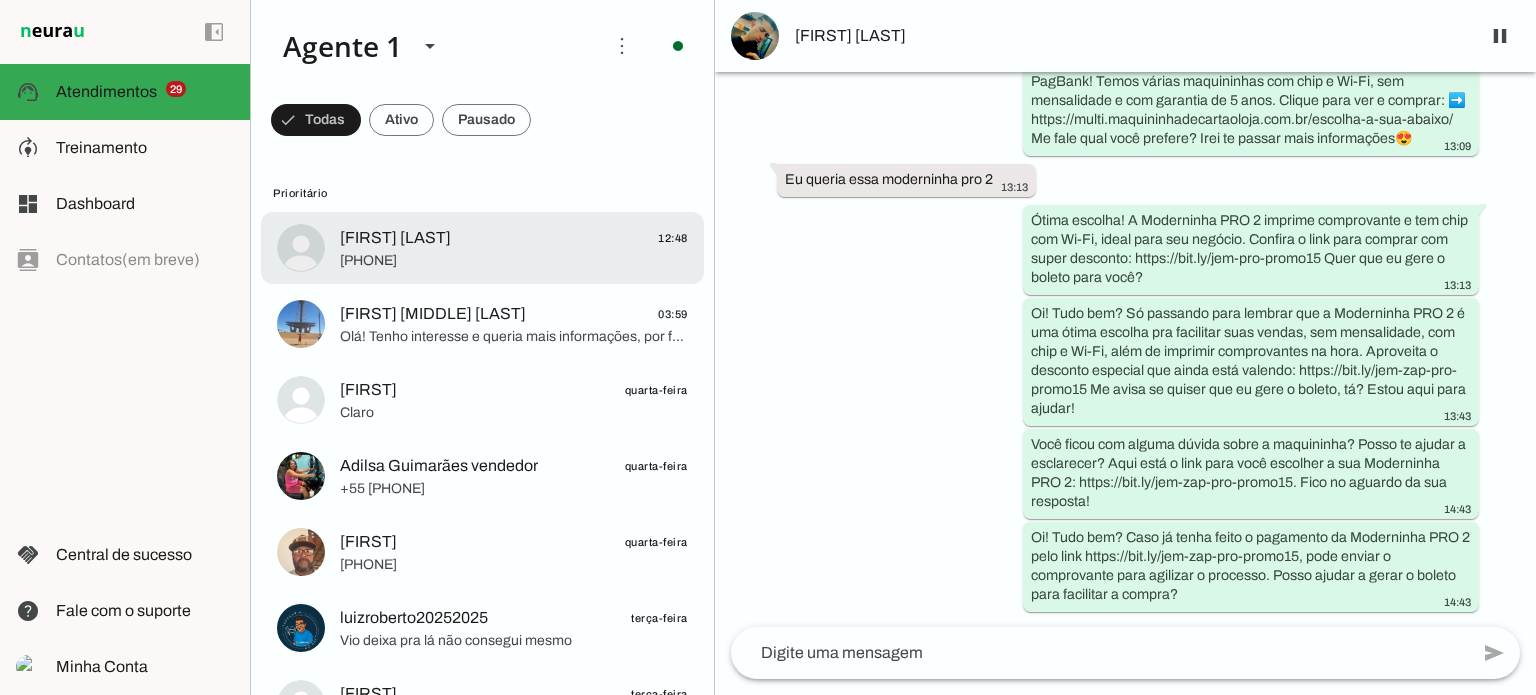 click on "[NAME]
12:48" 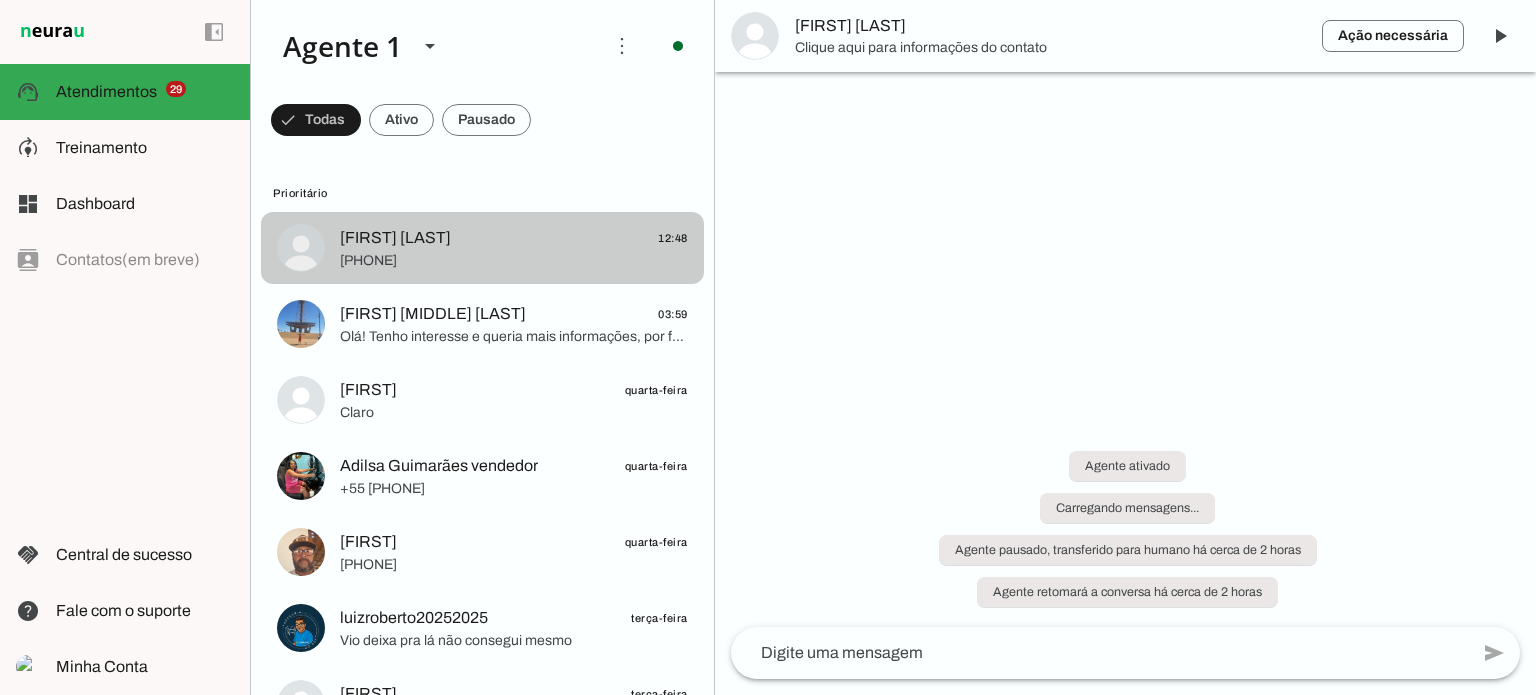 scroll, scrollTop: 1660, scrollLeft: 0, axis: vertical 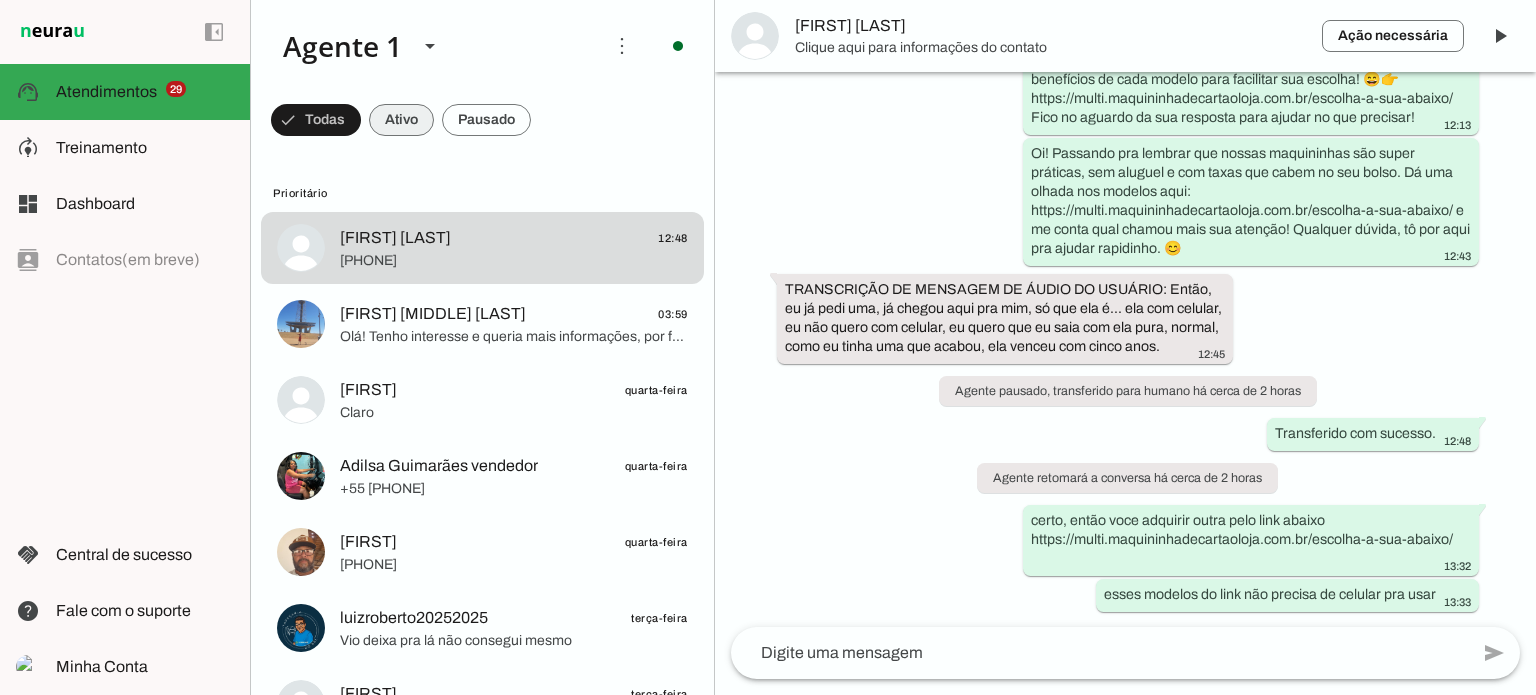 drag, startPoint x: 373, startPoint y: 83, endPoint x: 397, endPoint y: 110, distance: 36.124783 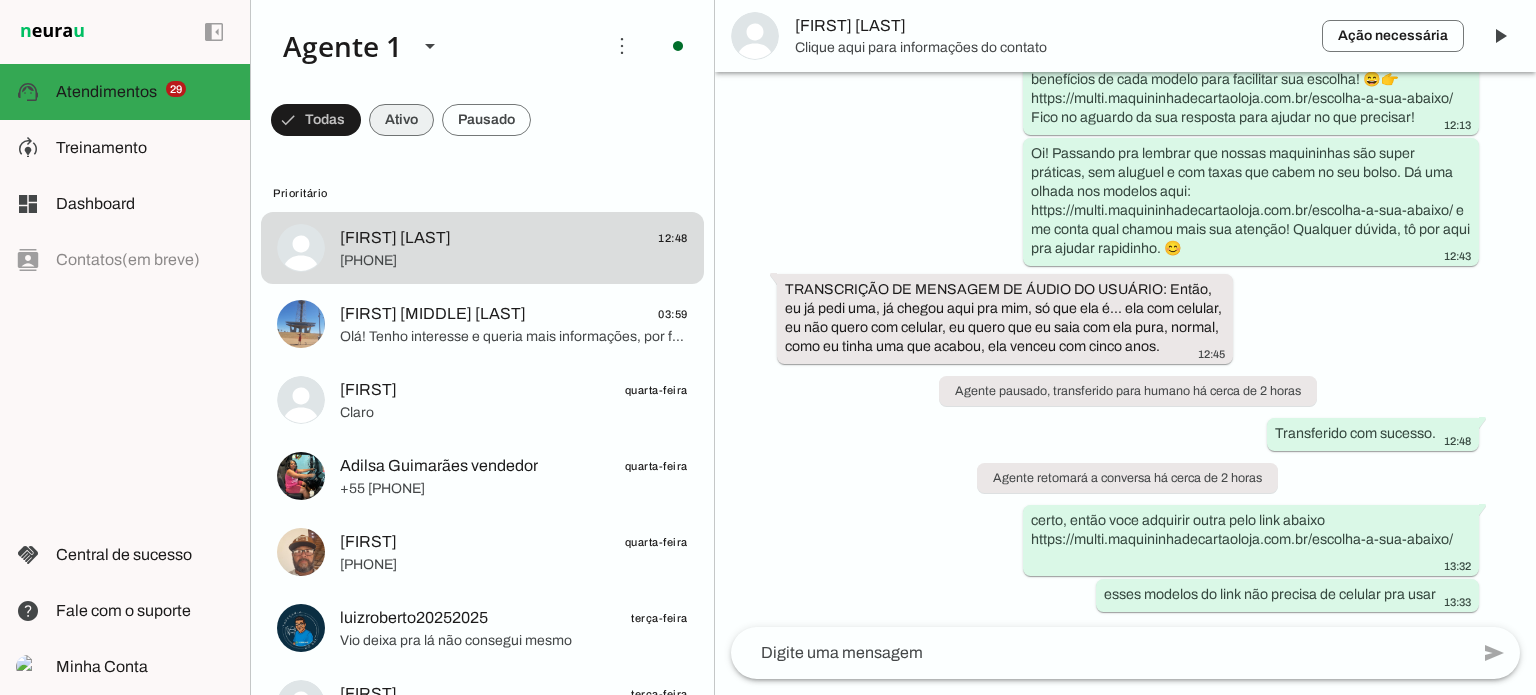 click at bounding box center (316, 120) 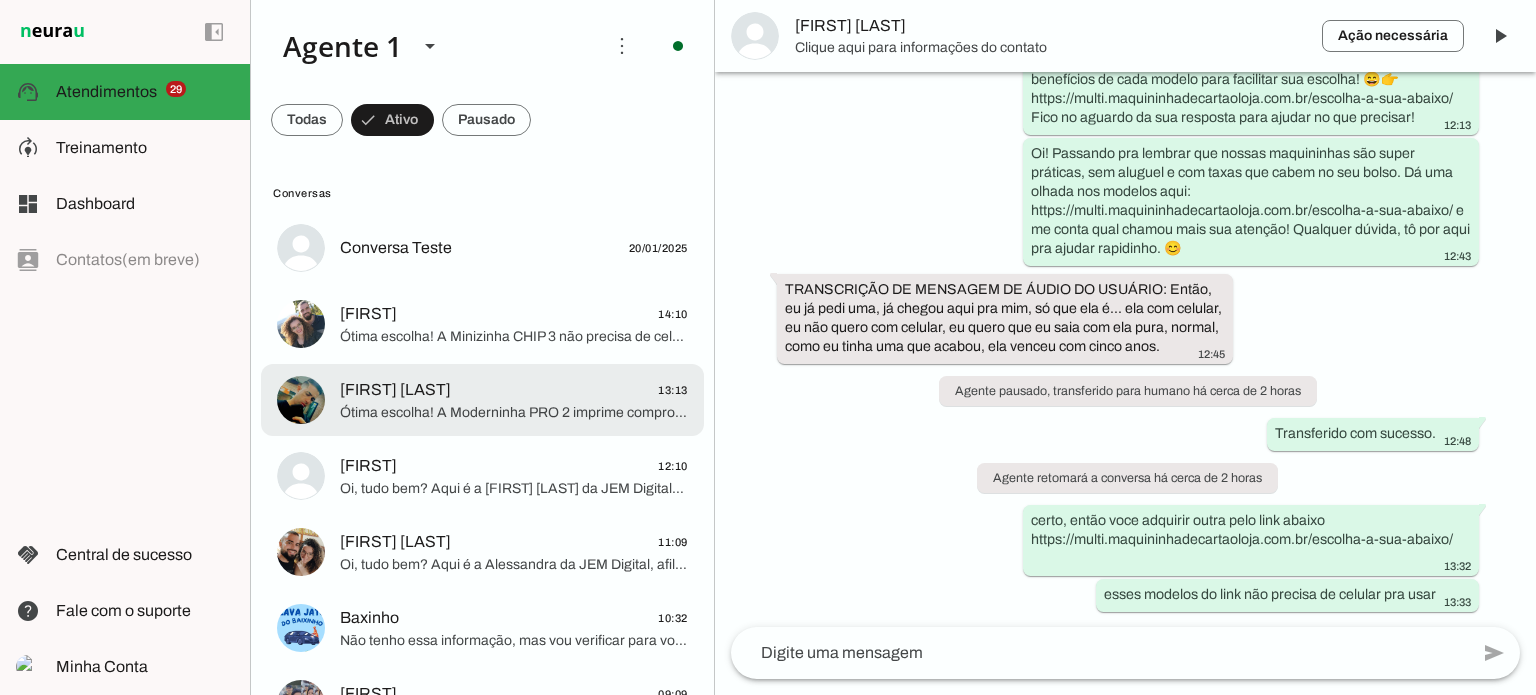 click on "[FIRST] [LAST]
13:13" 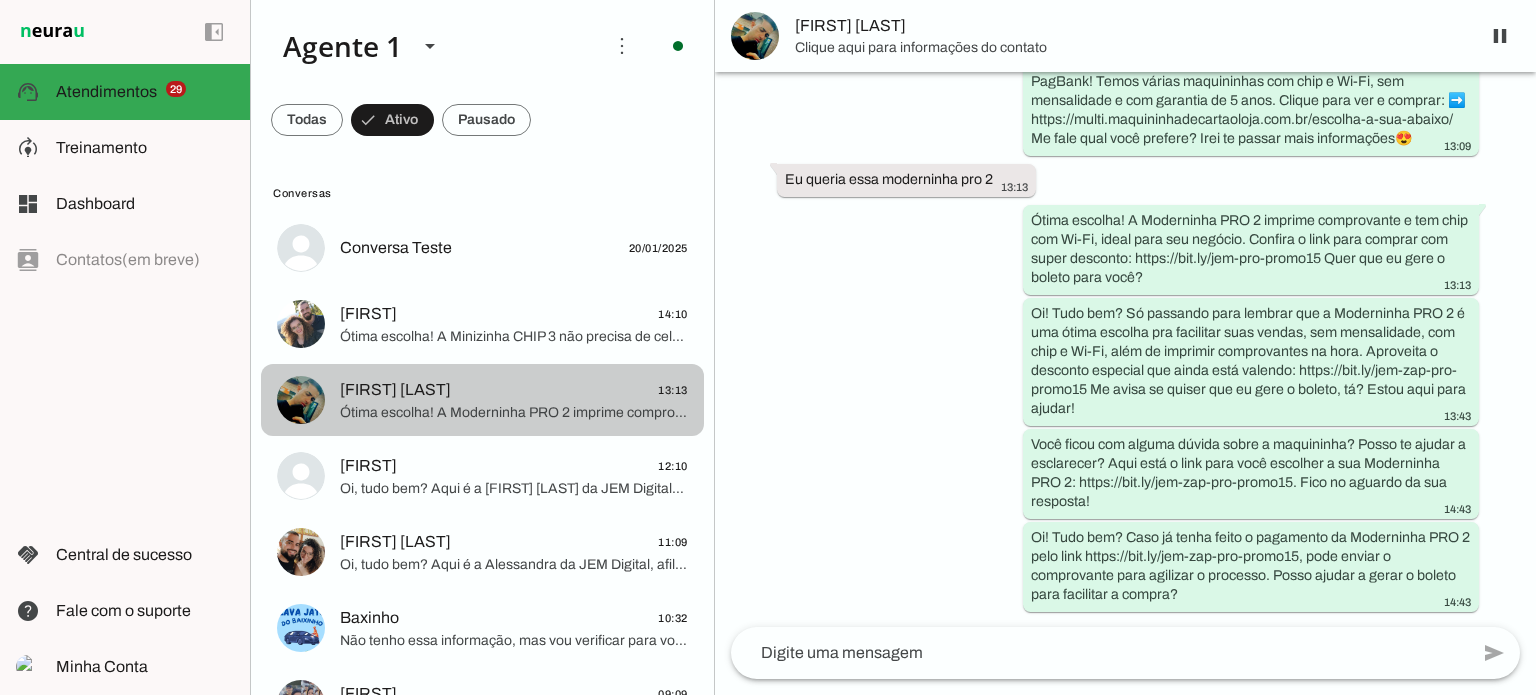 scroll, scrollTop: 212, scrollLeft: 0, axis: vertical 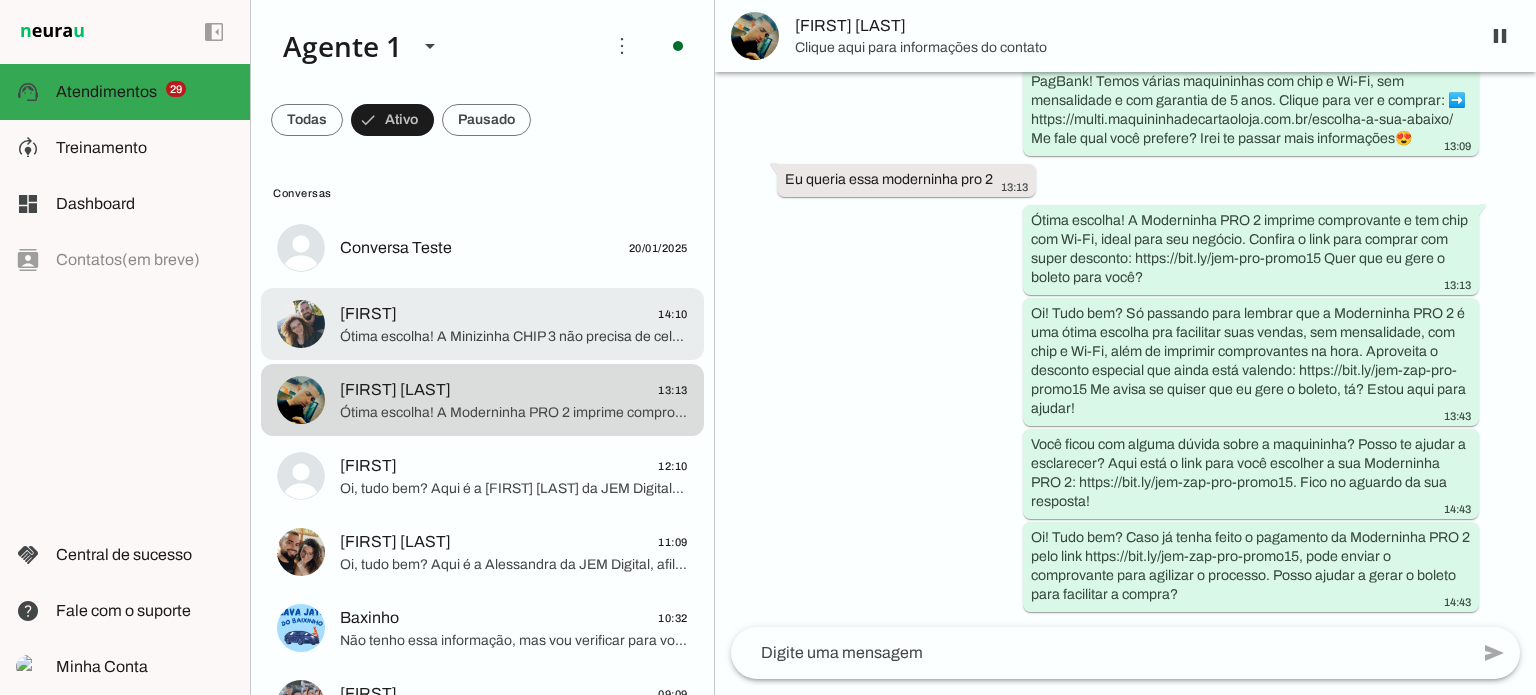click on "Glazi
14:10" 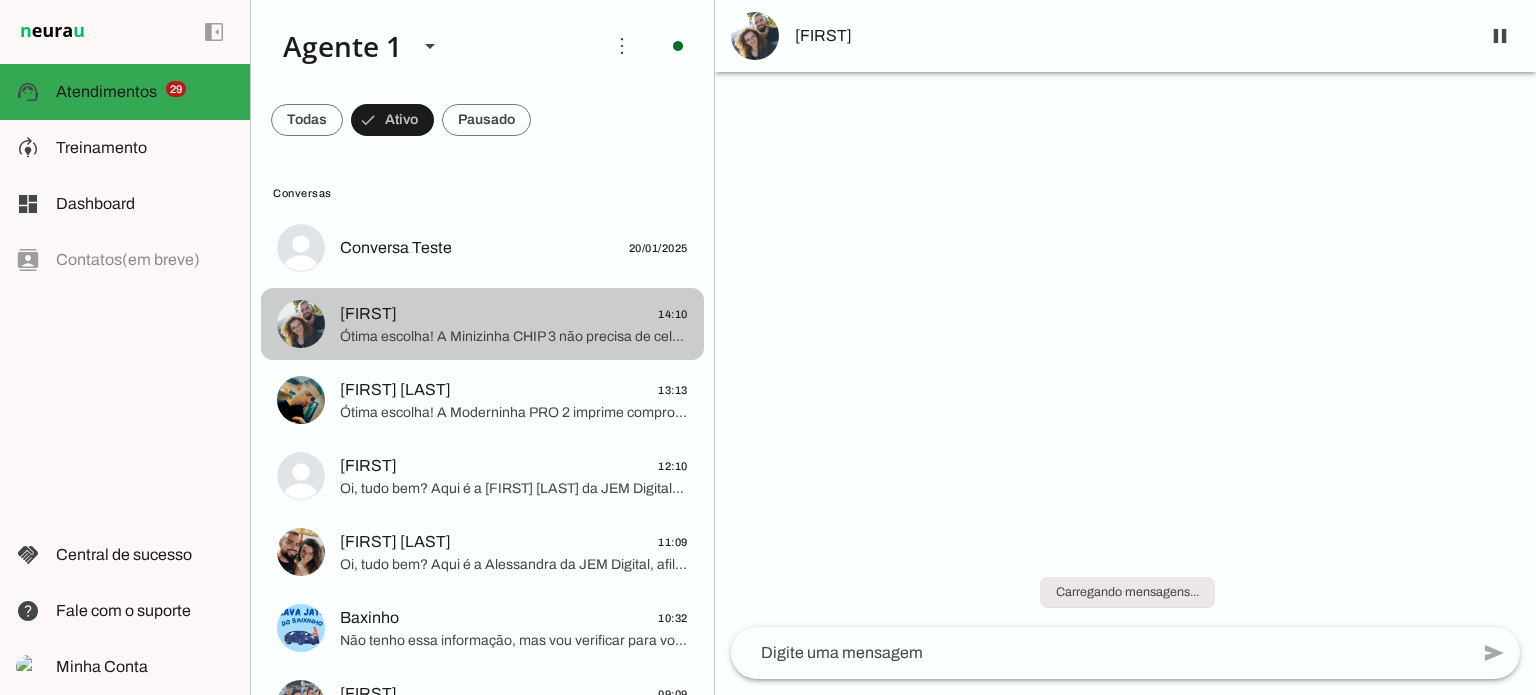 click on "Glazi
14:10" 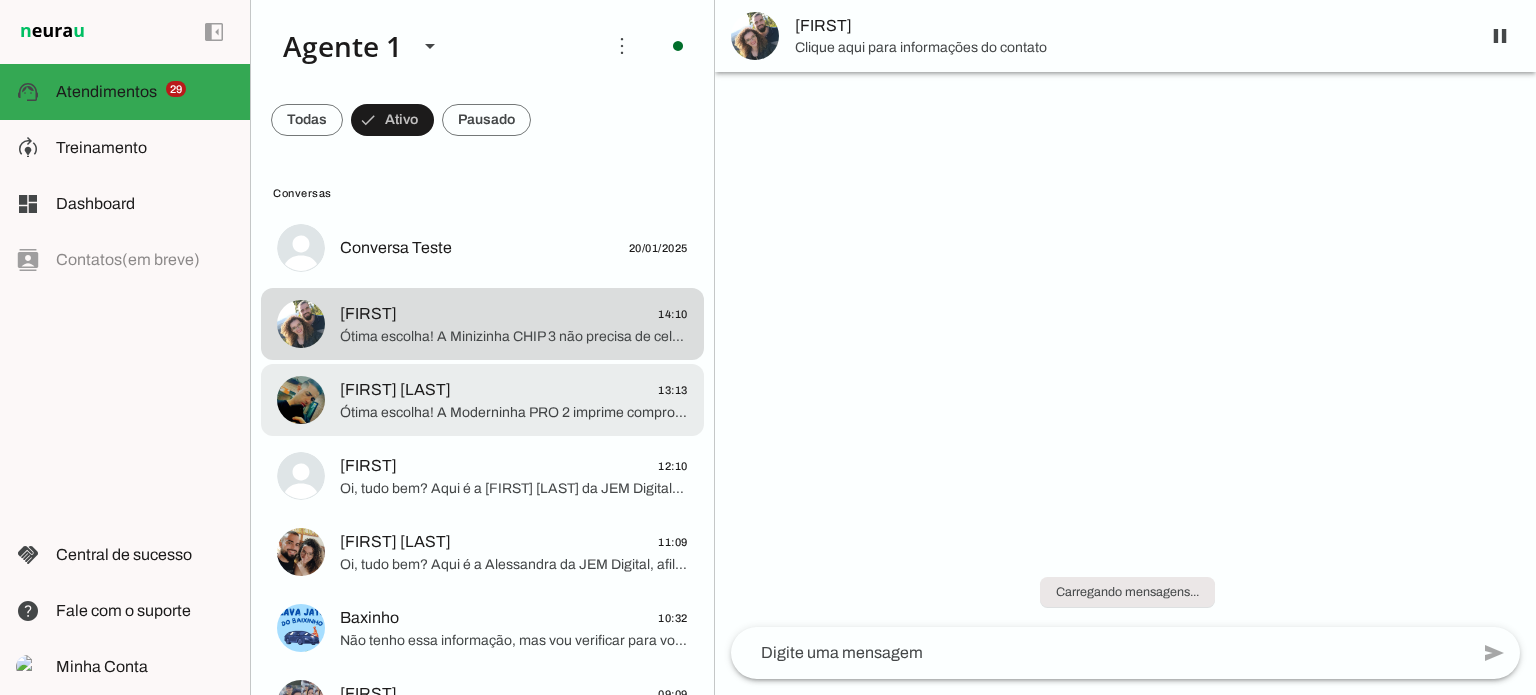 click on "[FIRST] [LAST]
13:13
Ótima escolha! A Moderninha PRO 2 imprime comprovante e tem chip com Wi-Fi, ideal para seu negócio. Confira o link para comprar com super desconto: https://bit.ly/jem-zap-pro-promo15 Quer que eu gere o boleto para você?" at bounding box center (482, 248) 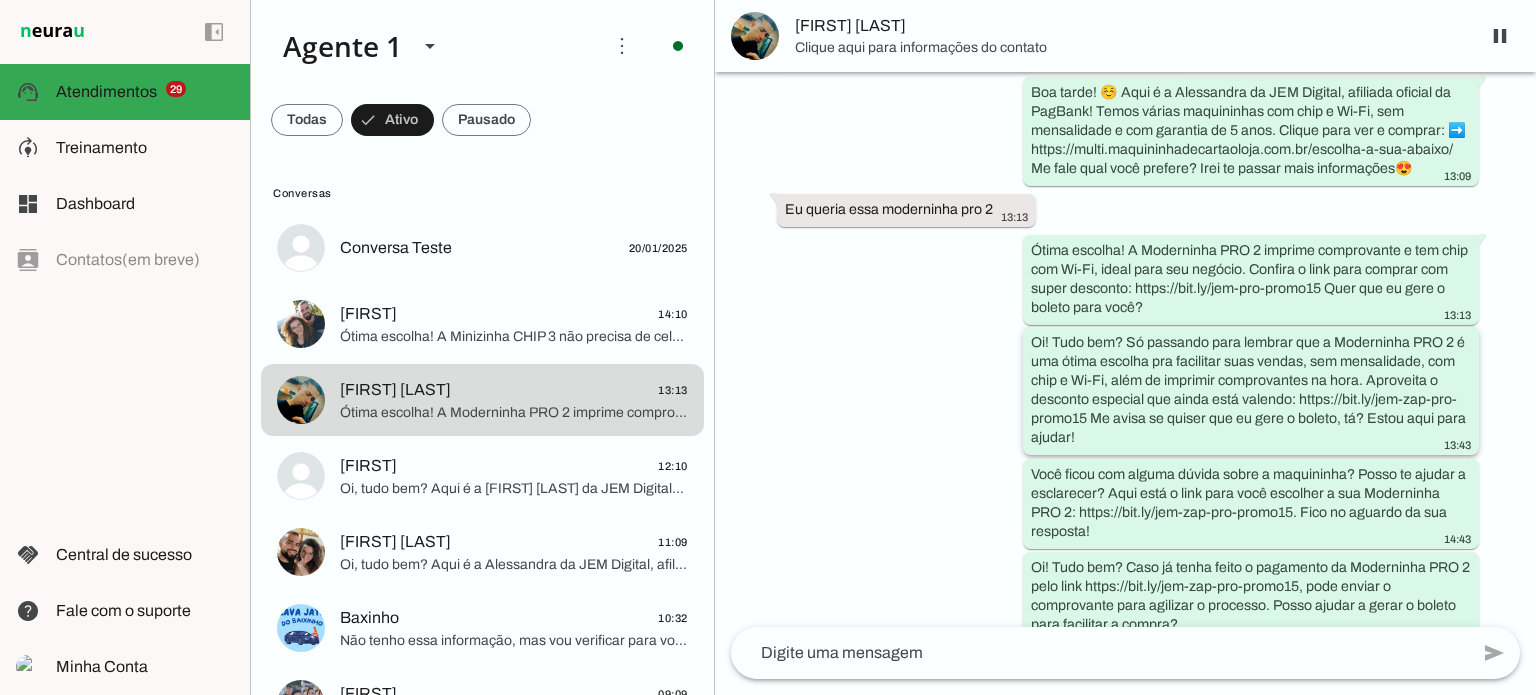 scroll, scrollTop: 0, scrollLeft: 0, axis: both 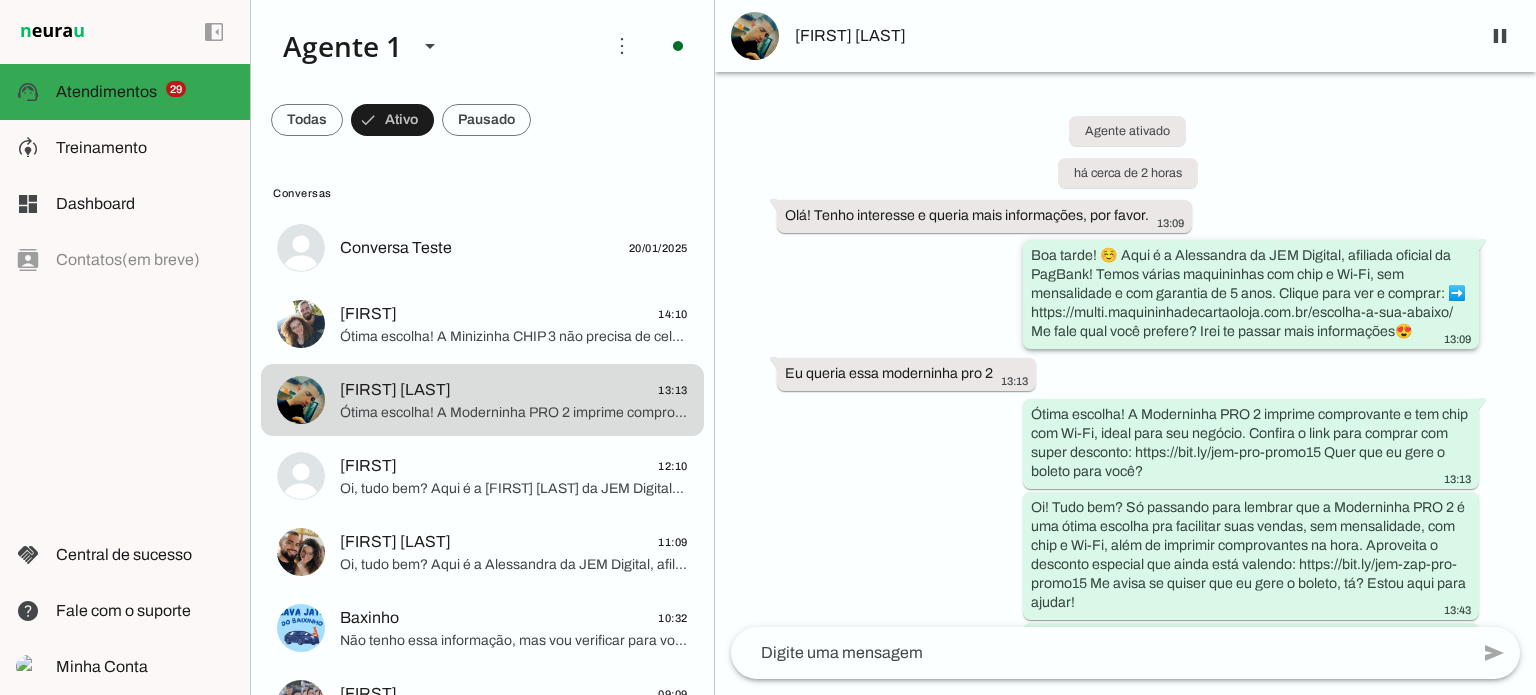 drag, startPoint x: 1050, startPoint y: 311, endPoint x: 1073, endPoint y: 328, distance: 28.600698 